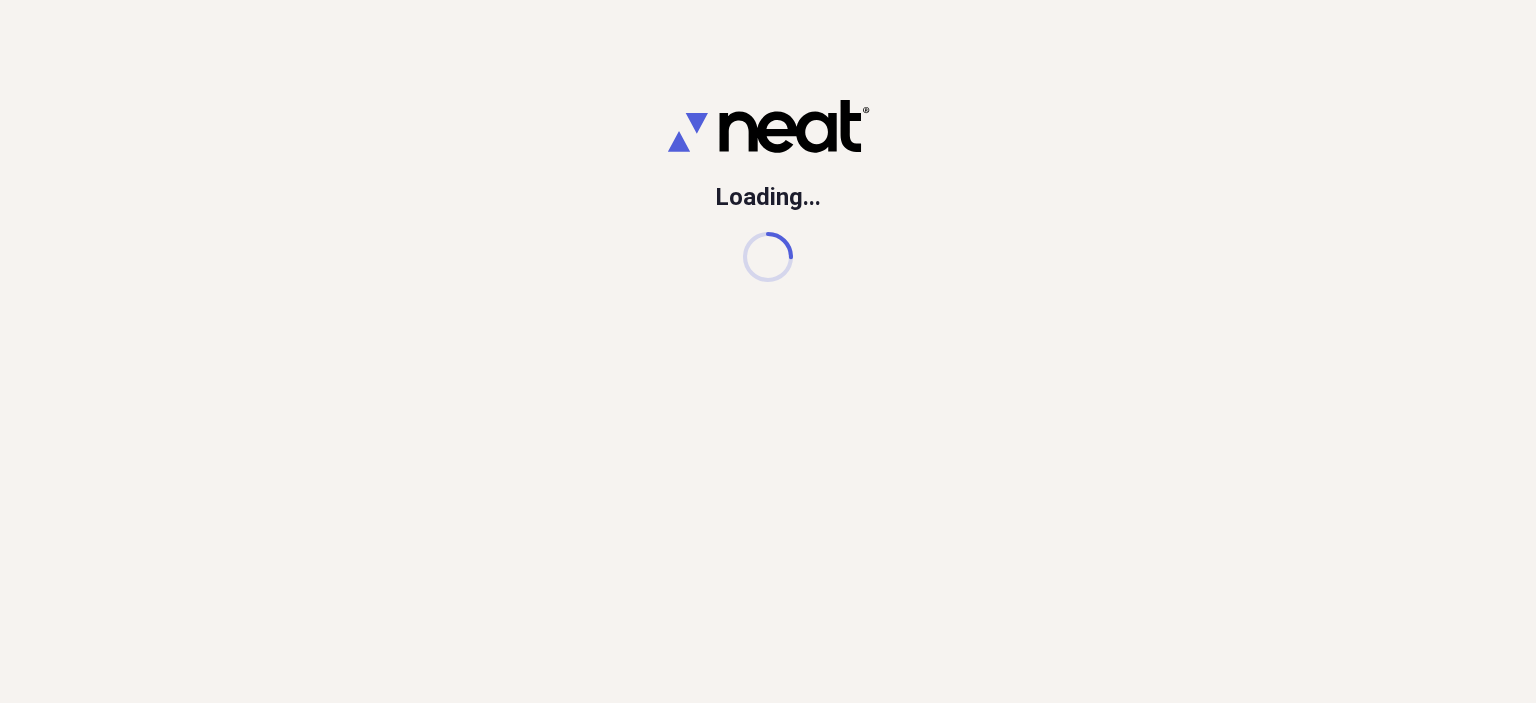 scroll, scrollTop: 0, scrollLeft: 0, axis: both 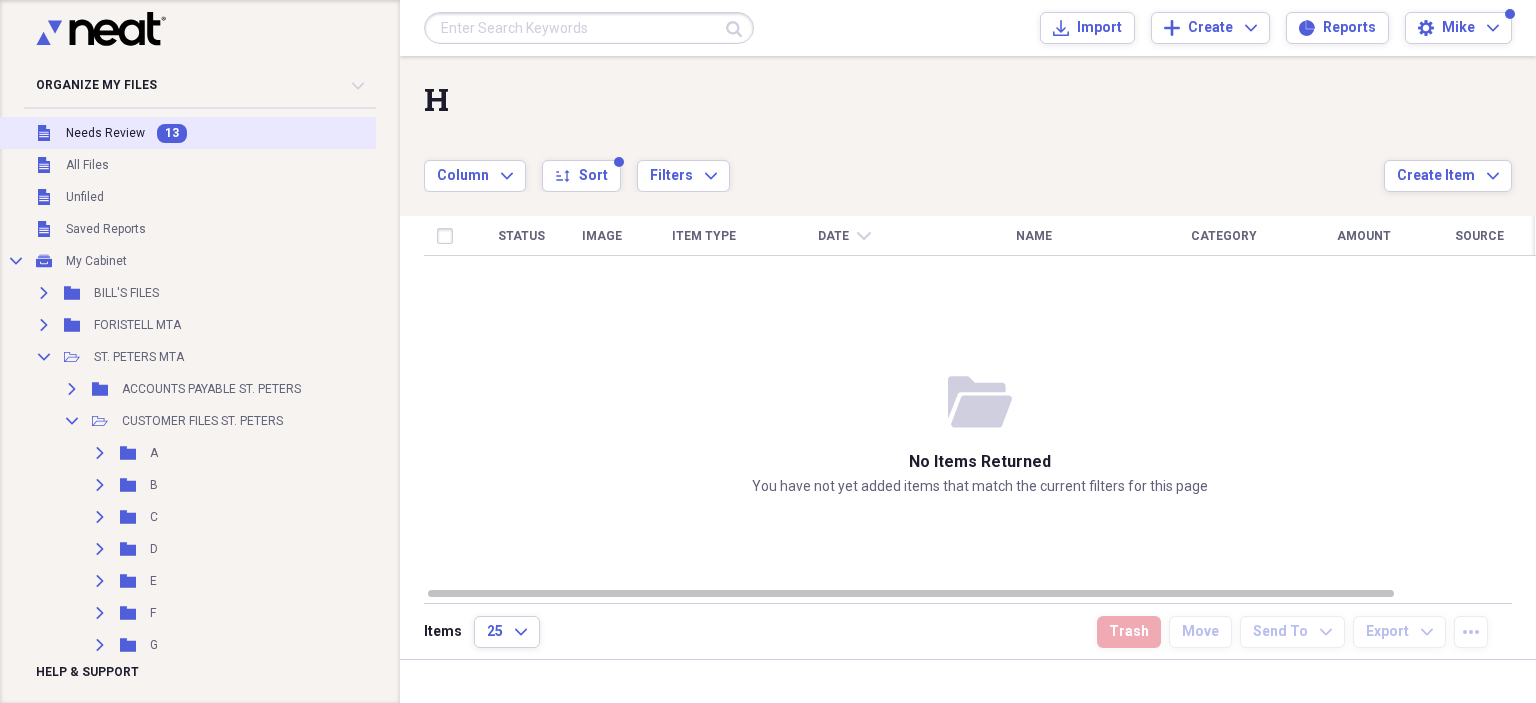 click on "Needs Review" at bounding box center [105, 133] 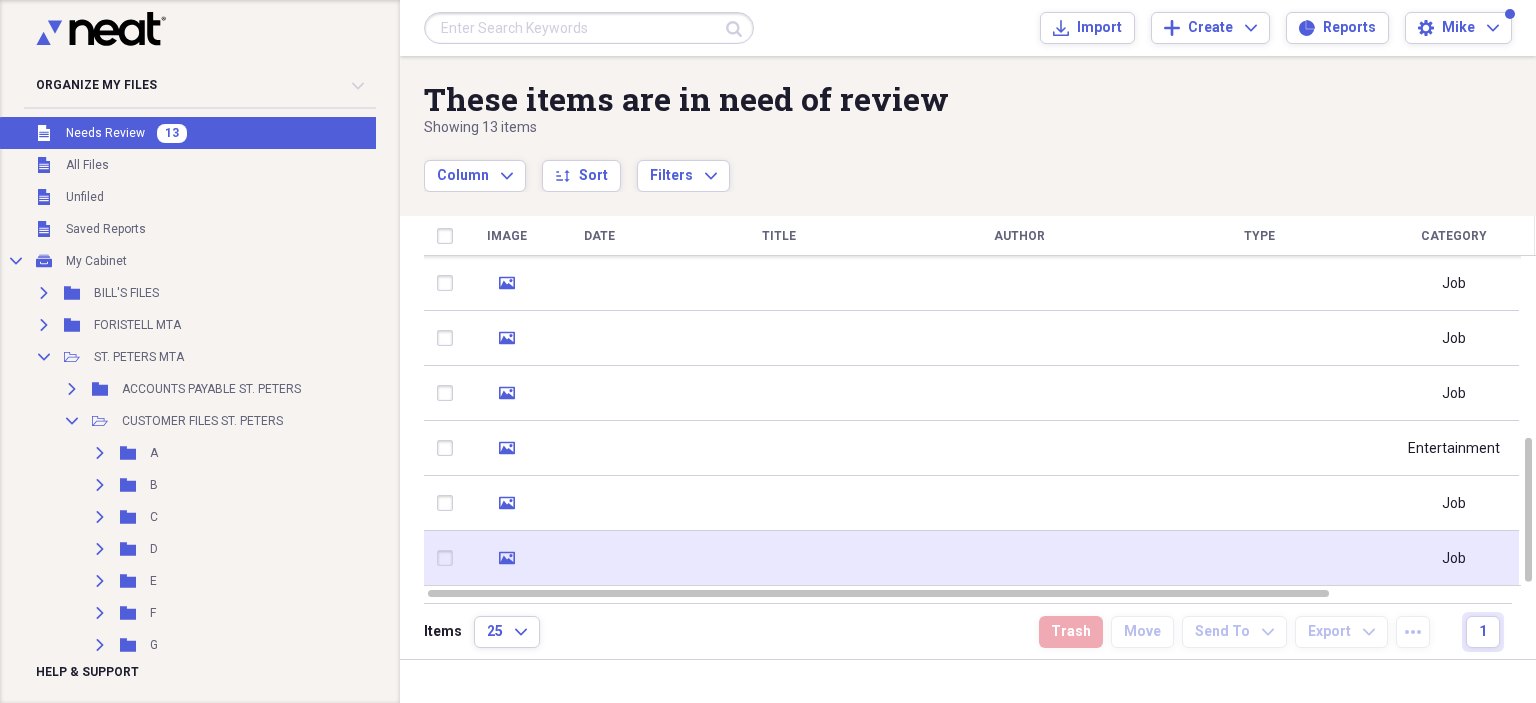 click at bounding box center (1019, 558) 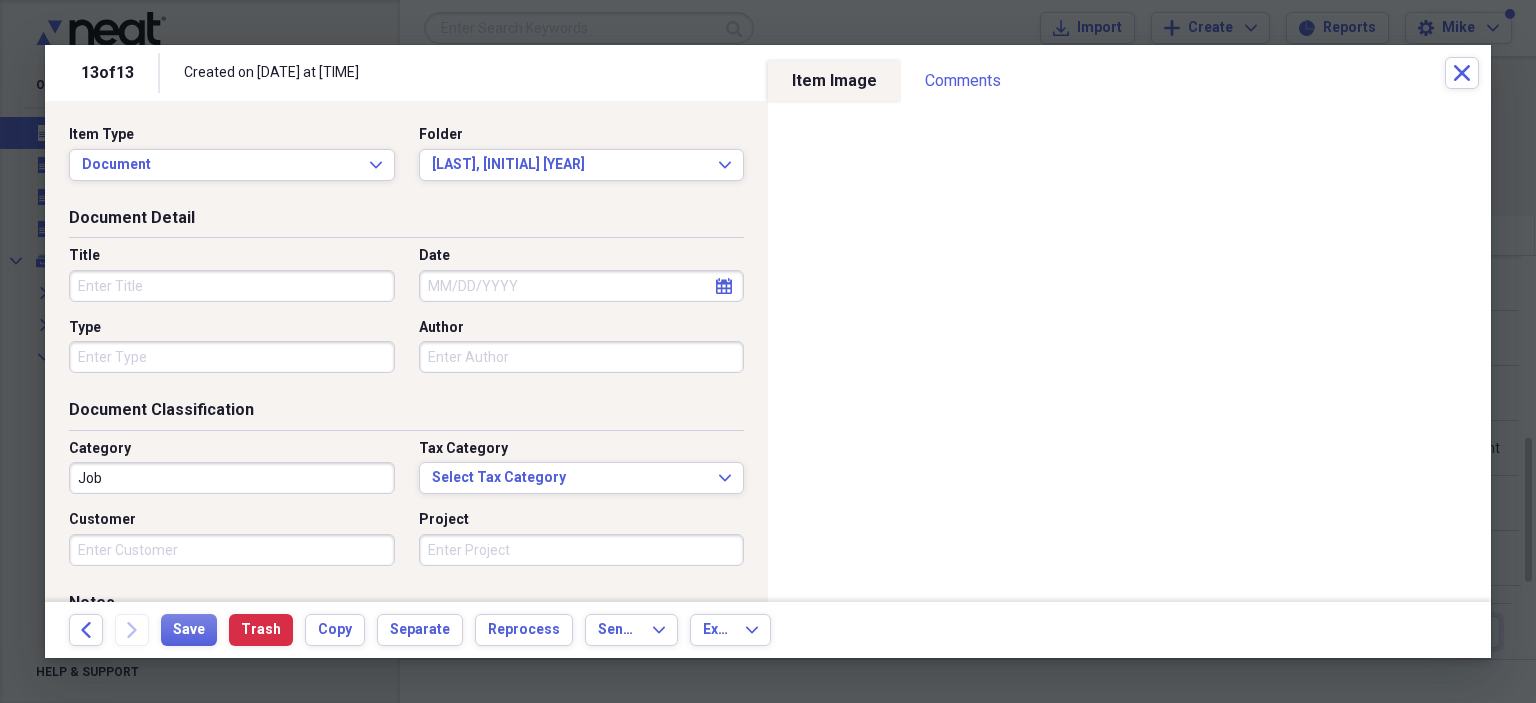 click on "Title" at bounding box center (232, 286) 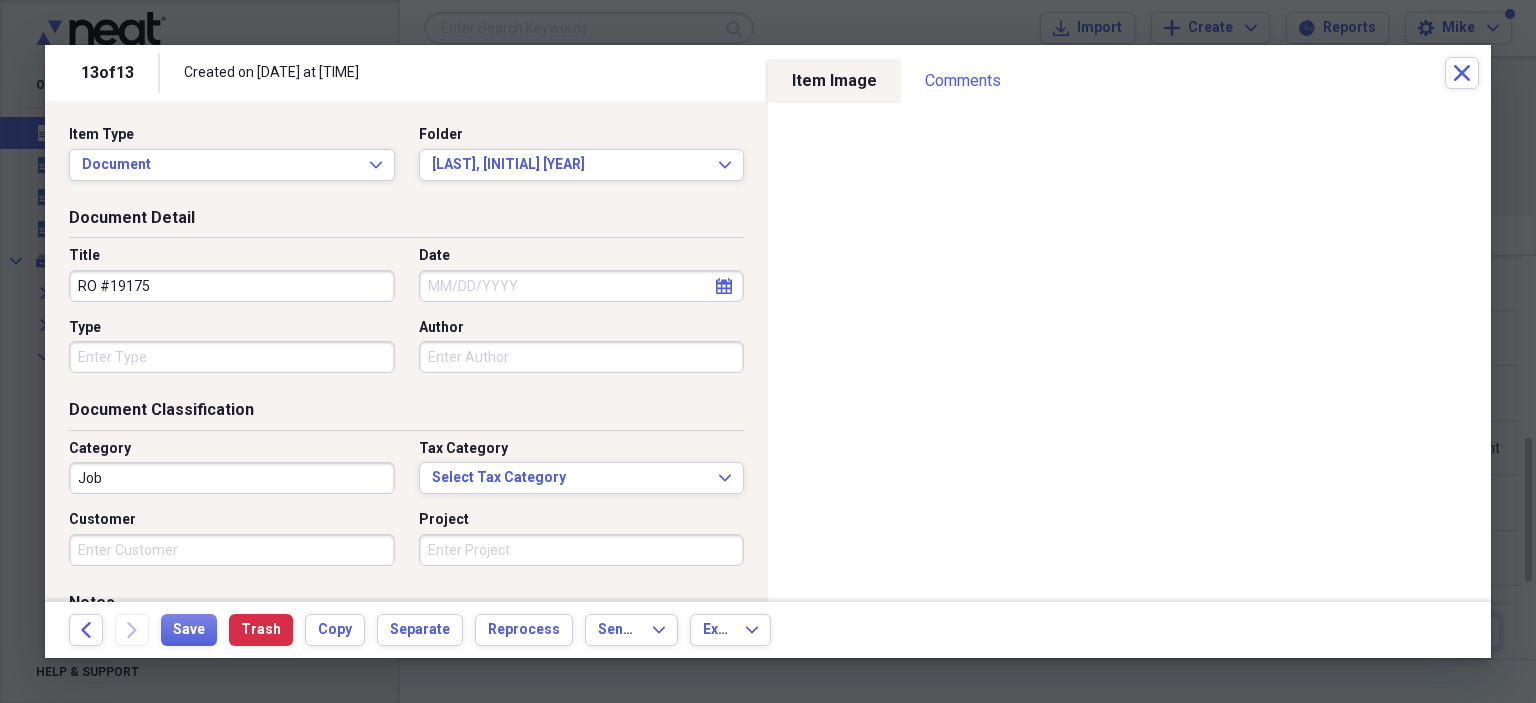 type on "RO #19175" 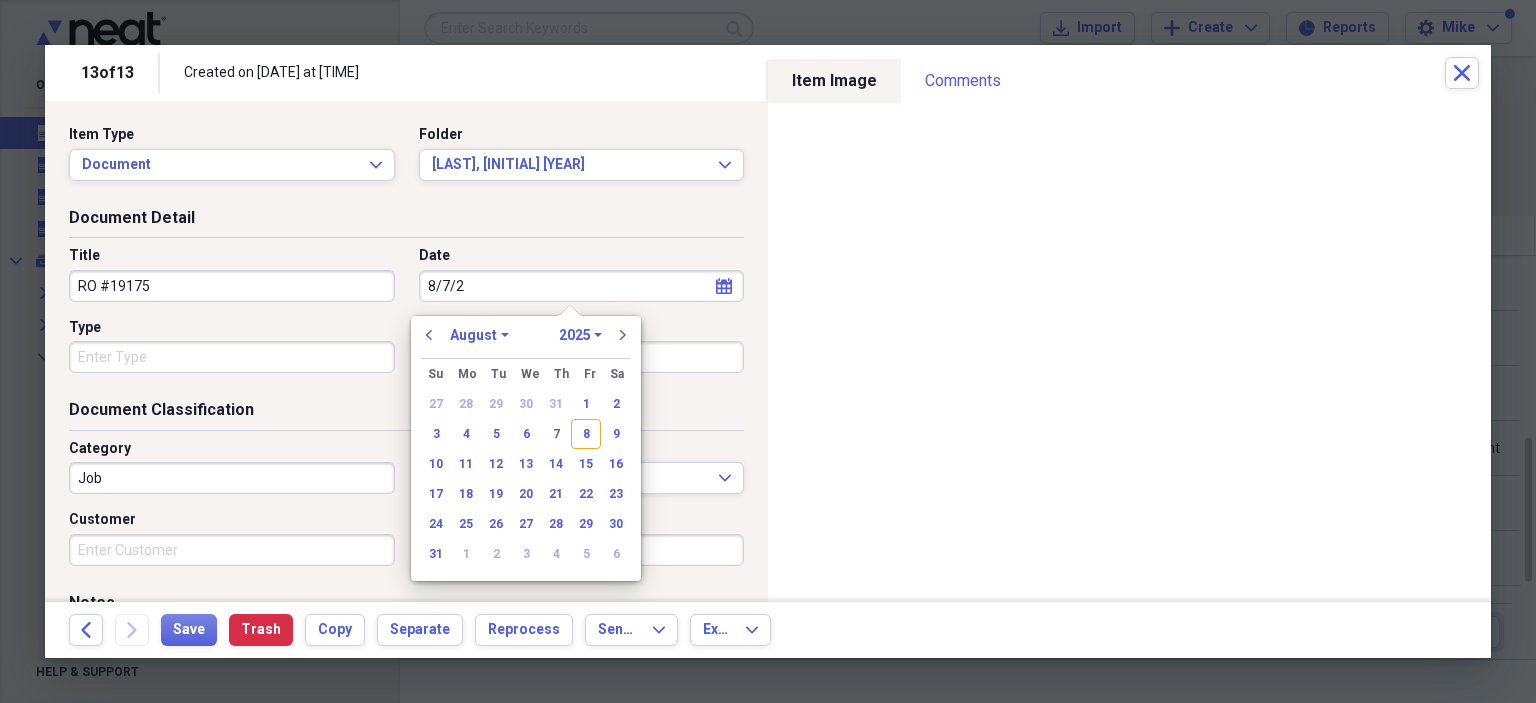 type on "8/7/20" 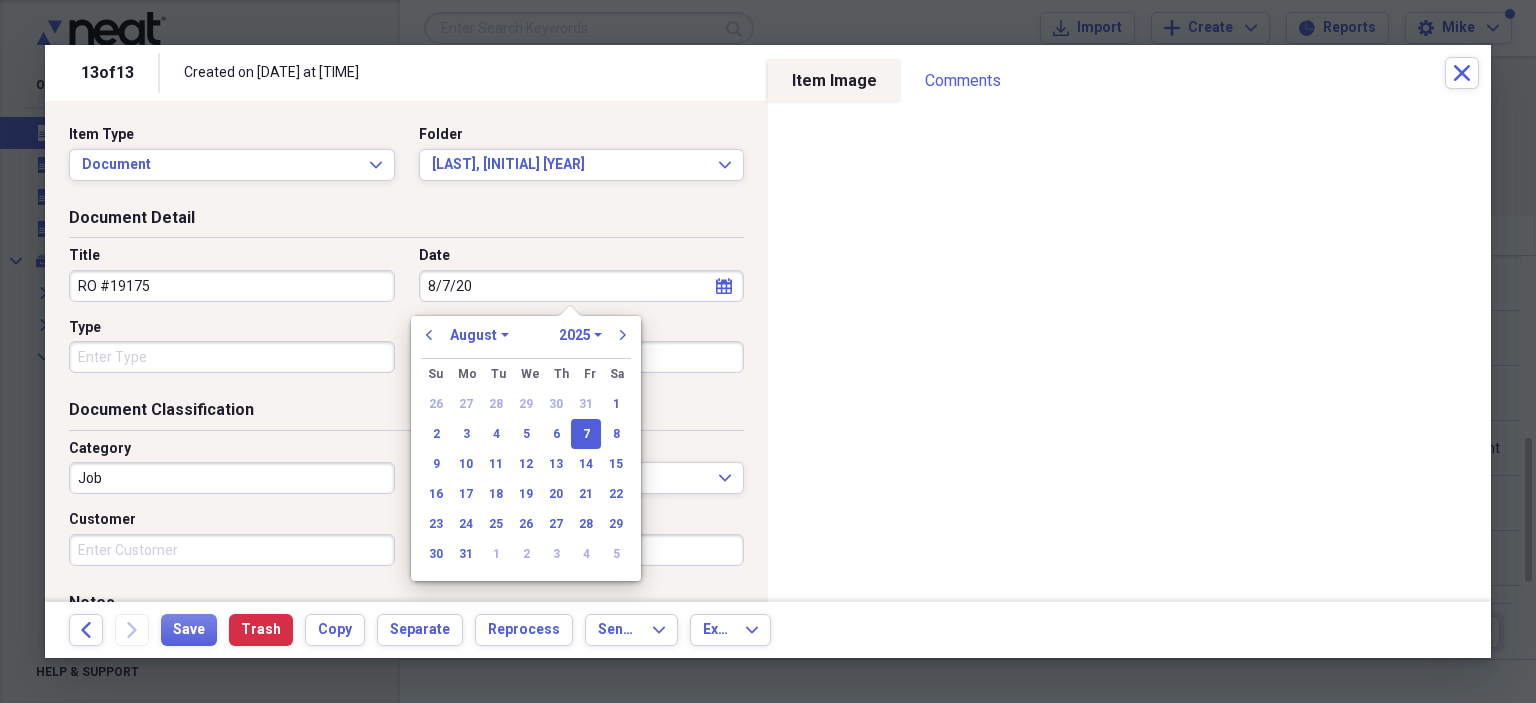 select on "2020" 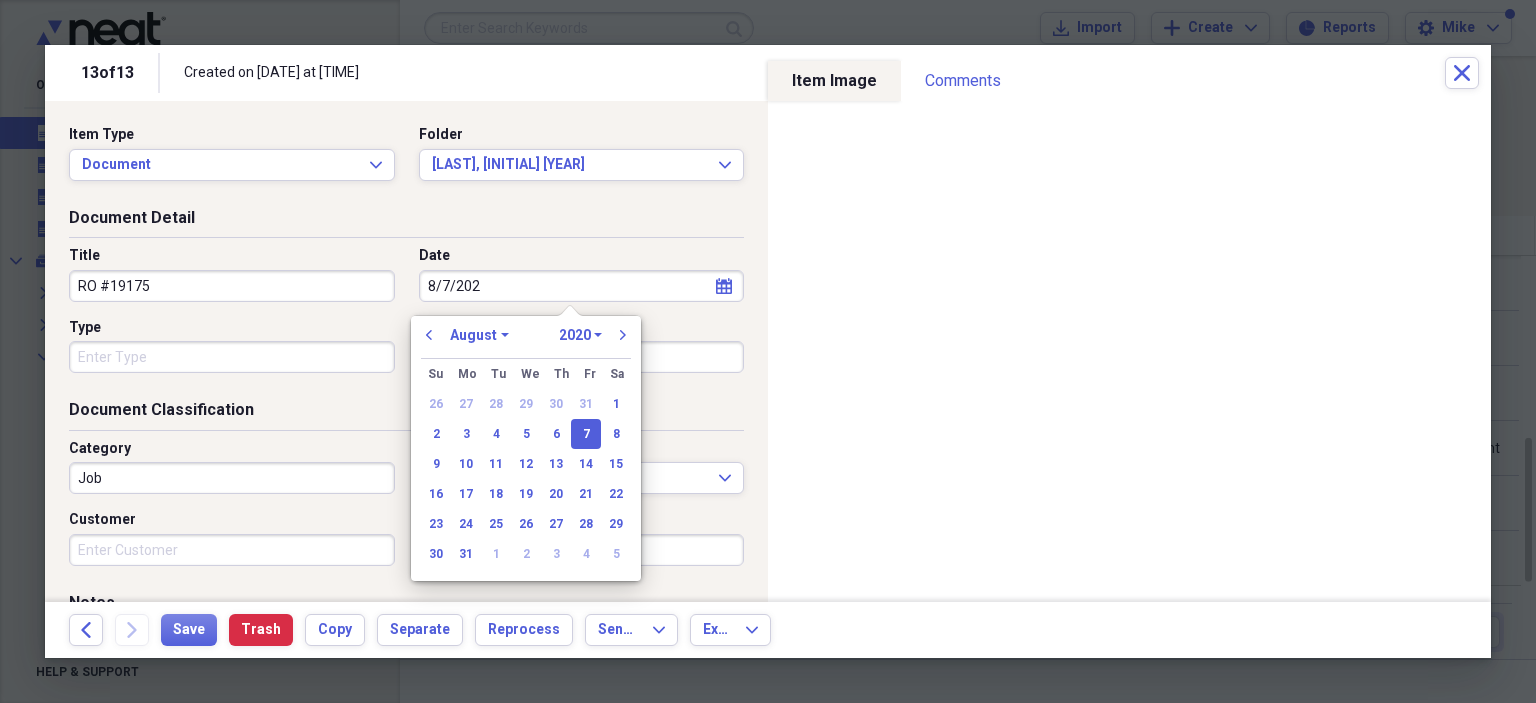 type on "8/7/2025" 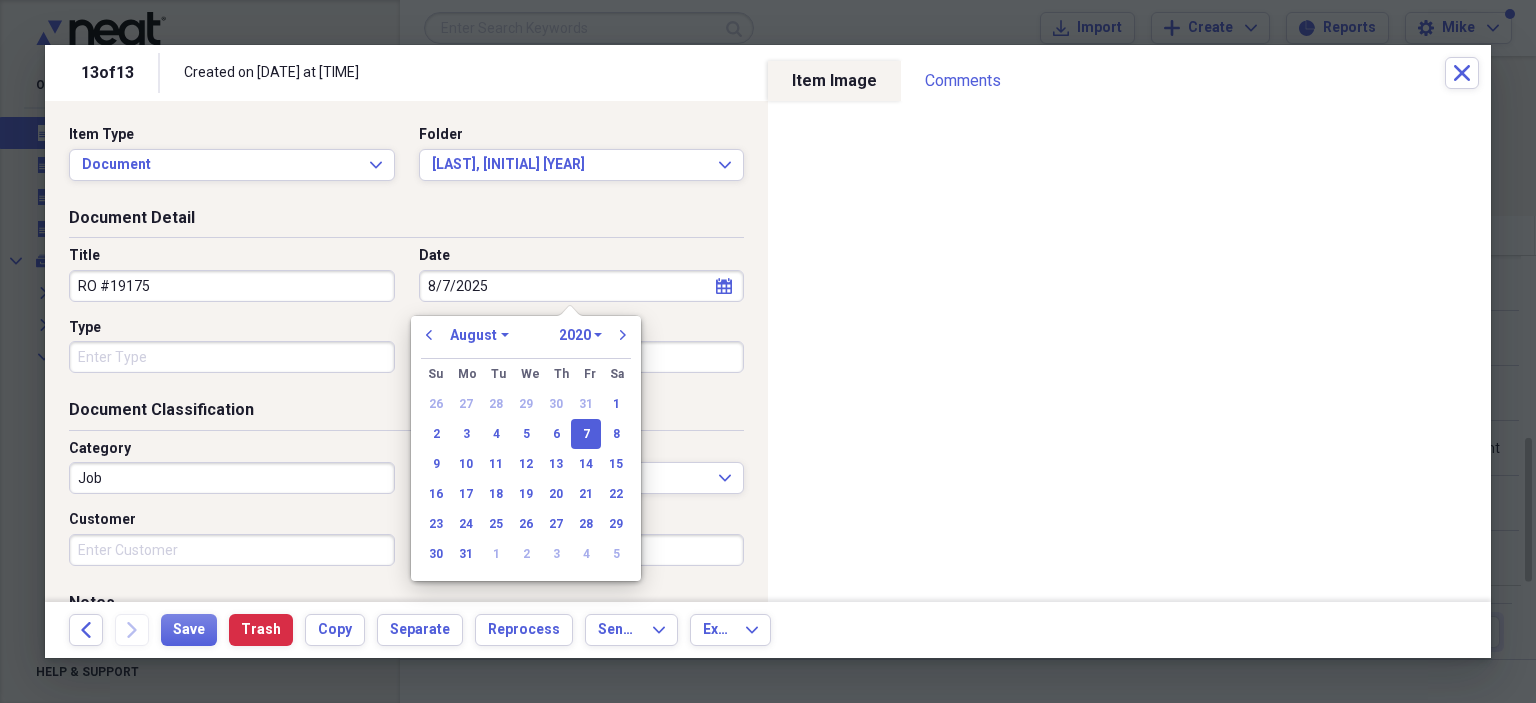 select on "2025" 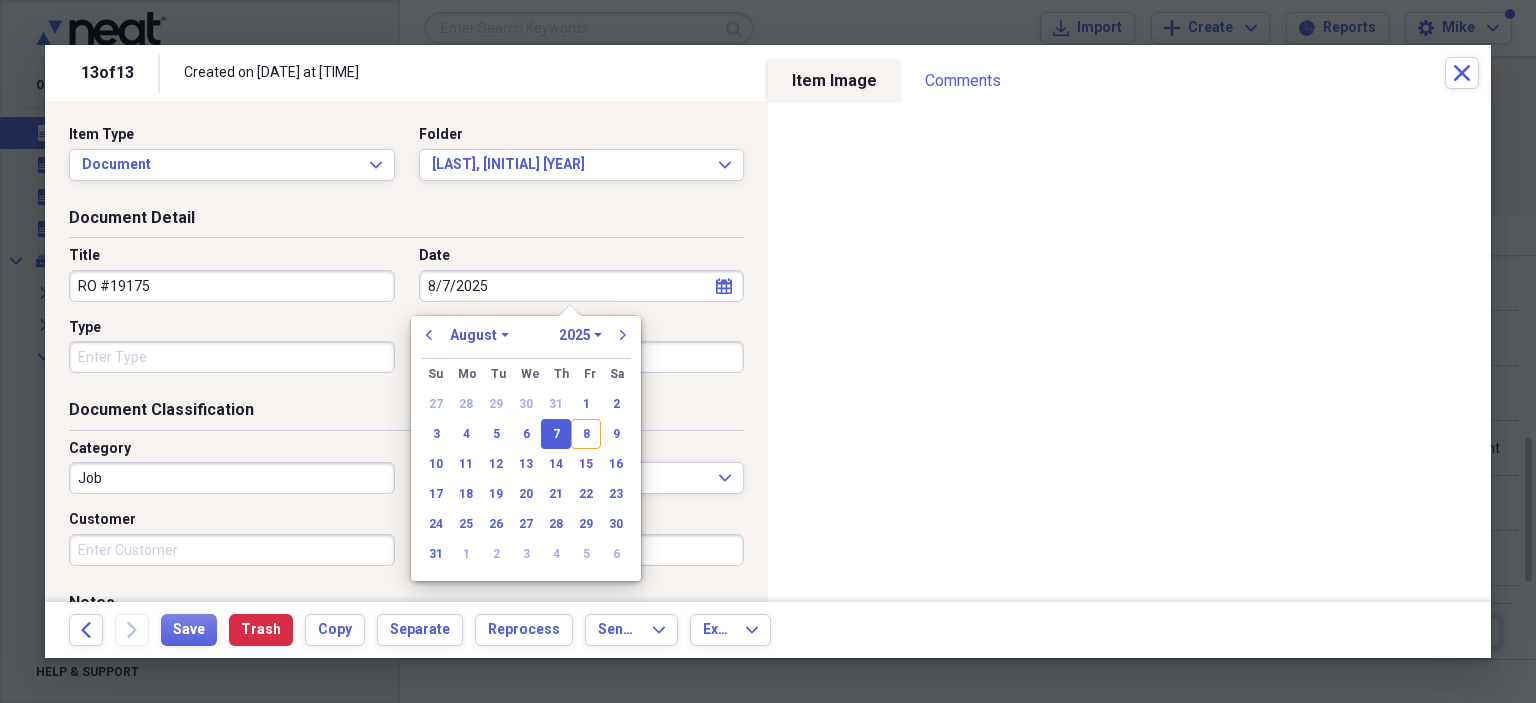 click on "Type" at bounding box center (232, 357) 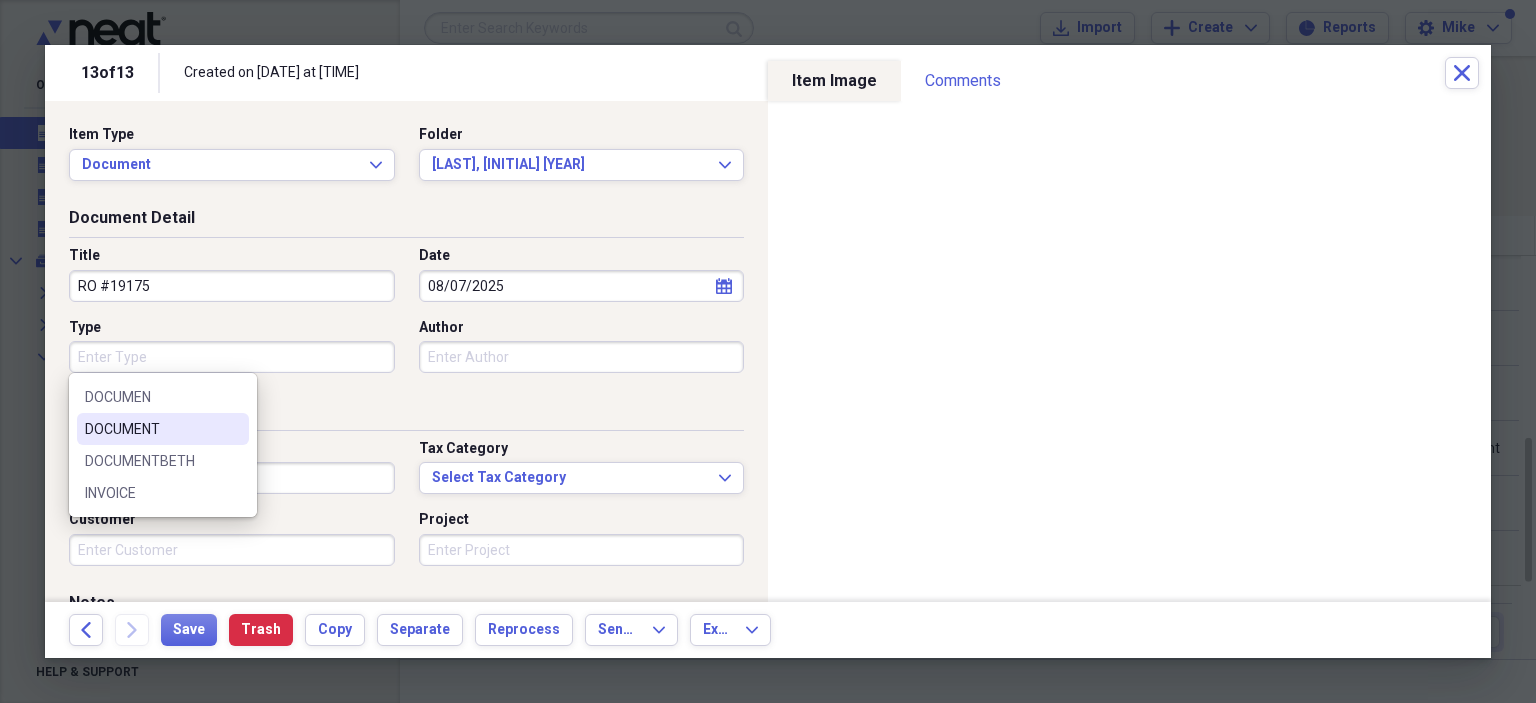 click on "DOCUMENT" at bounding box center (151, 429) 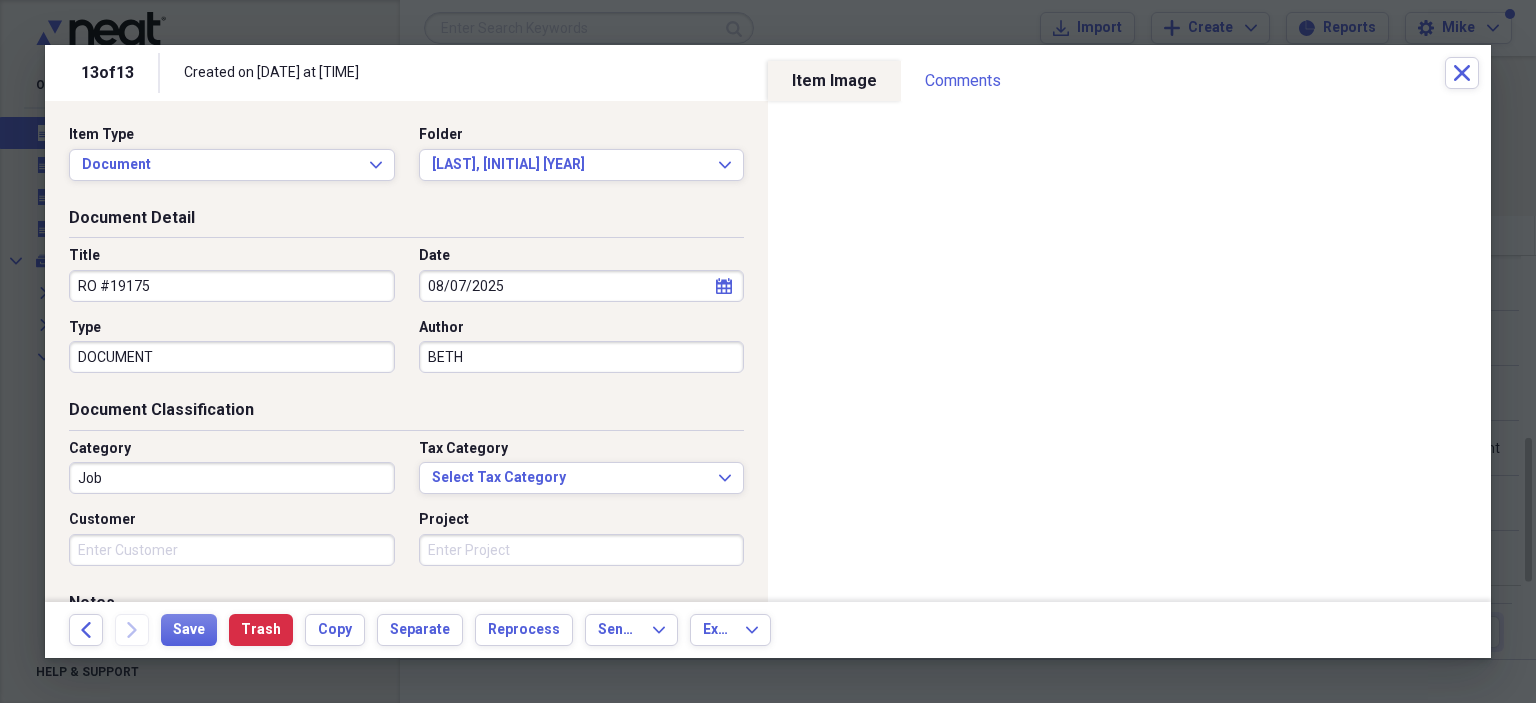 type on "BETH" 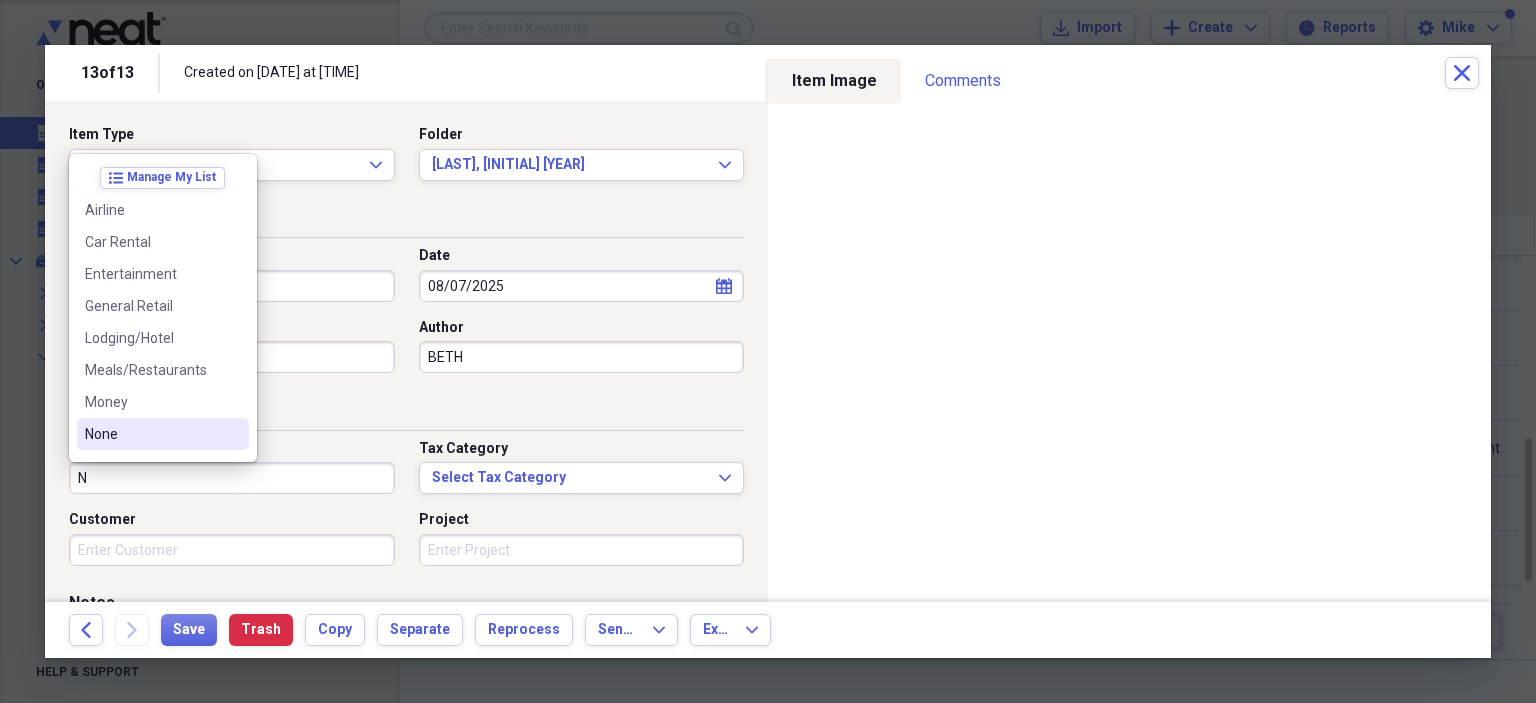 click on "None" at bounding box center (151, 434) 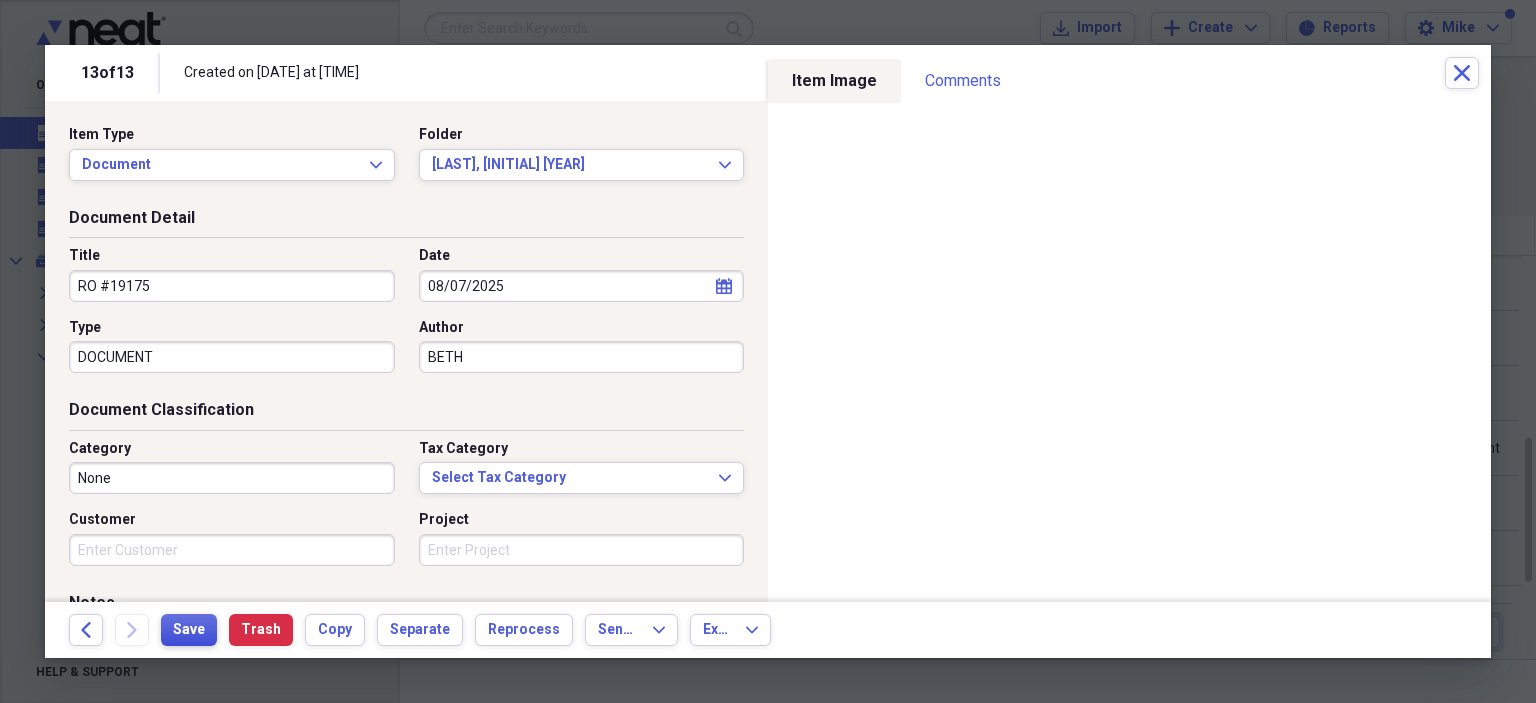 click on "Save" at bounding box center (189, 630) 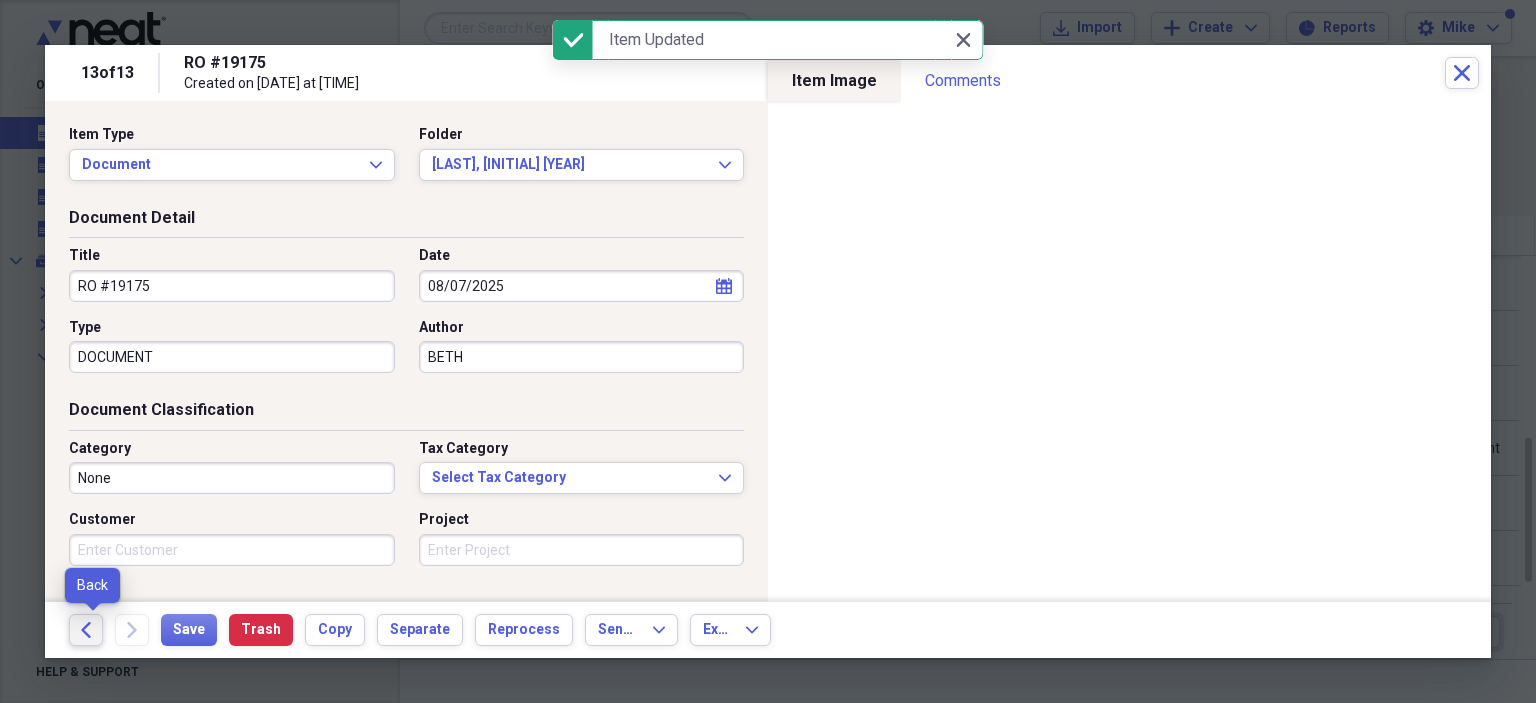 click on "Back" 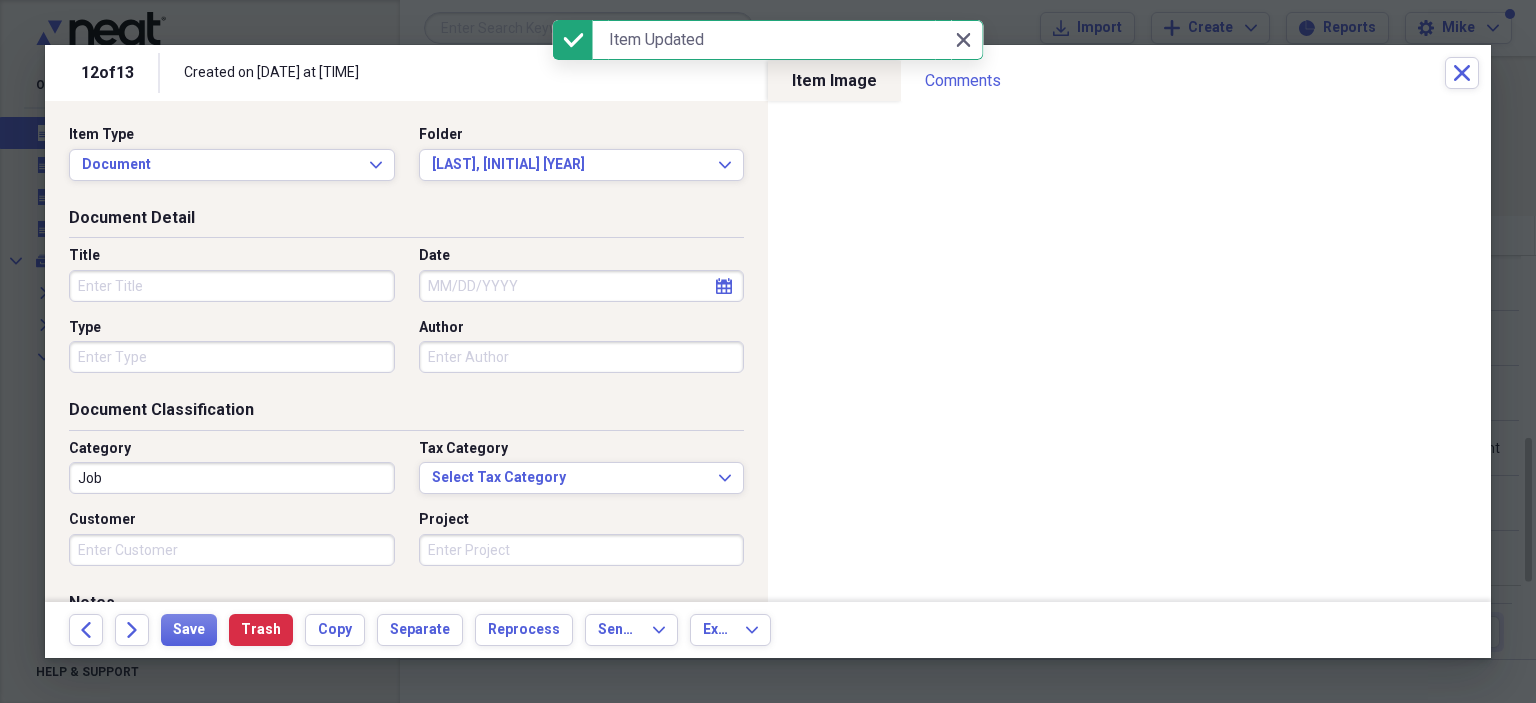 click on "Title" at bounding box center [232, 286] 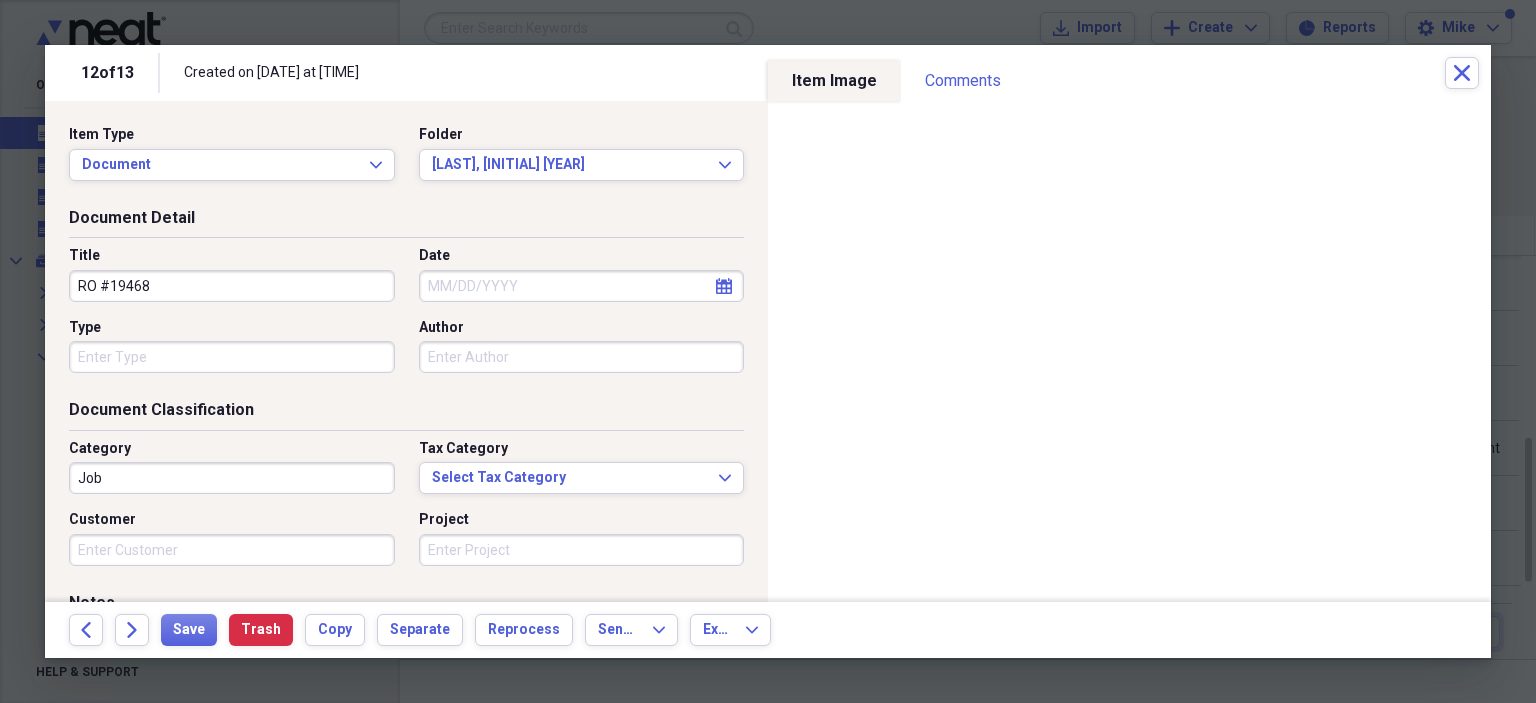 type on "RO #19468" 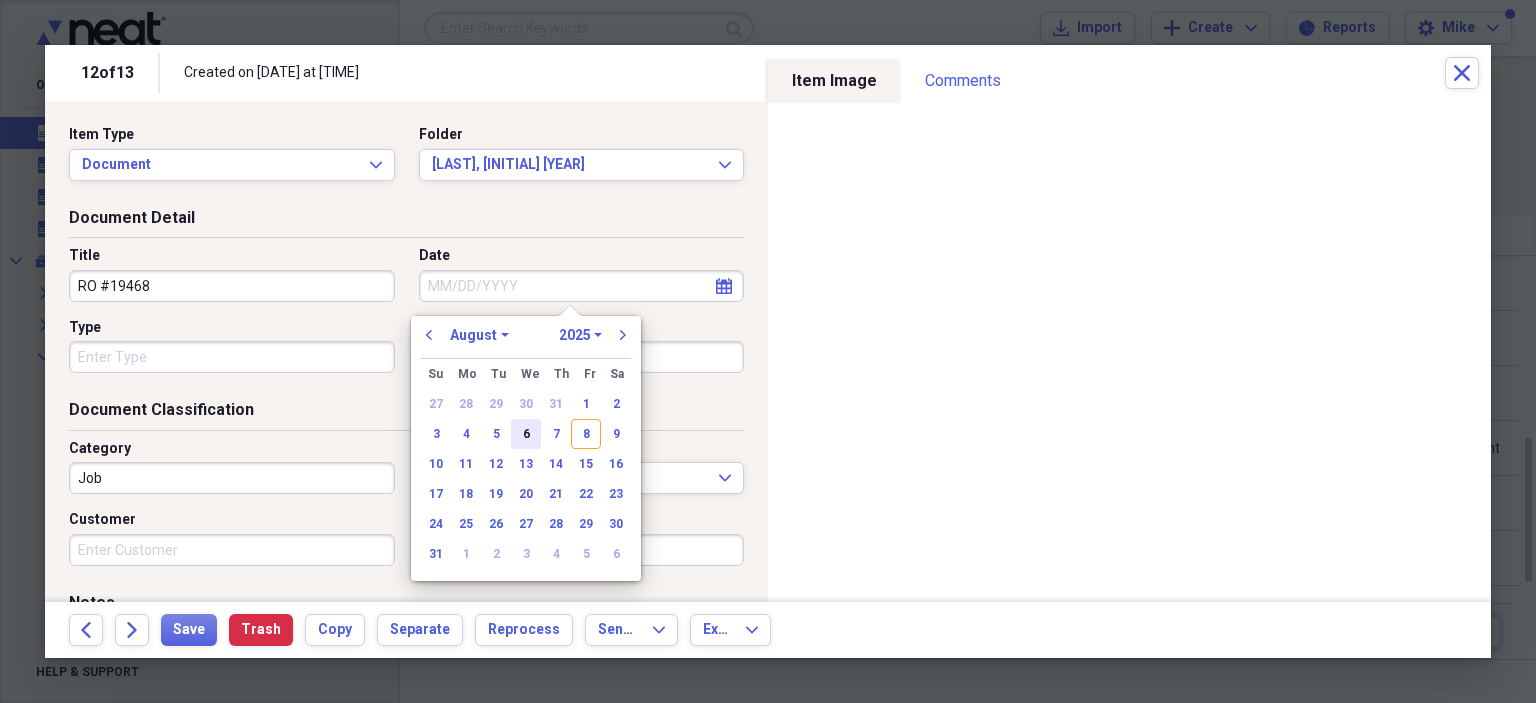 click on "7" at bounding box center (556, 434) 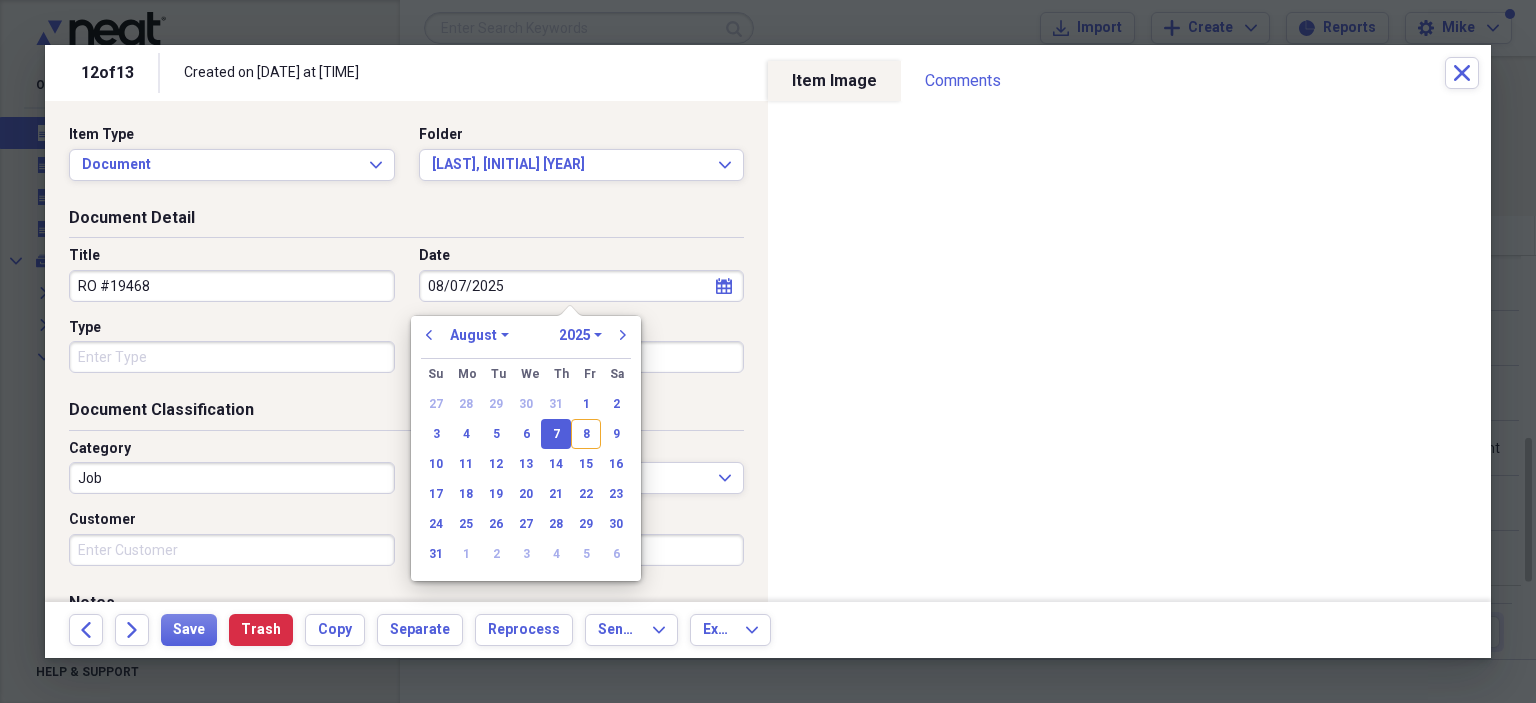 type on "08/07/2025" 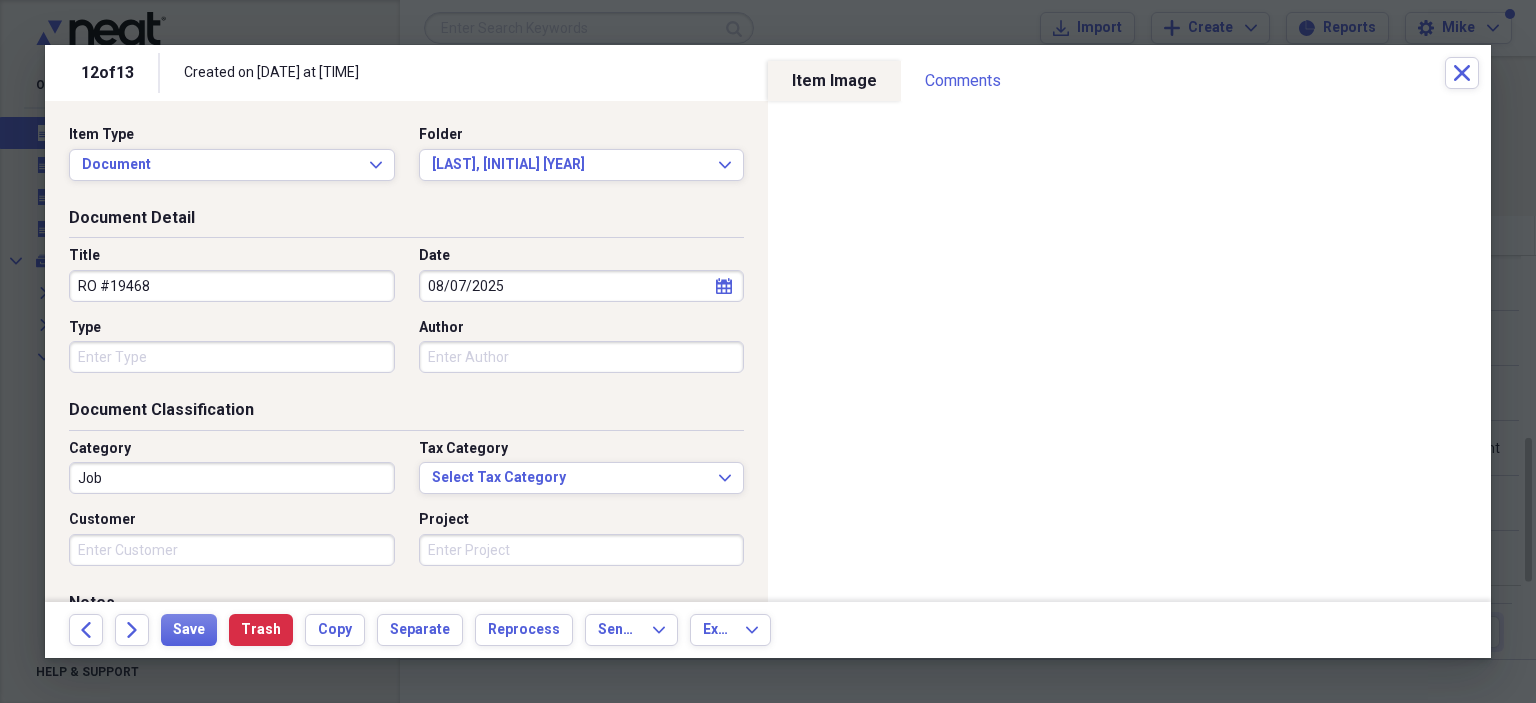 type 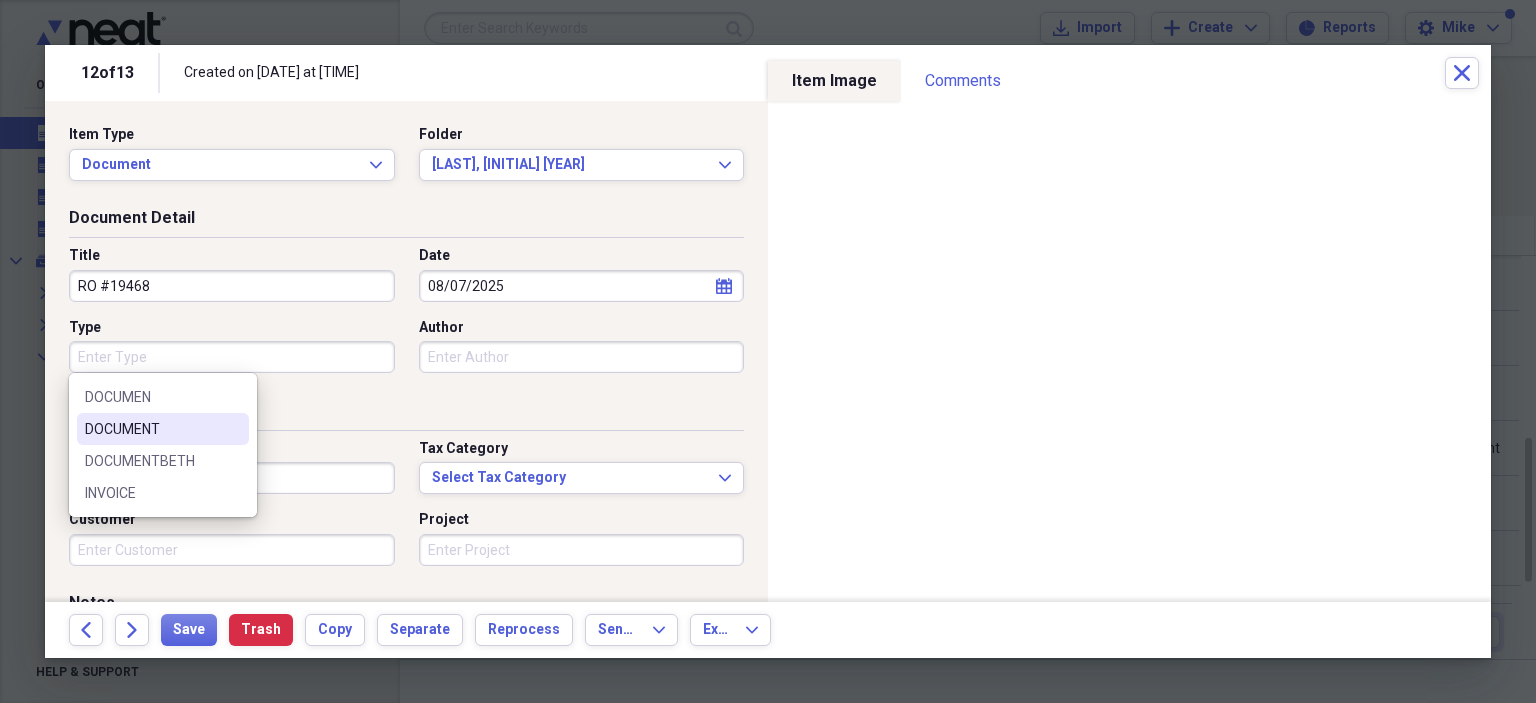 type on "DOCUMENT" 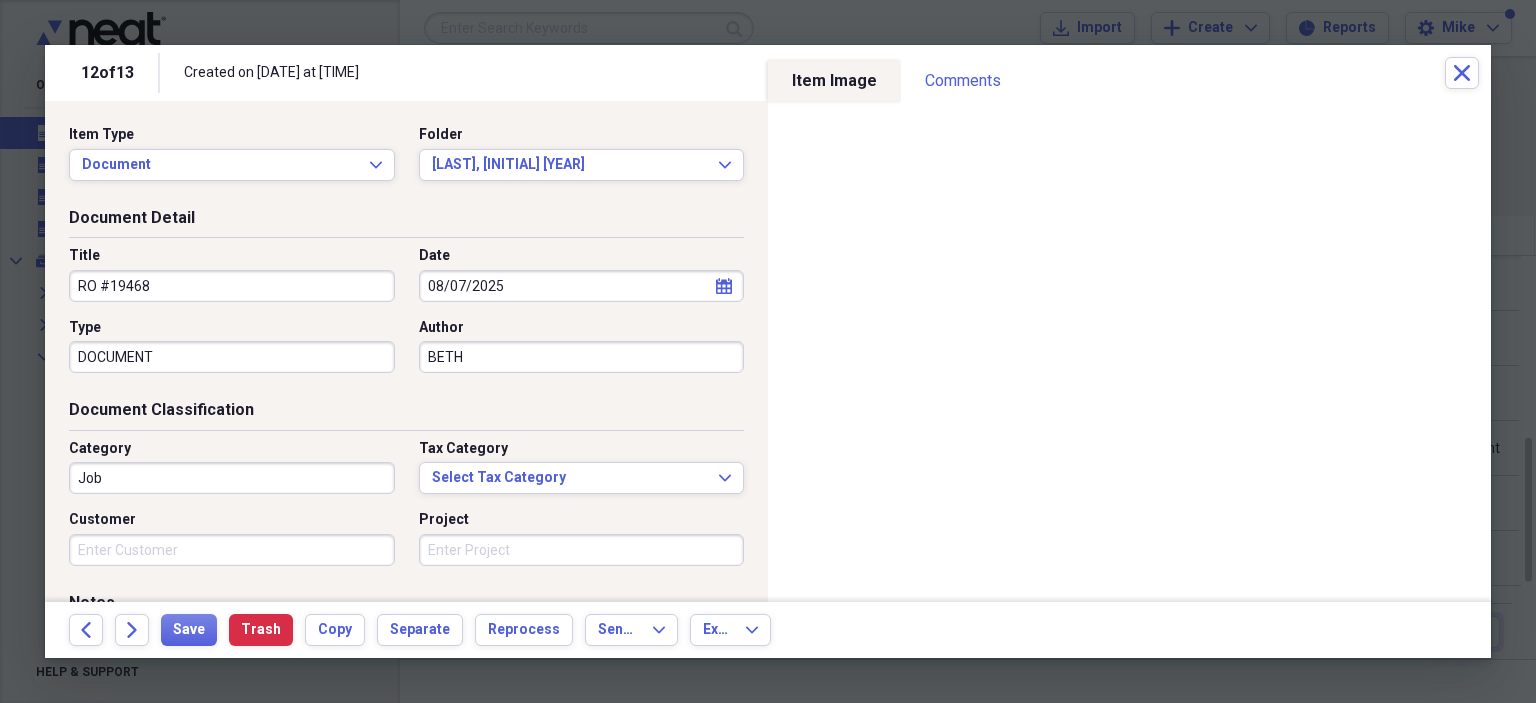 type on "BETH" 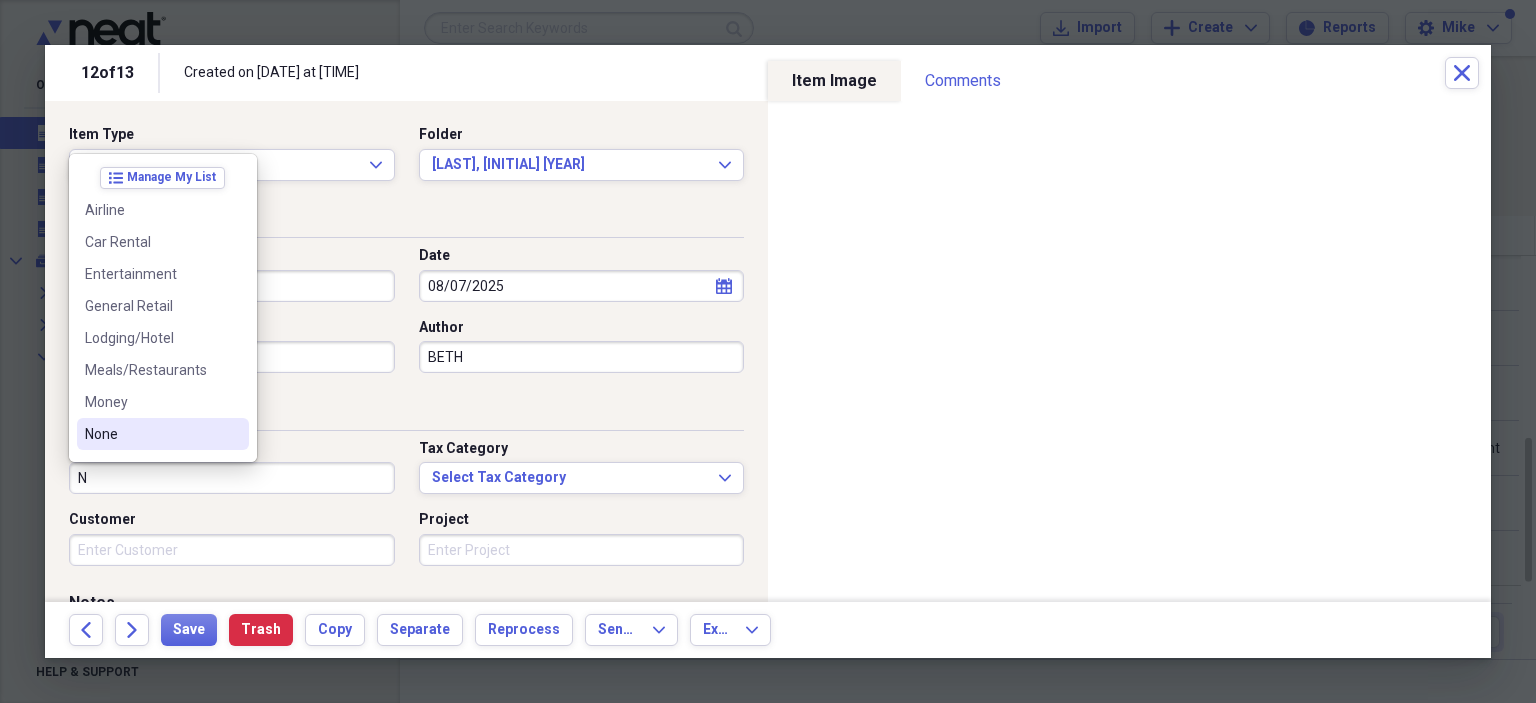 click on "None" at bounding box center [151, 434] 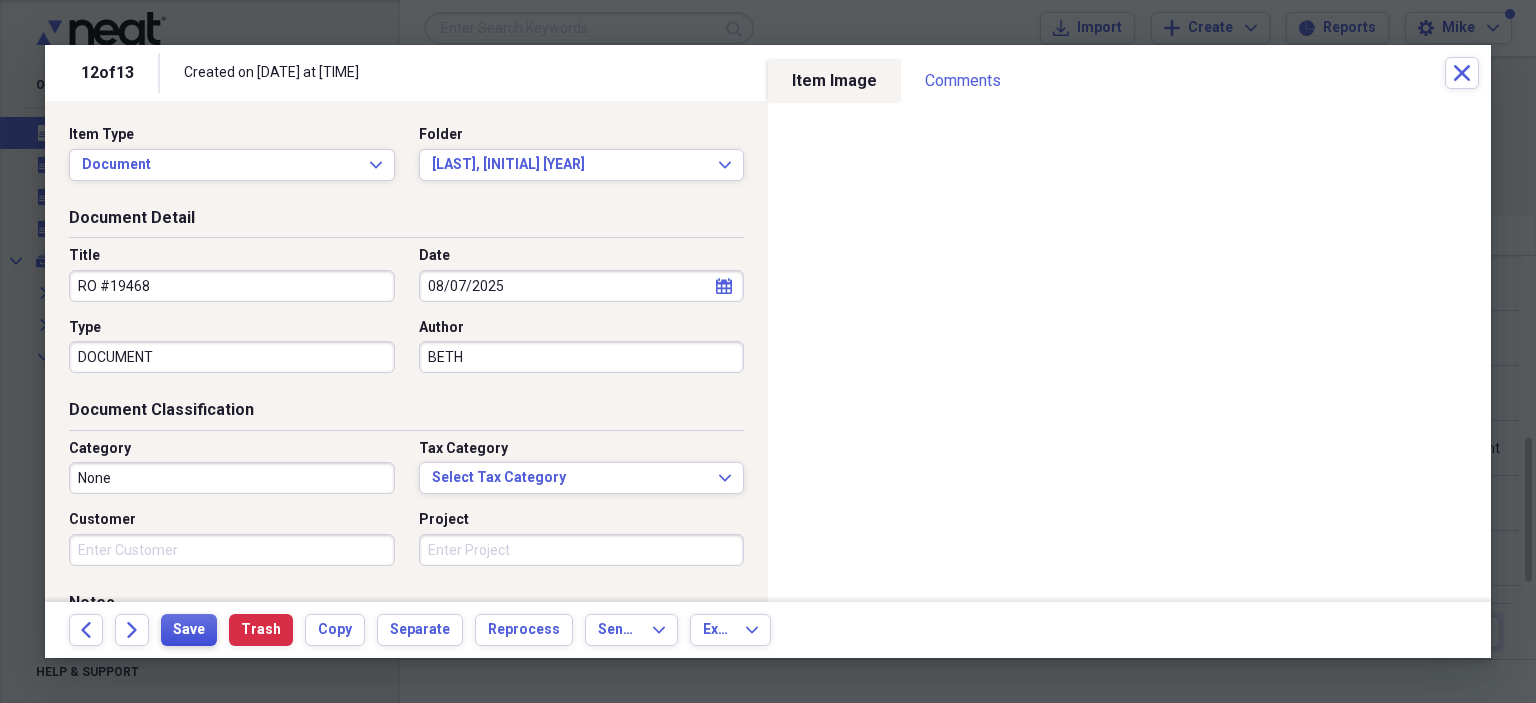click on "Save" at bounding box center [189, 630] 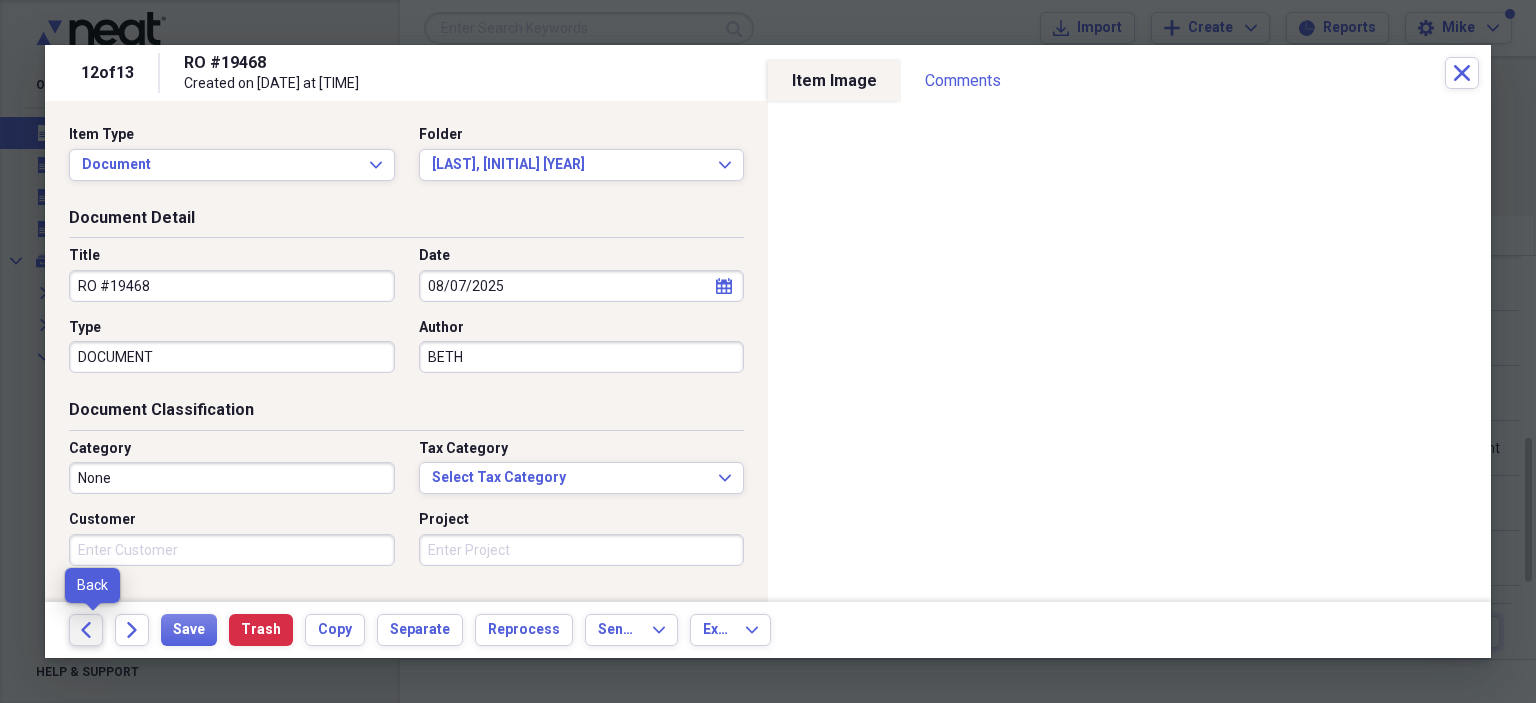 click on "Back" at bounding box center (86, 630) 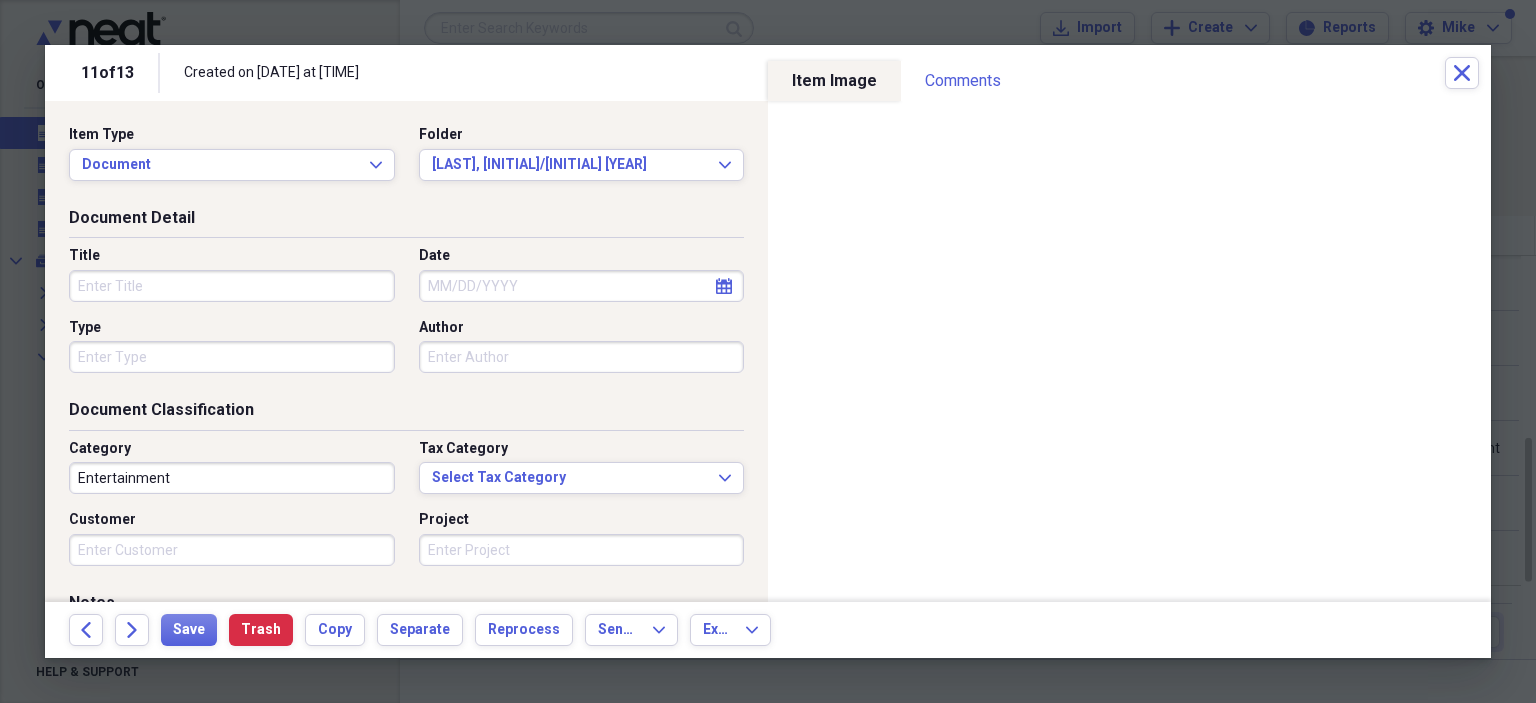 click on "Title" at bounding box center [232, 286] 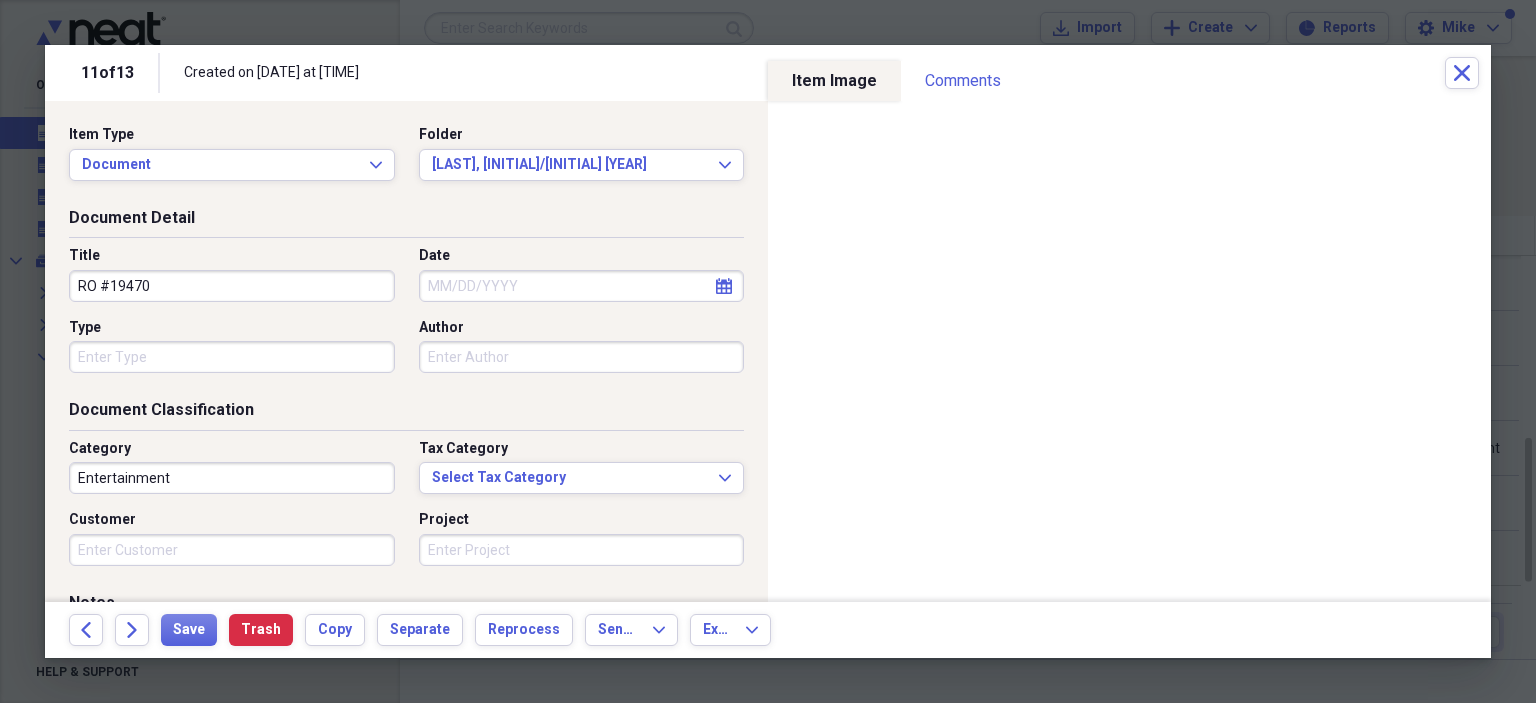 type on "RO #19470" 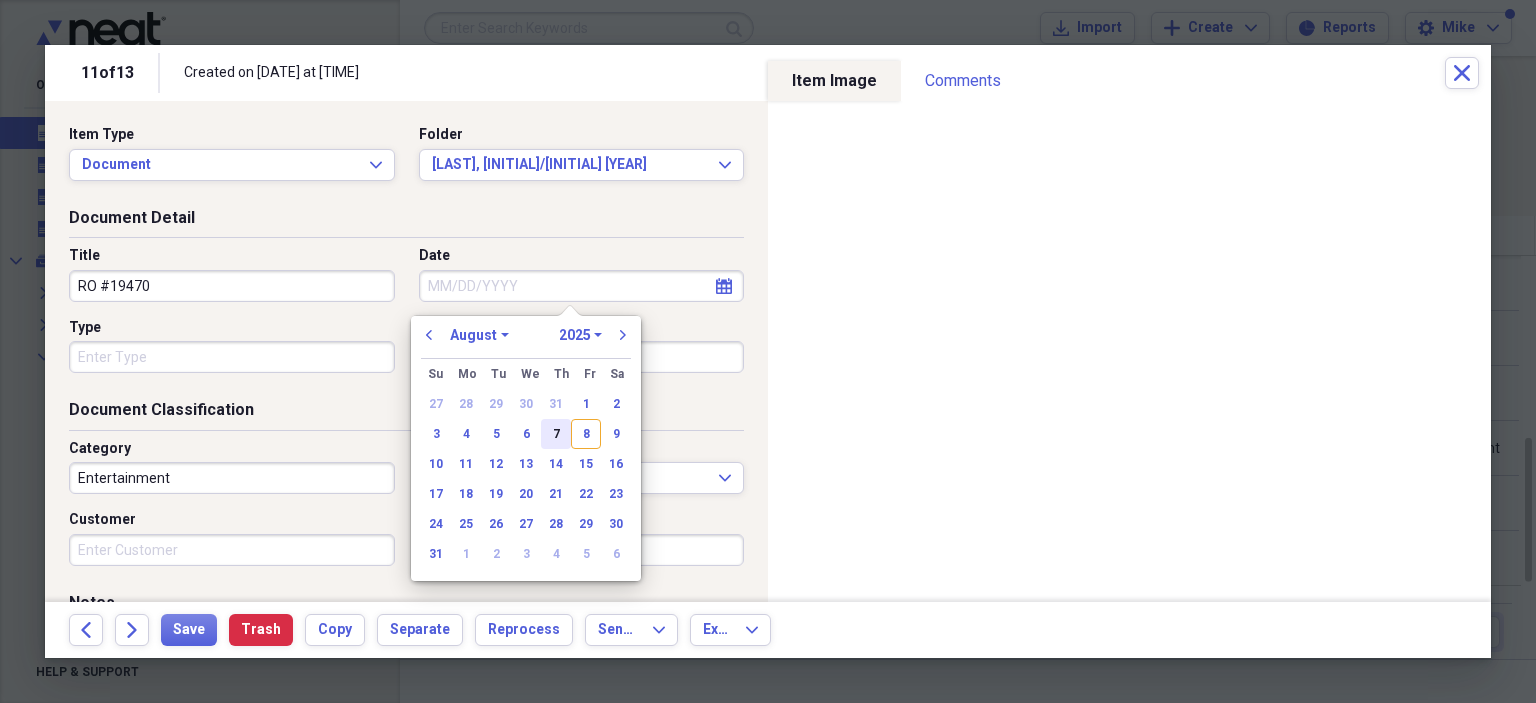 click on "7" at bounding box center (556, 434) 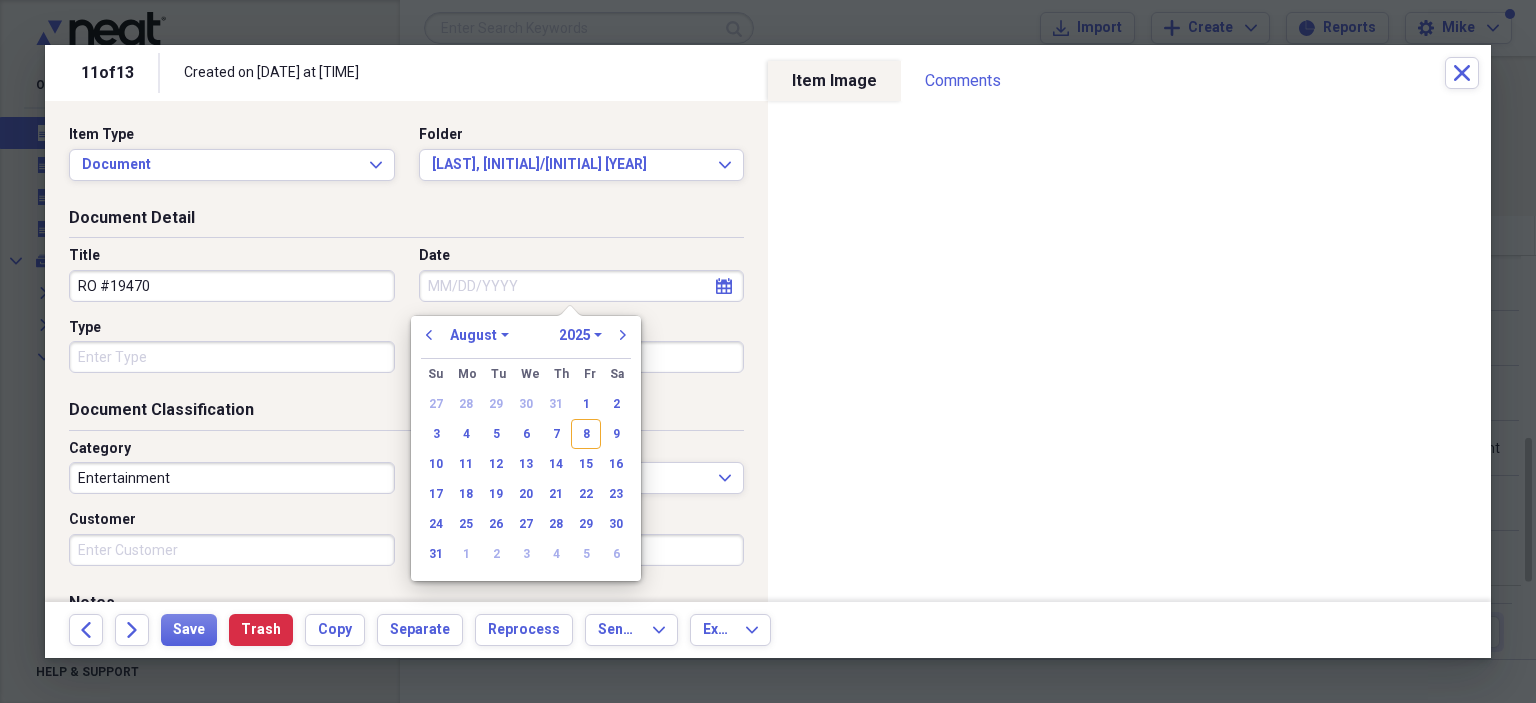 type on "08/07/2025" 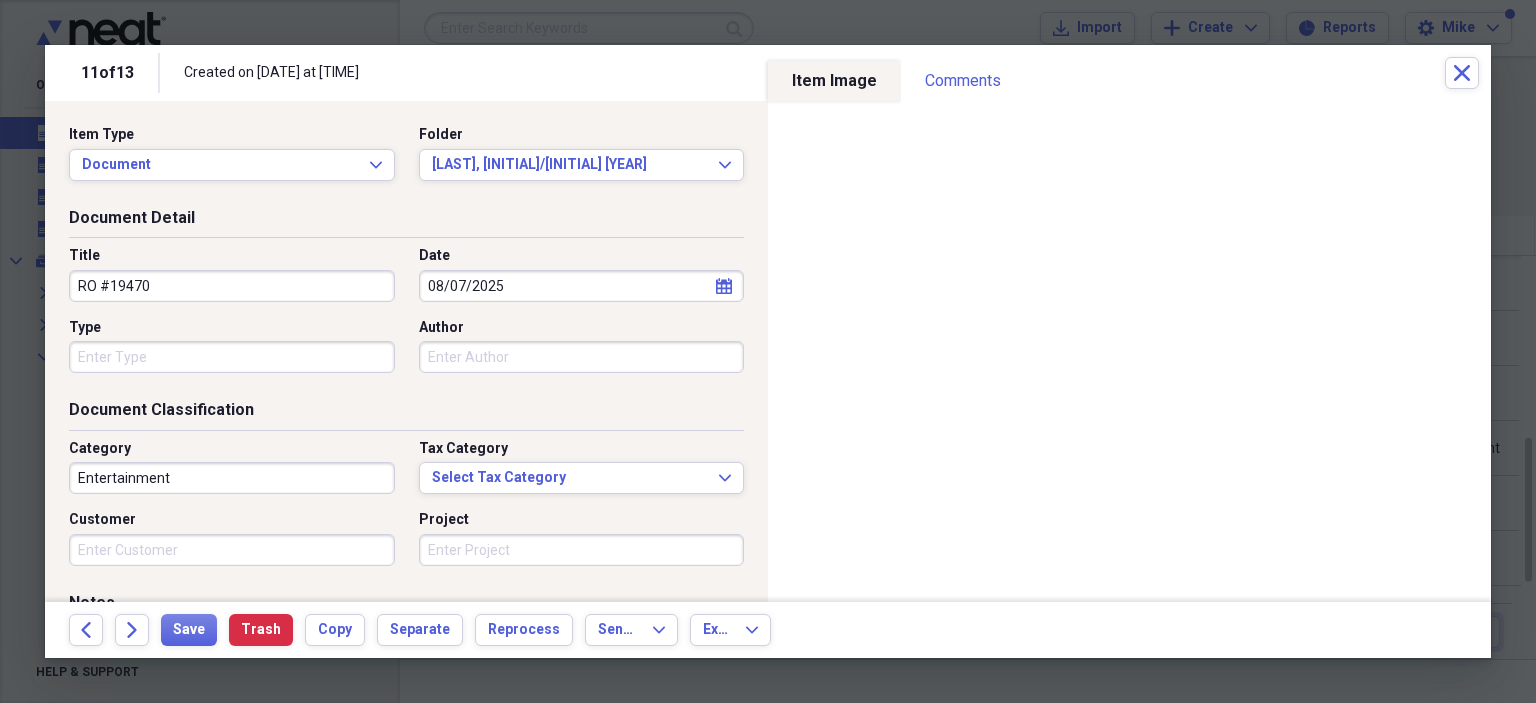 type 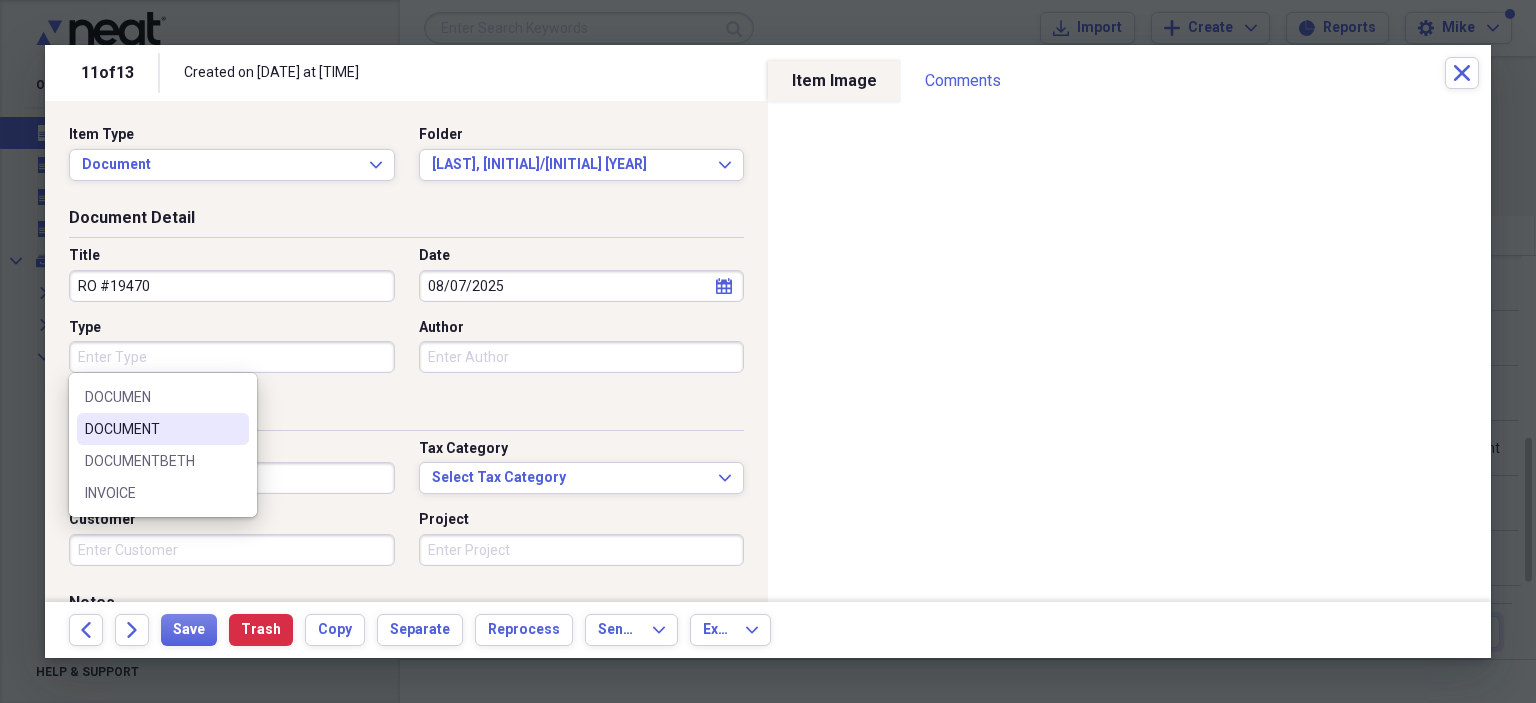 type on "DOCUMENT" 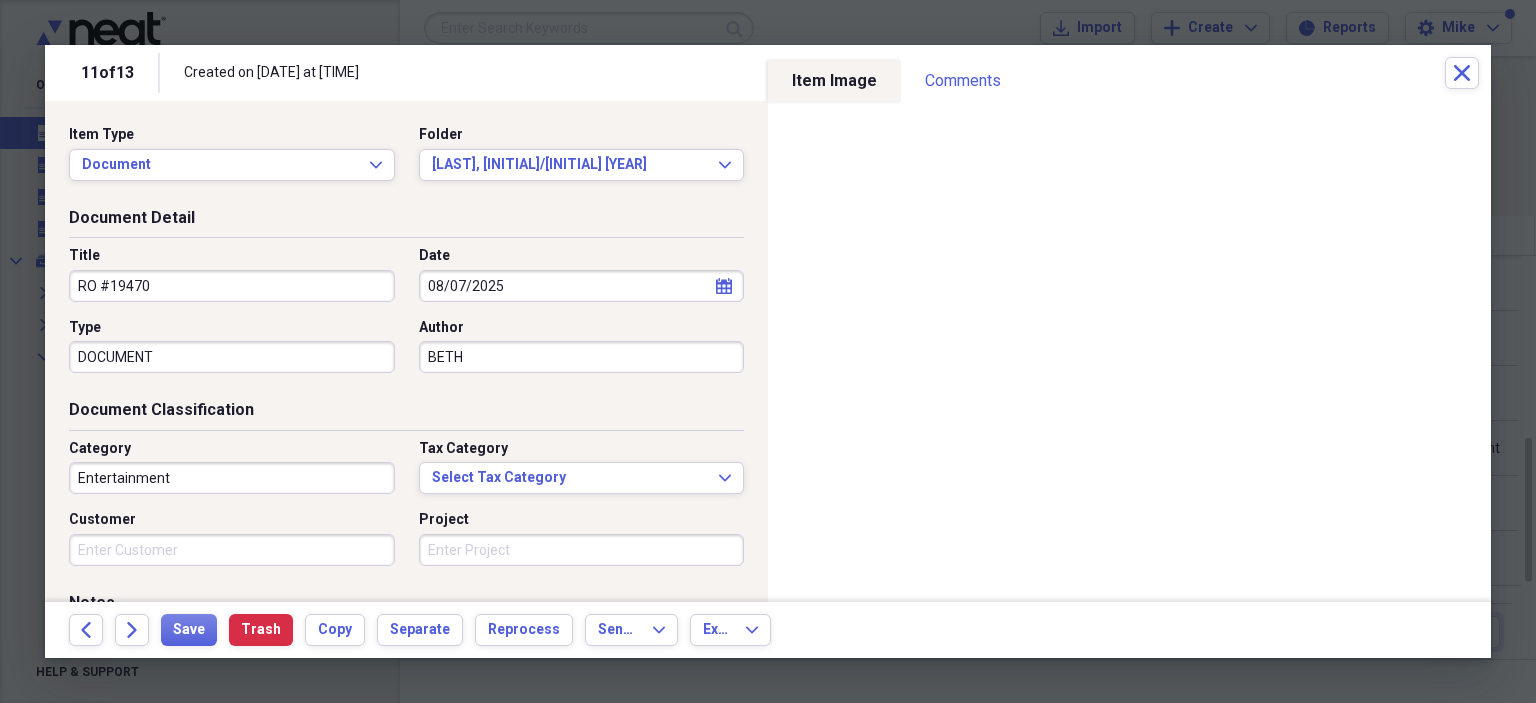 type on "BETH" 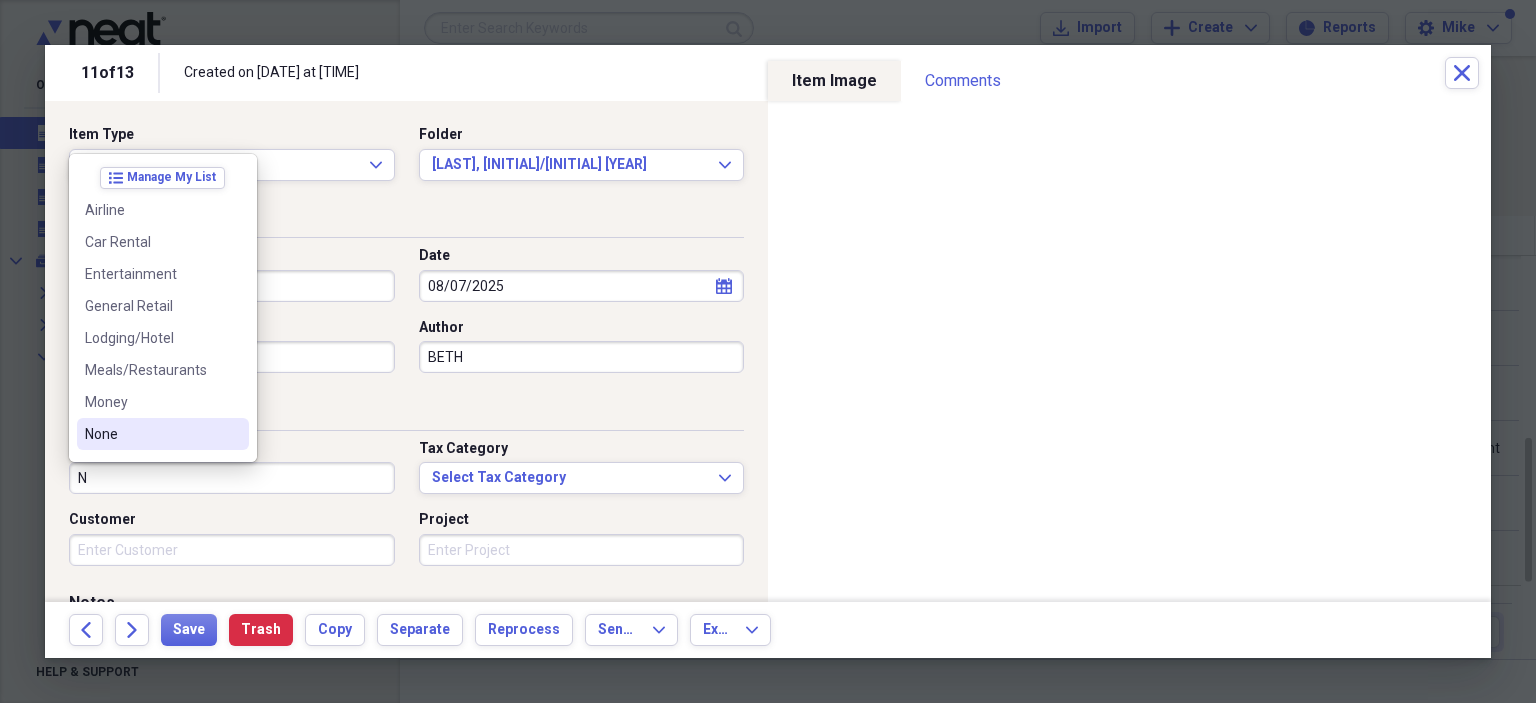 click on "None" at bounding box center [151, 434] 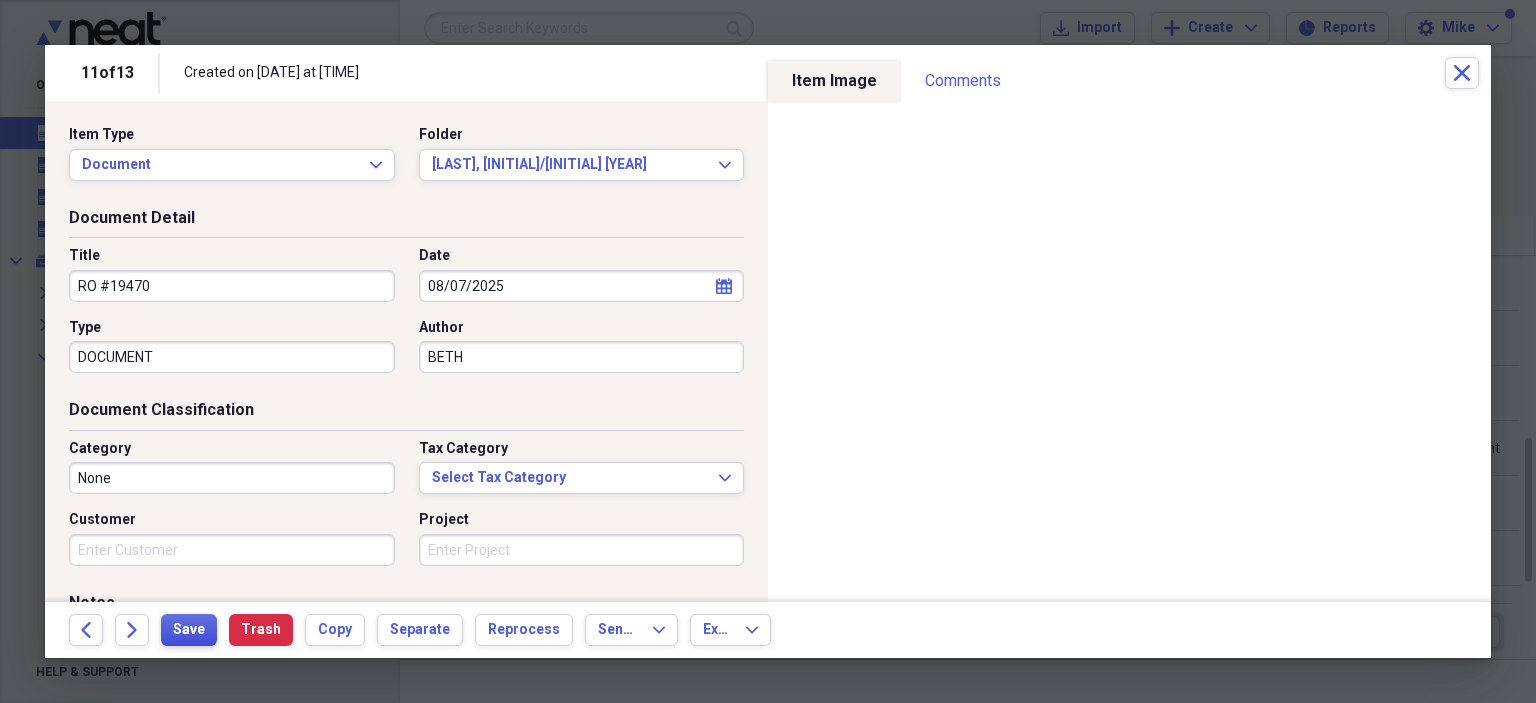 click on "Save" at bounding box center [189, 630] 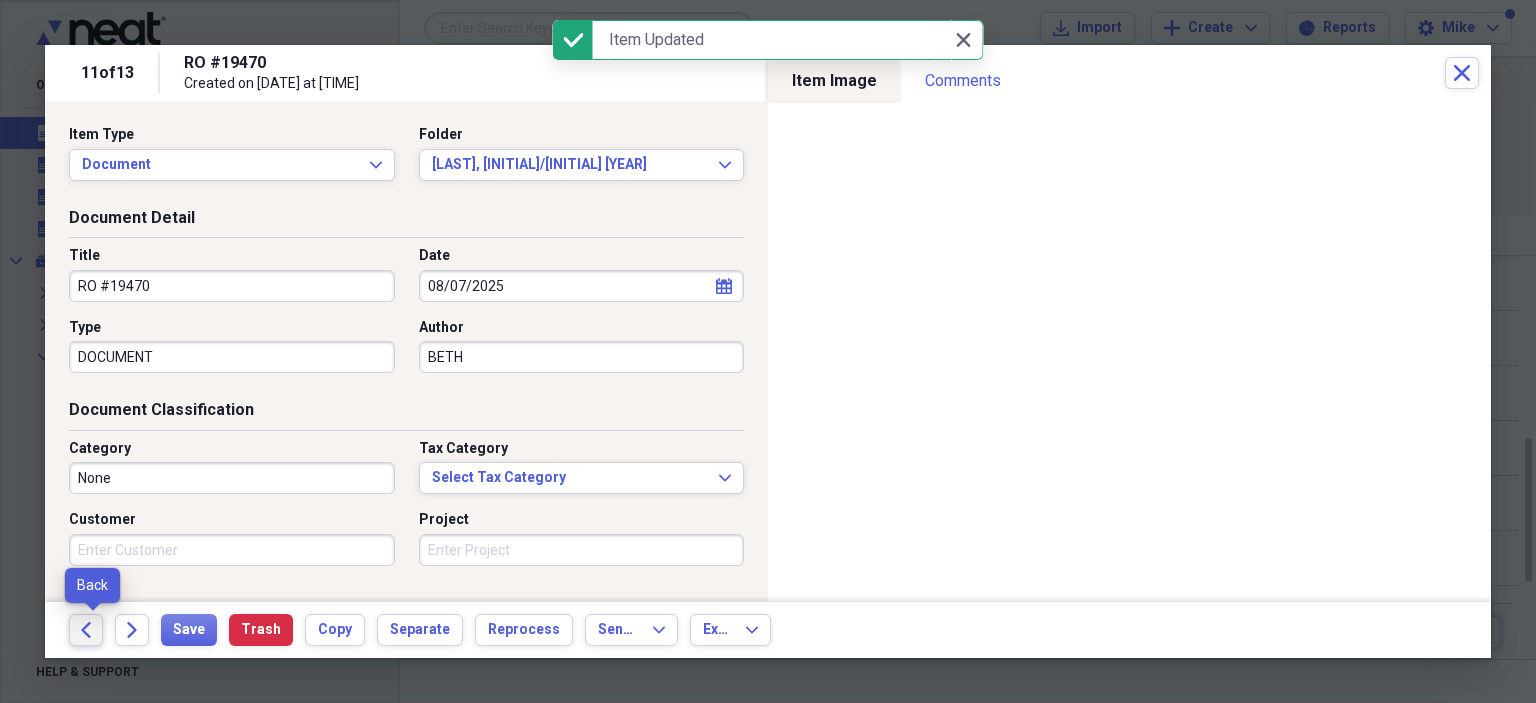 click on "Back" at bounding box center (86, 630) 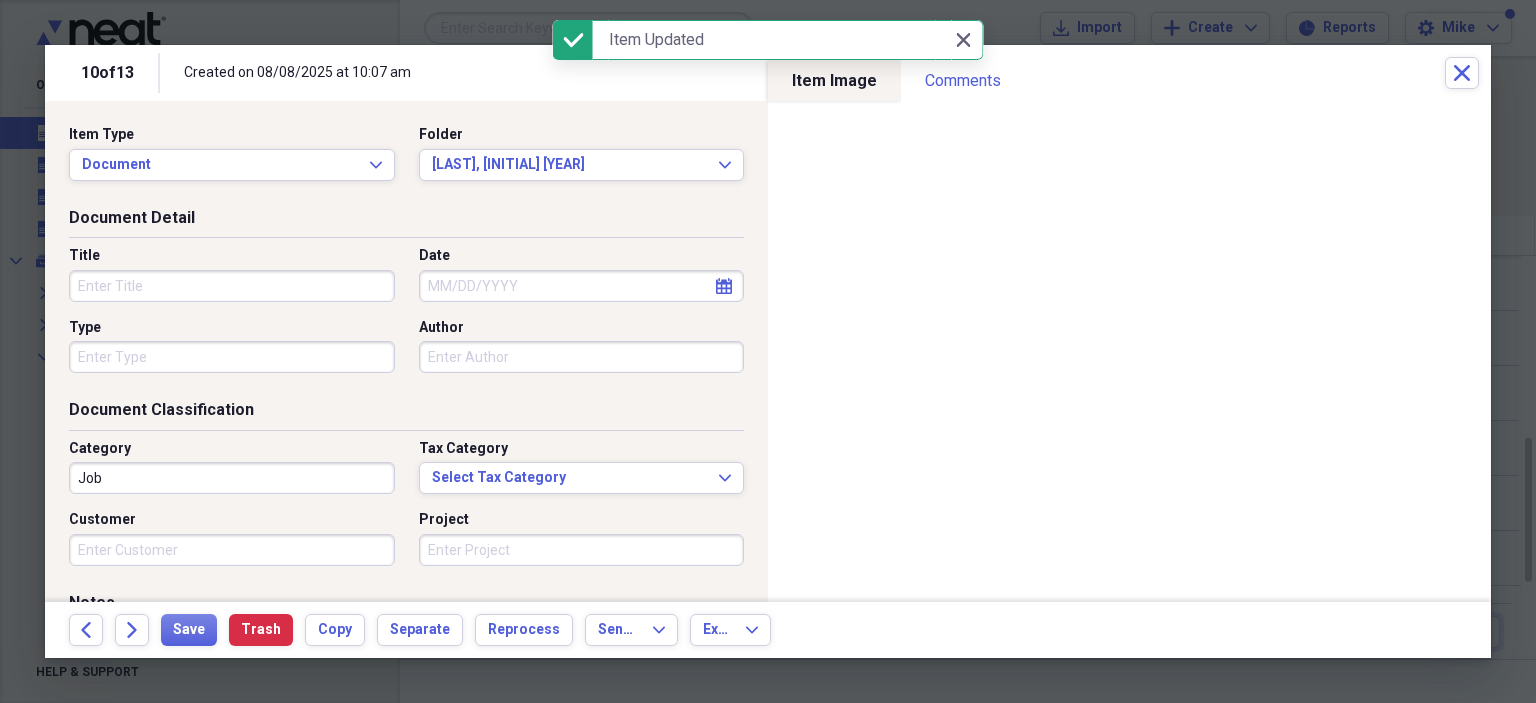 click on "Title" at bounding box center [232, 286] 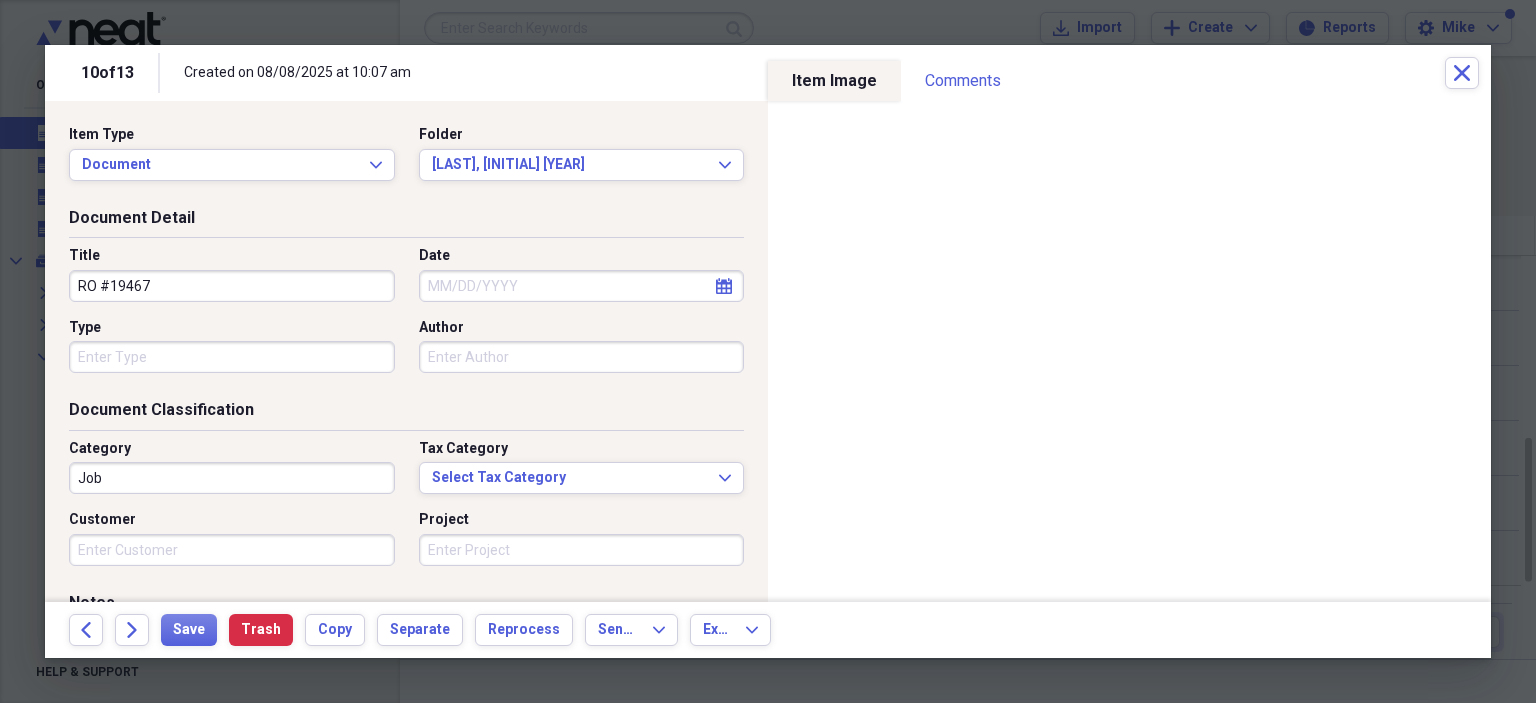 type on "RO #19467" 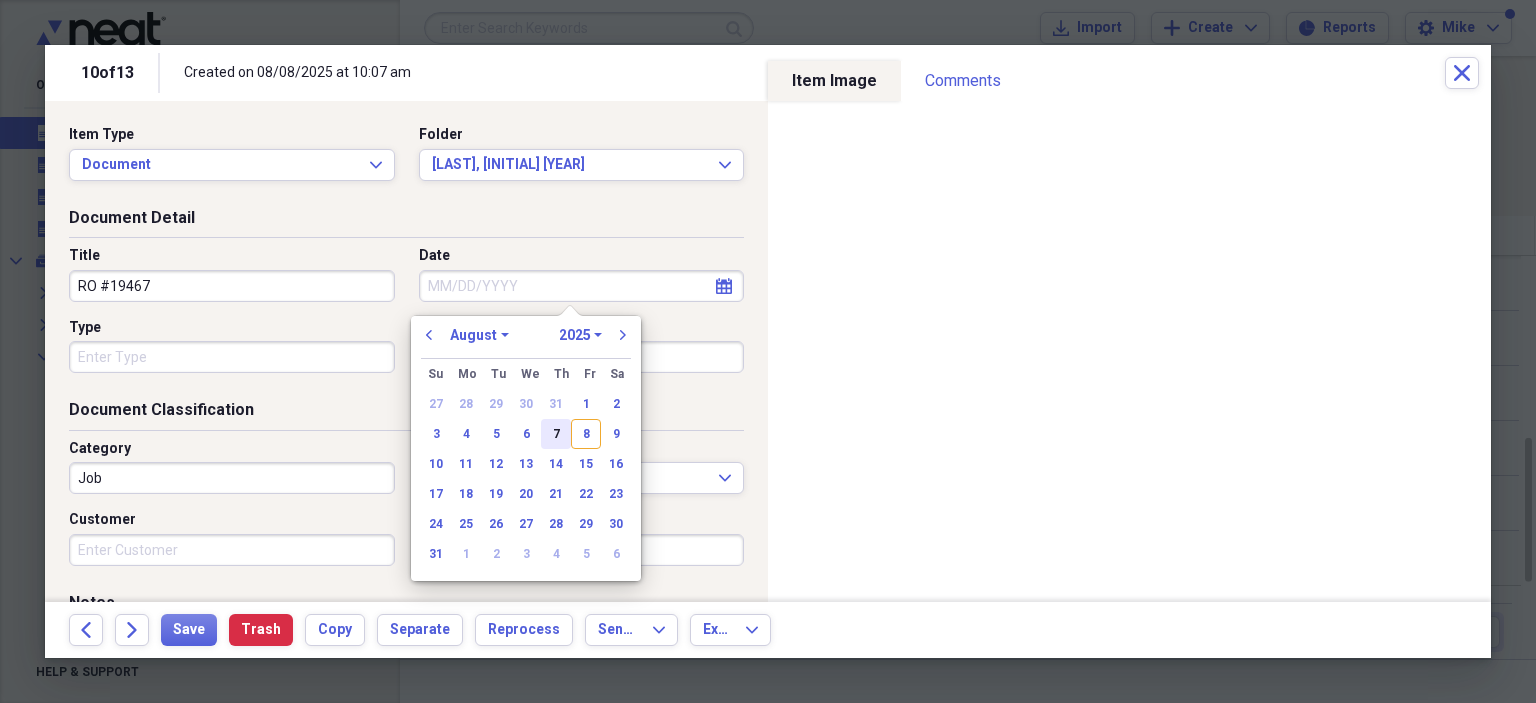 click on "7" at bounding box center (556, 434) 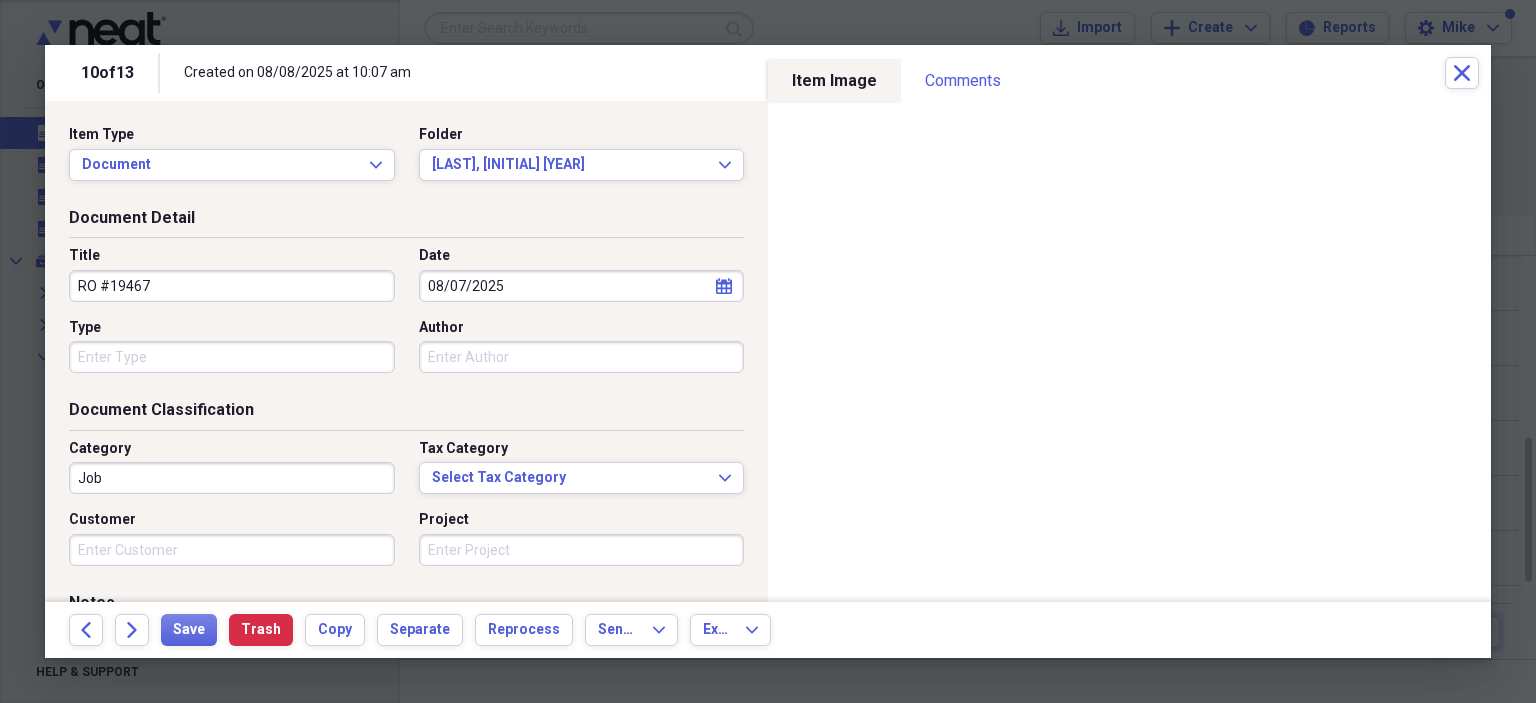 type 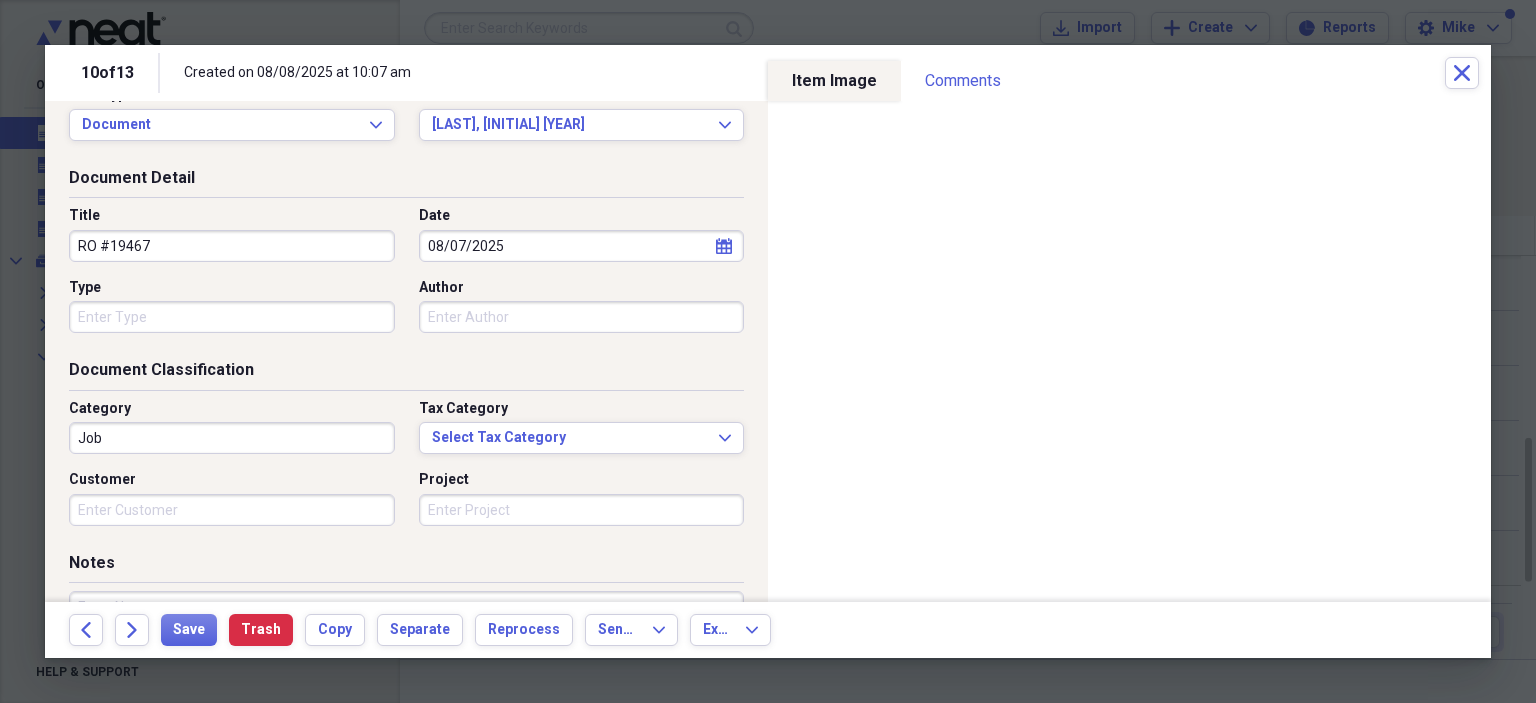 click on "calendar Calendar" at bounding box center (724, 246) 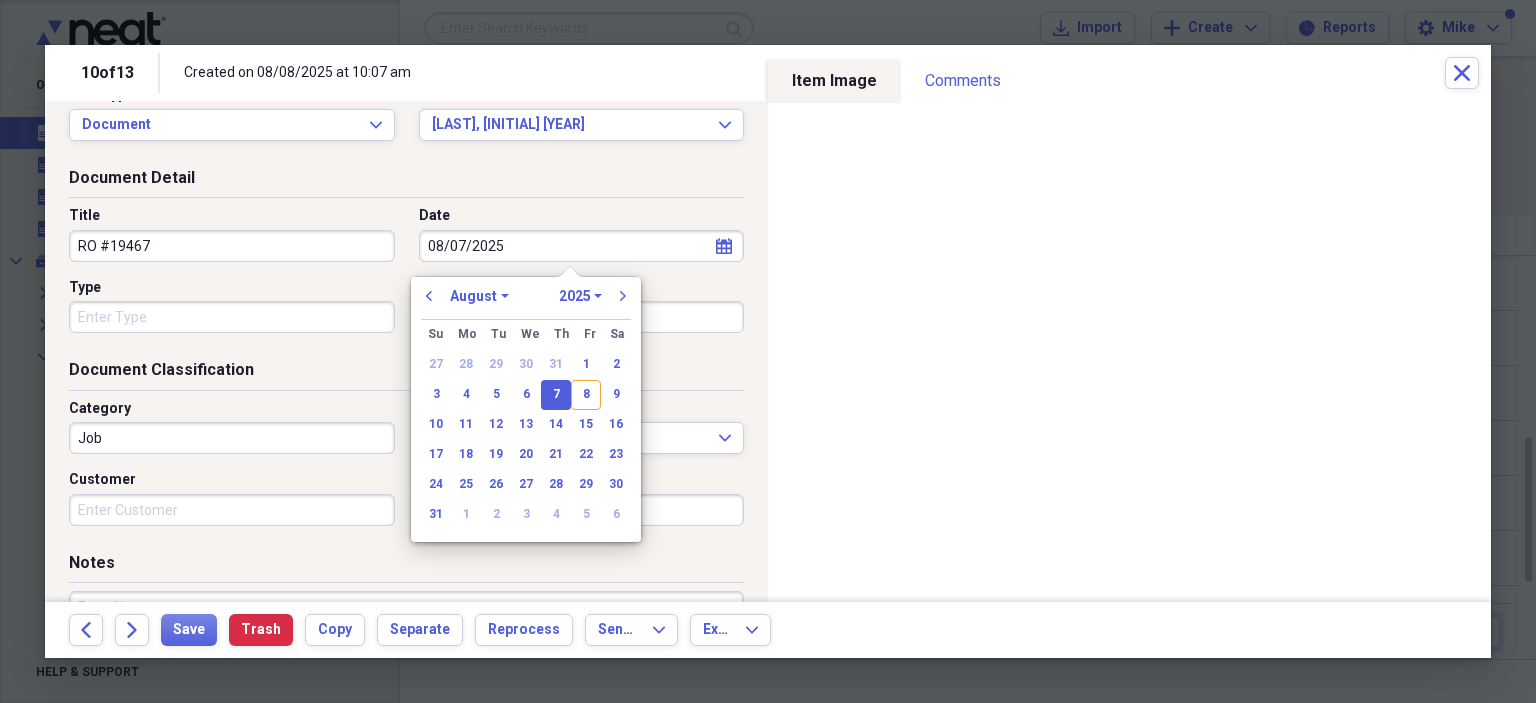 type 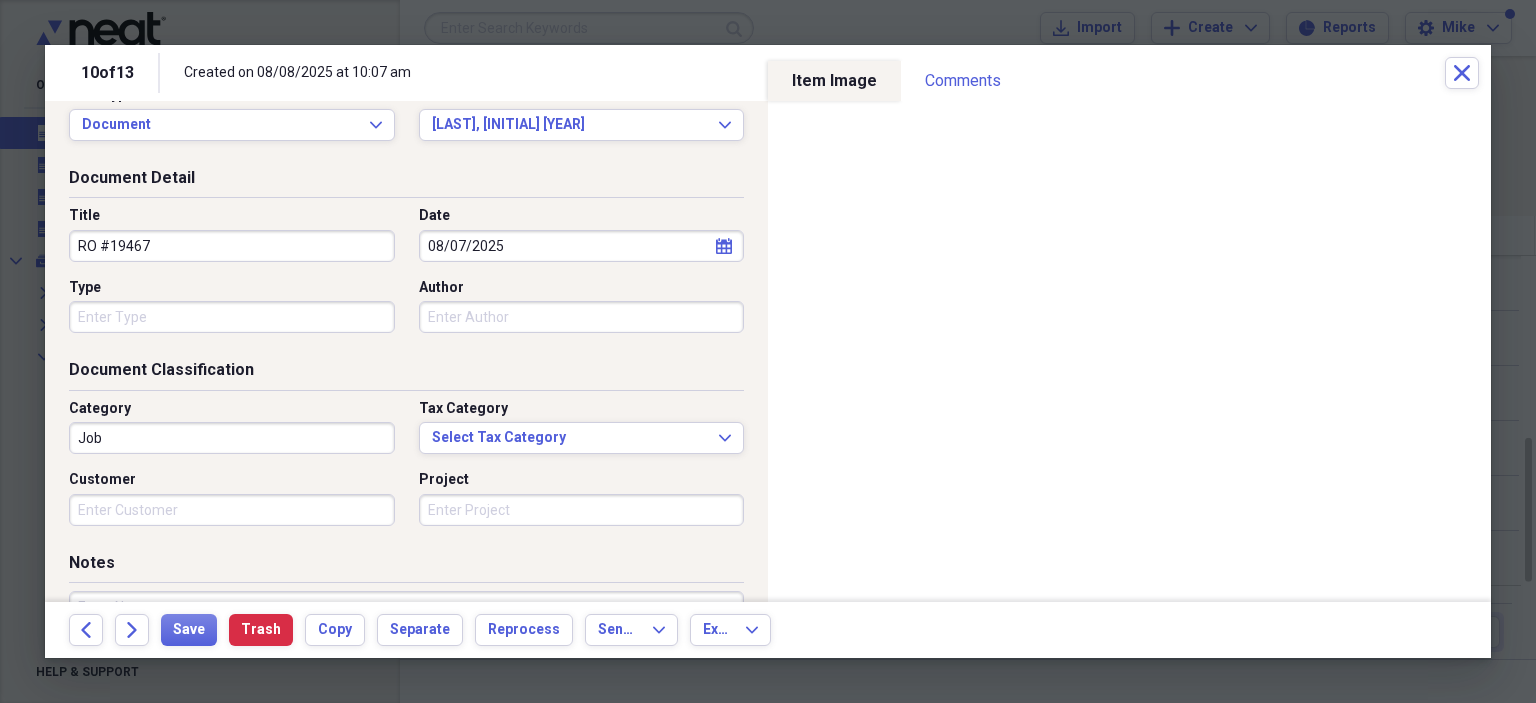 click on "Type" at bounding box center [232, 317] 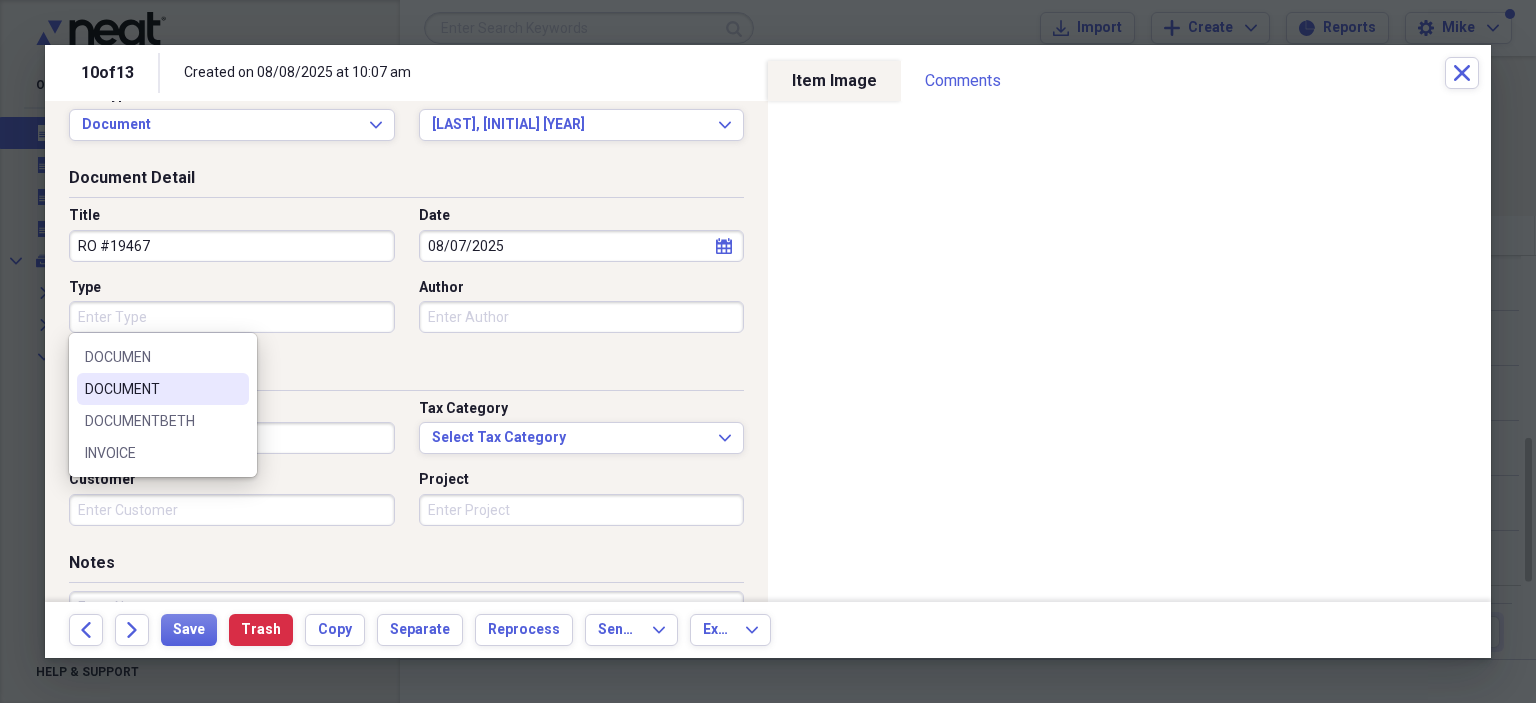 click on "DOCUMENT" at bounding box center (163, 389) 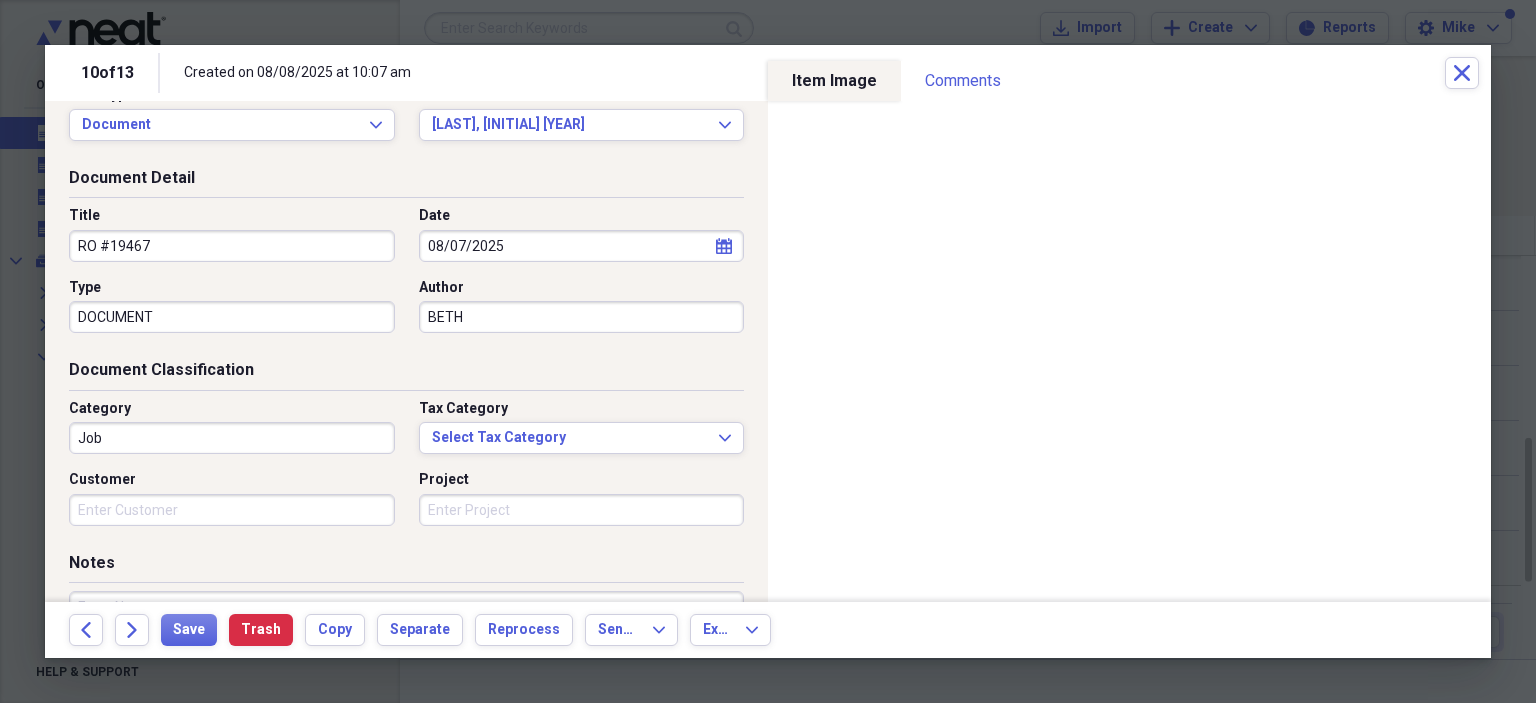 type on "BETH" 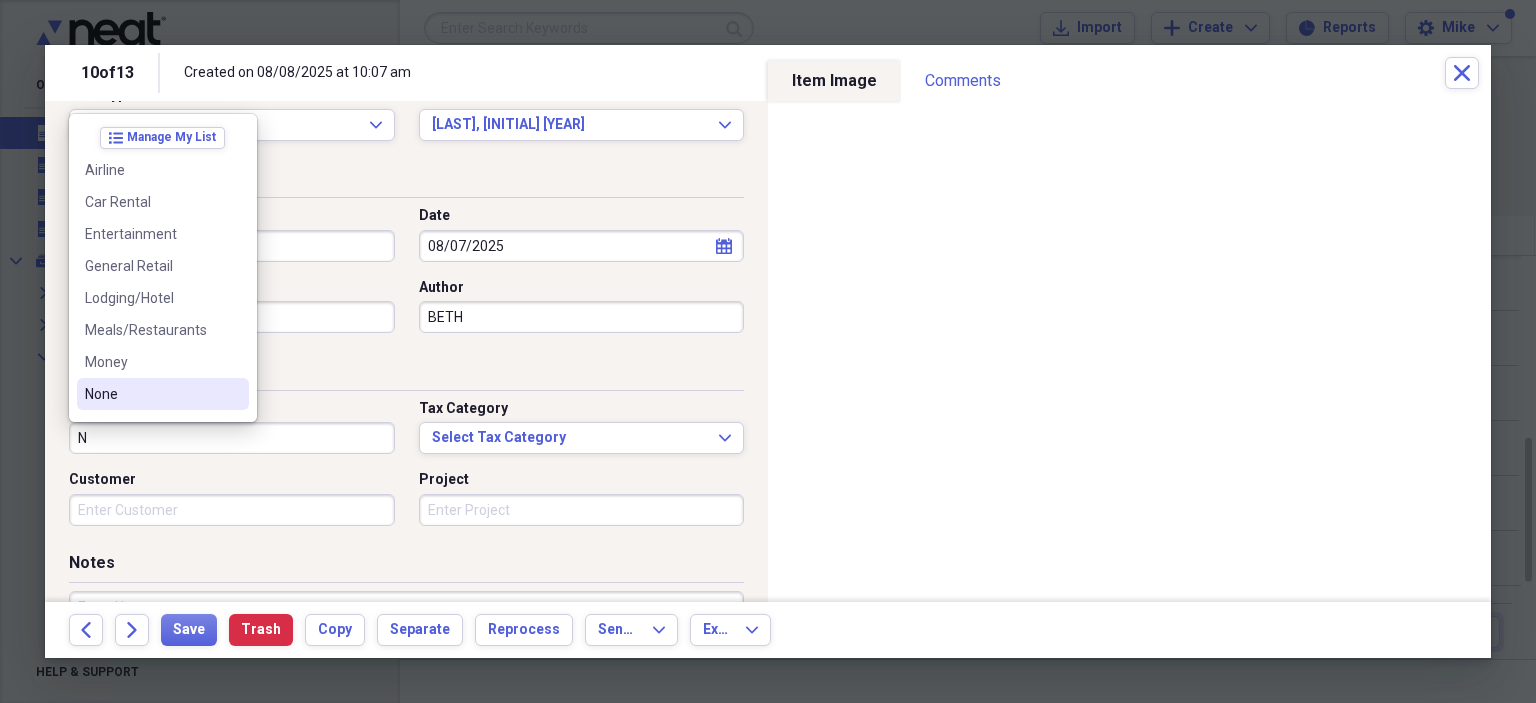 click on "None" at bounding box center [151, 394] 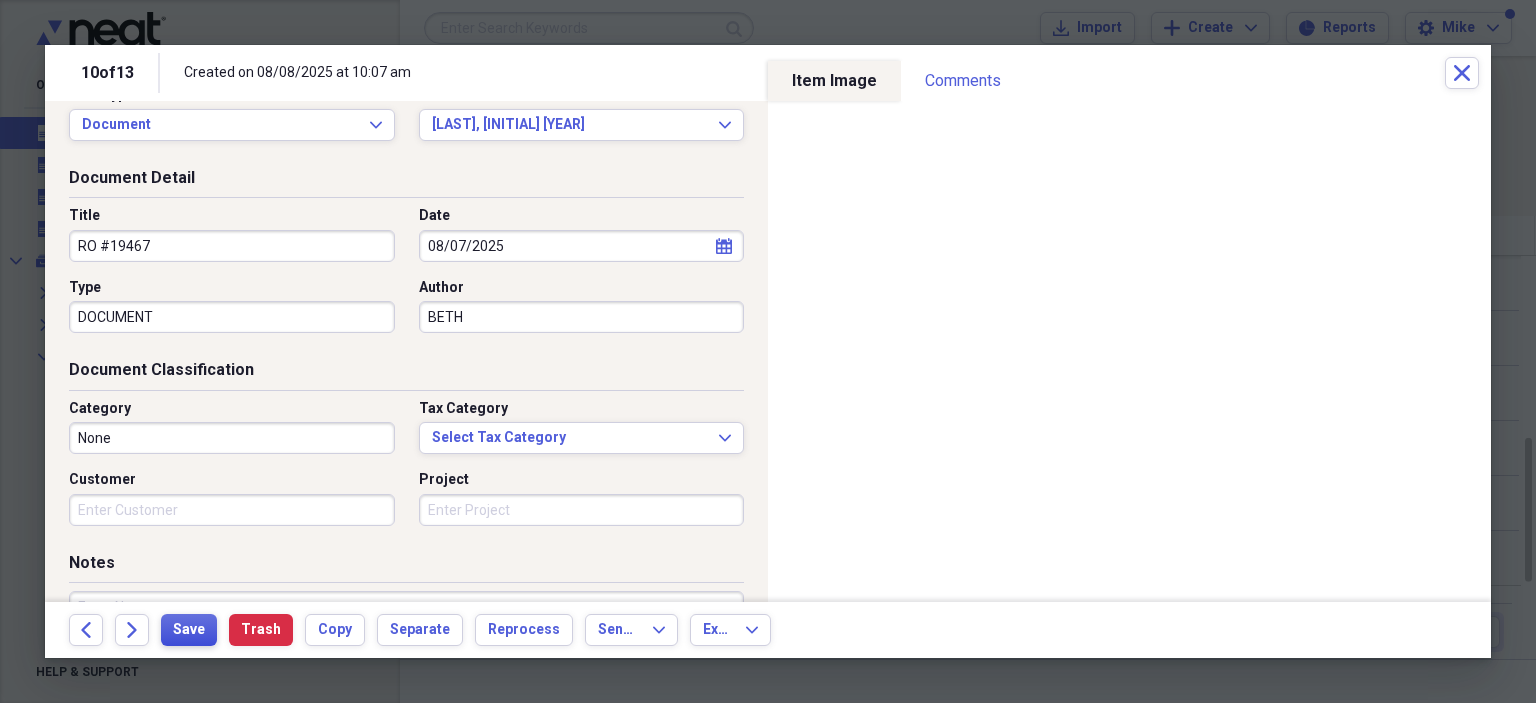 click on "Save" at bounding box center (189, 630) 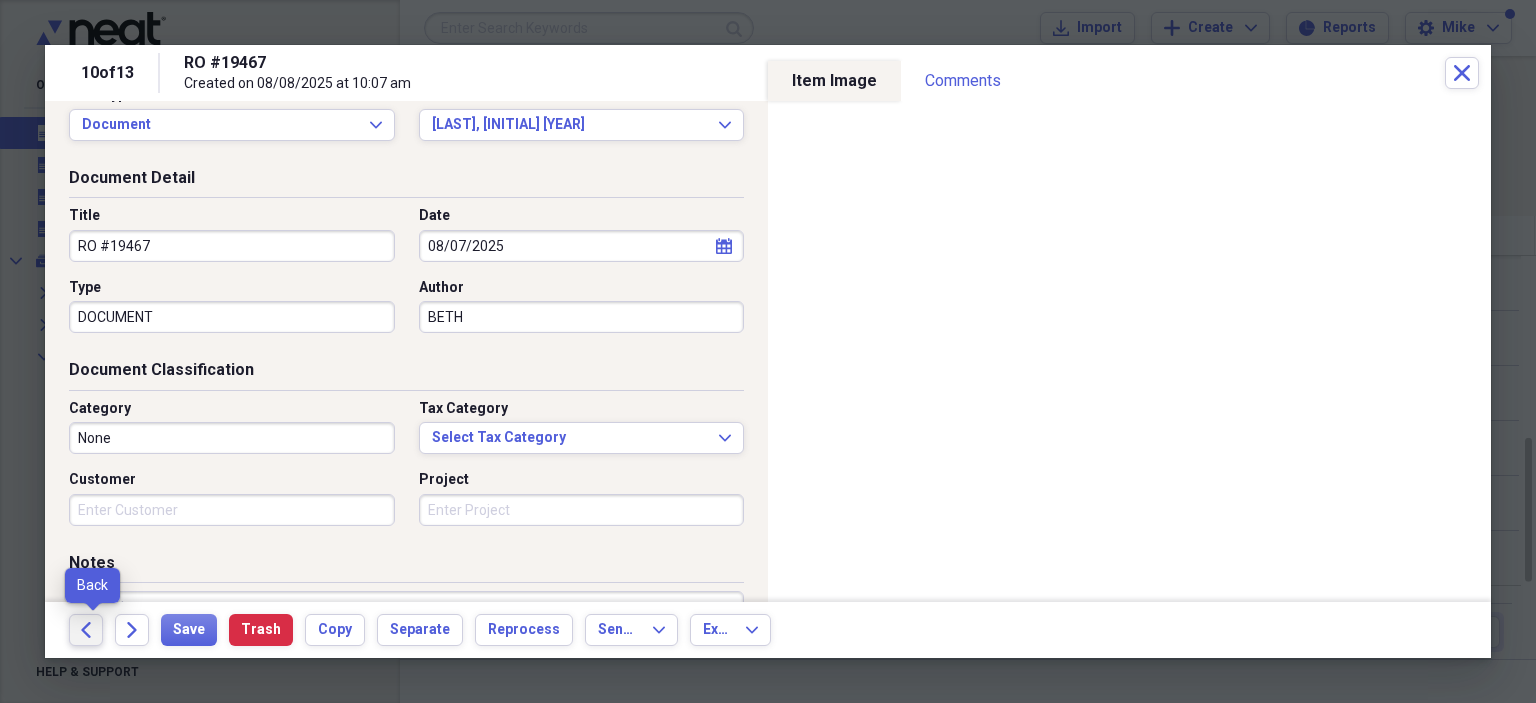 click on "Back" at bounding box center [86, 630] 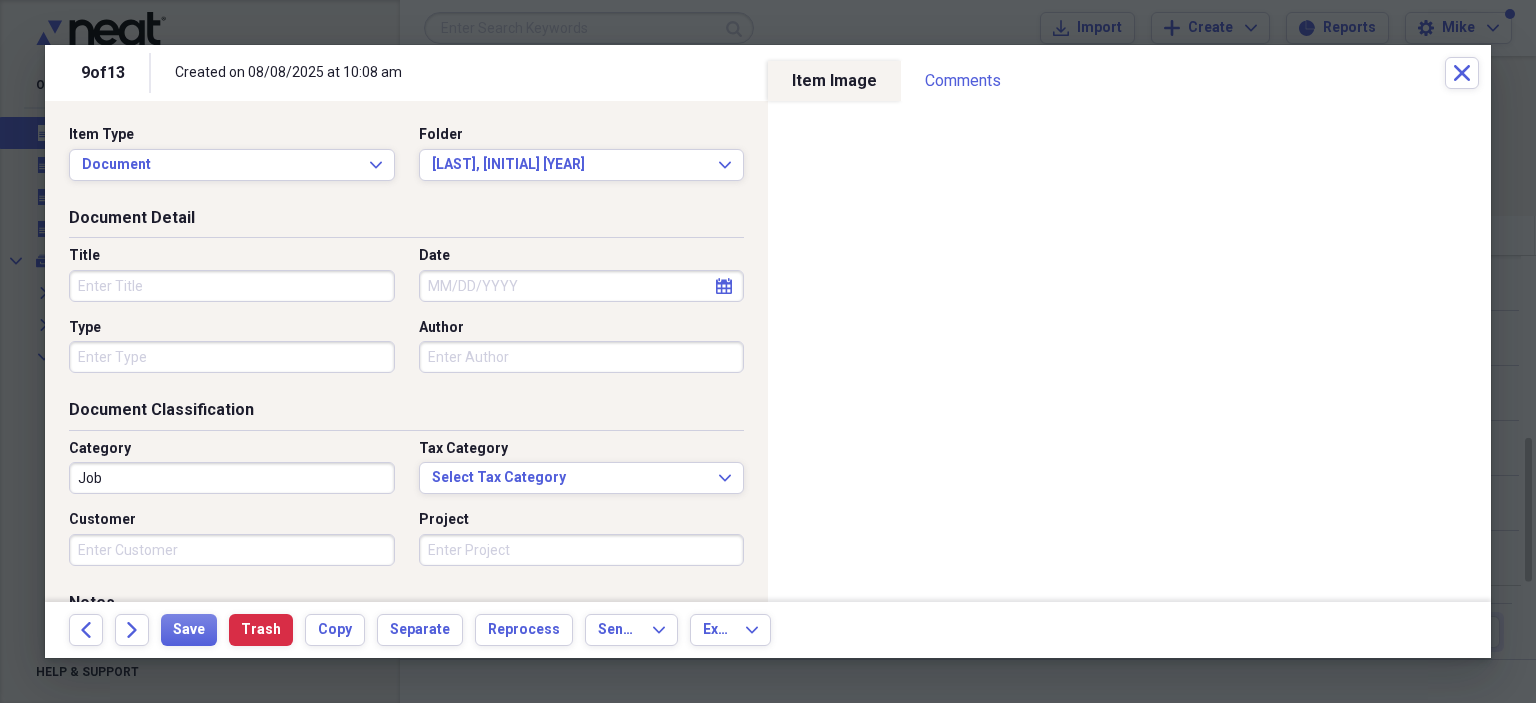 click on "Title" at bounding box center [232, 286] 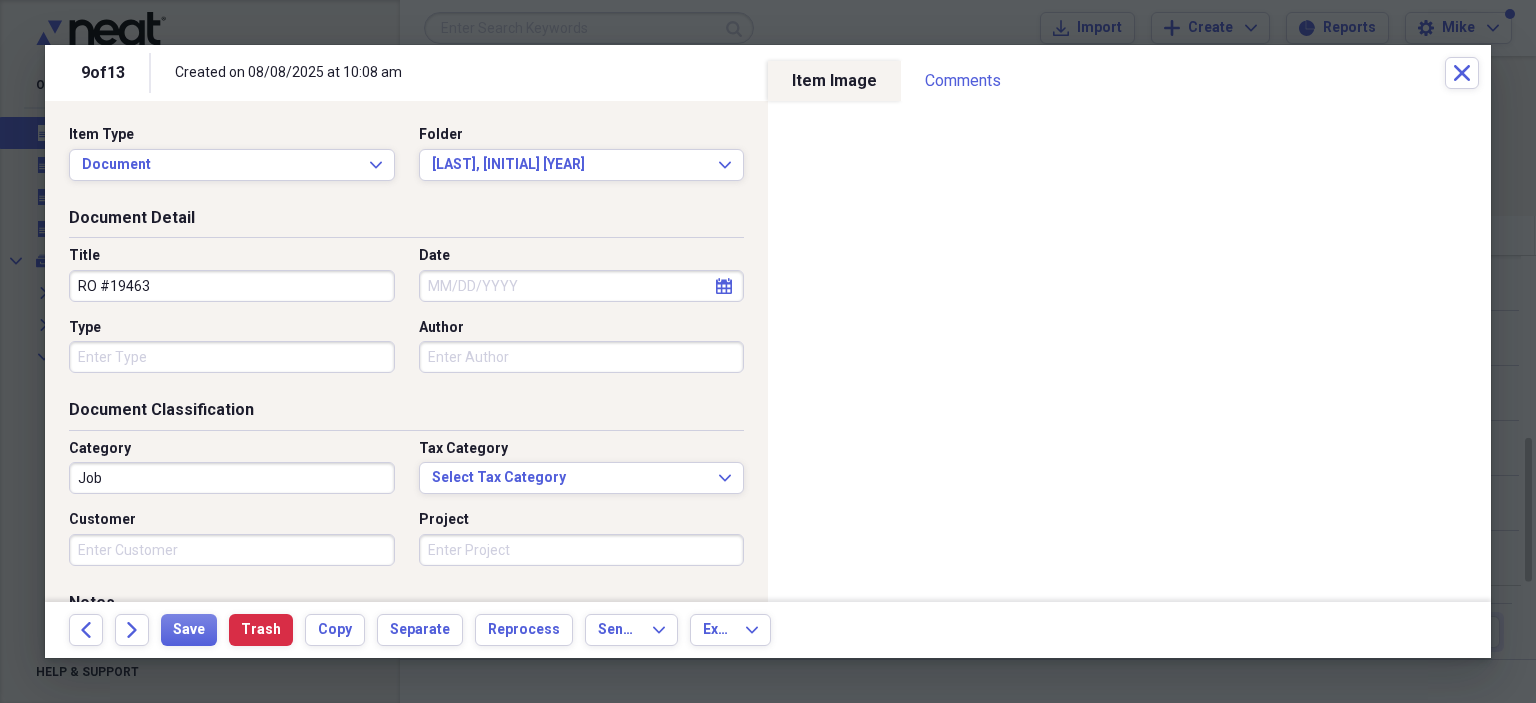 type on "RO #19463" 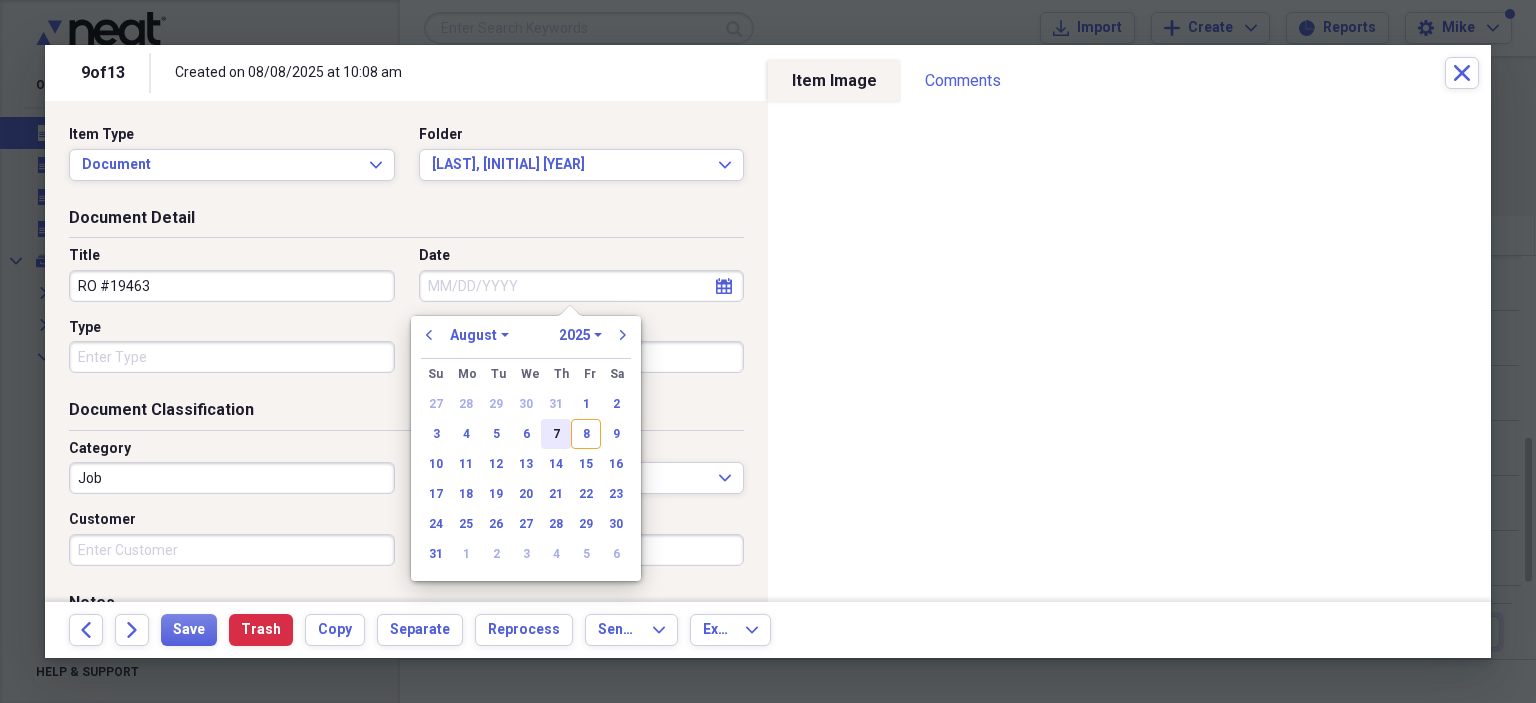 click on "7" at bounding box center [556, 434] 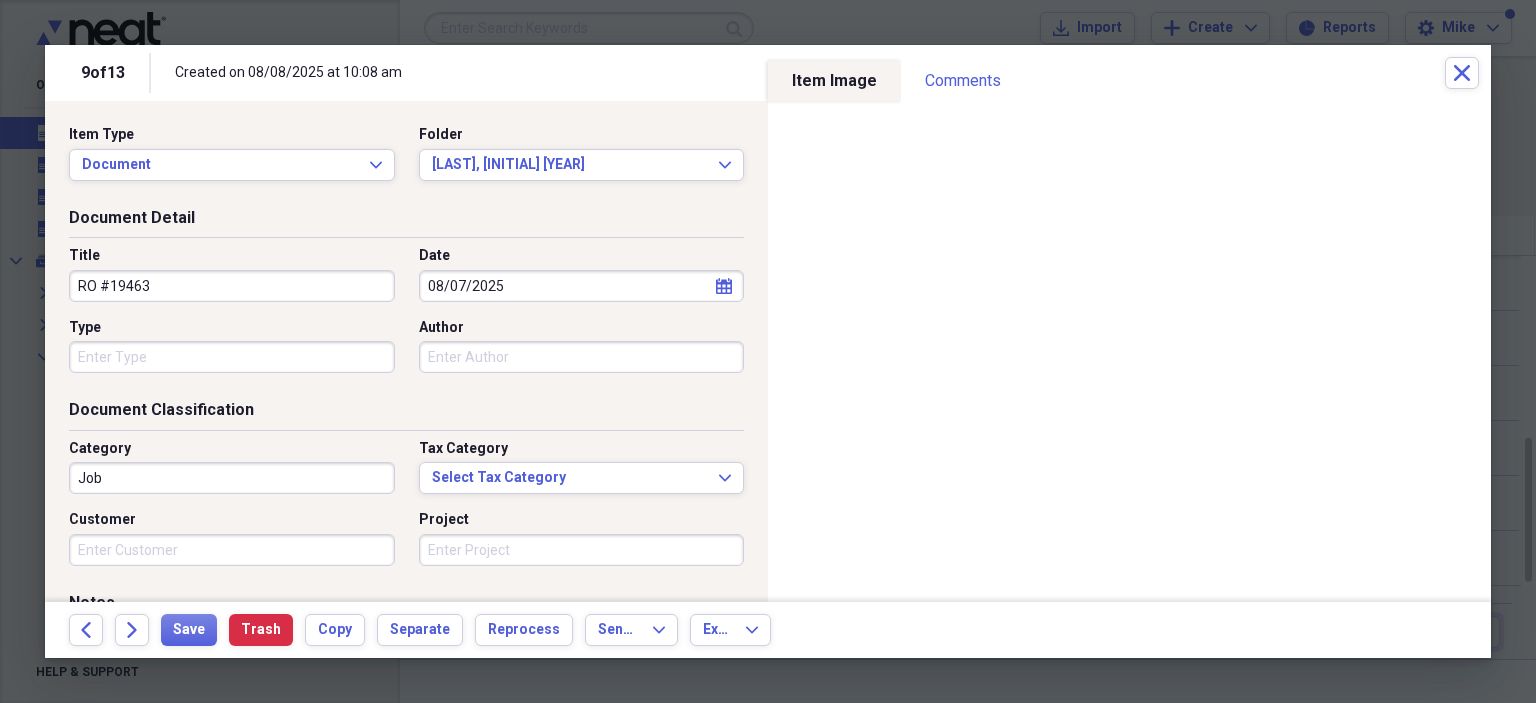 type 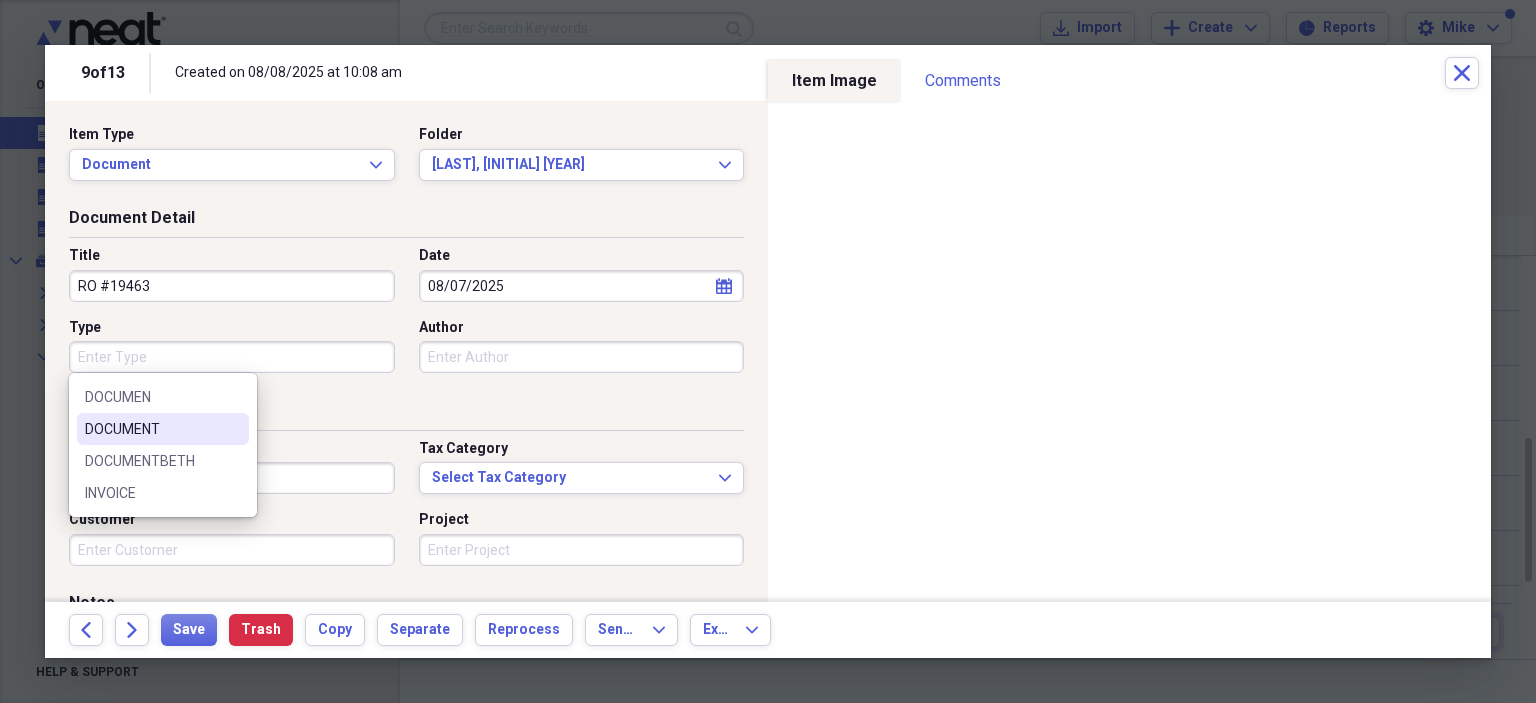 type on "DOCUMENT" 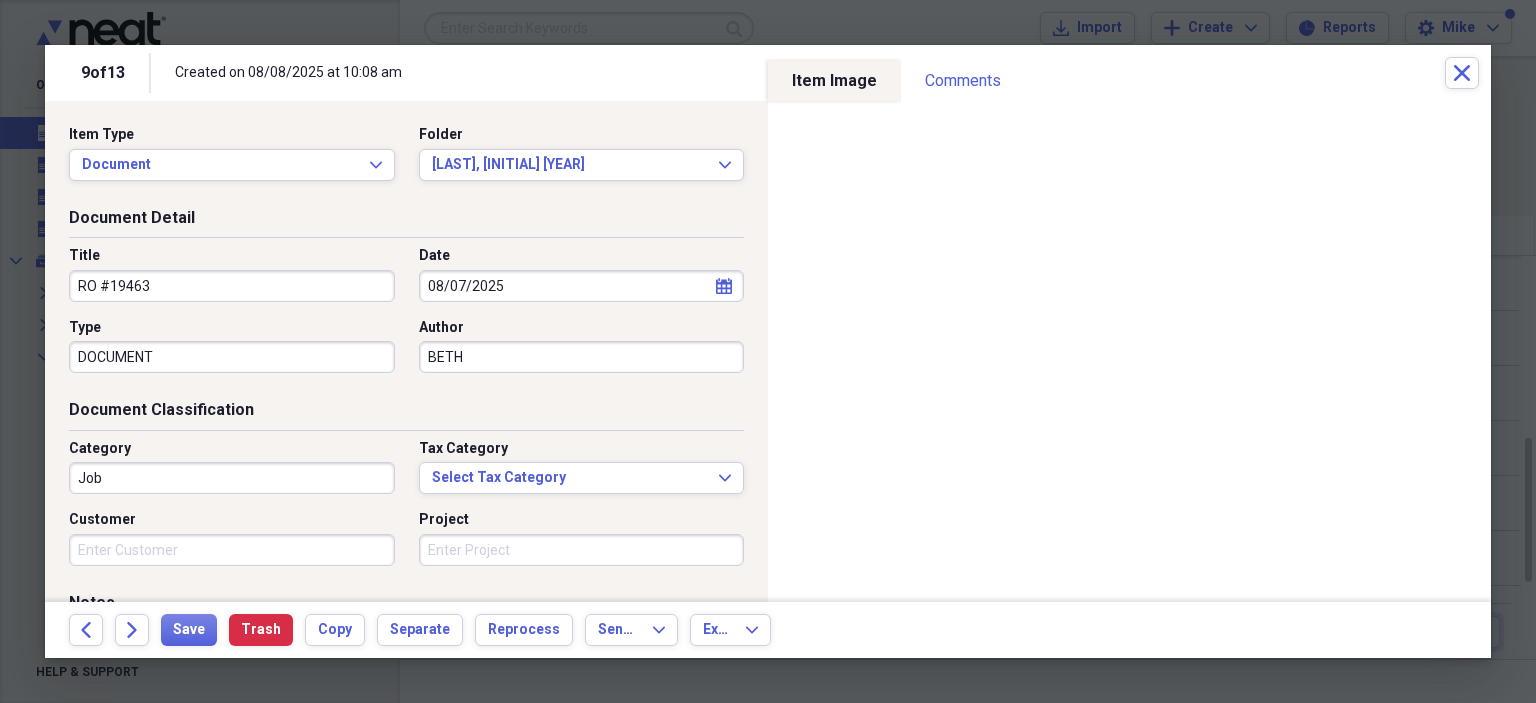 type on "BETH" 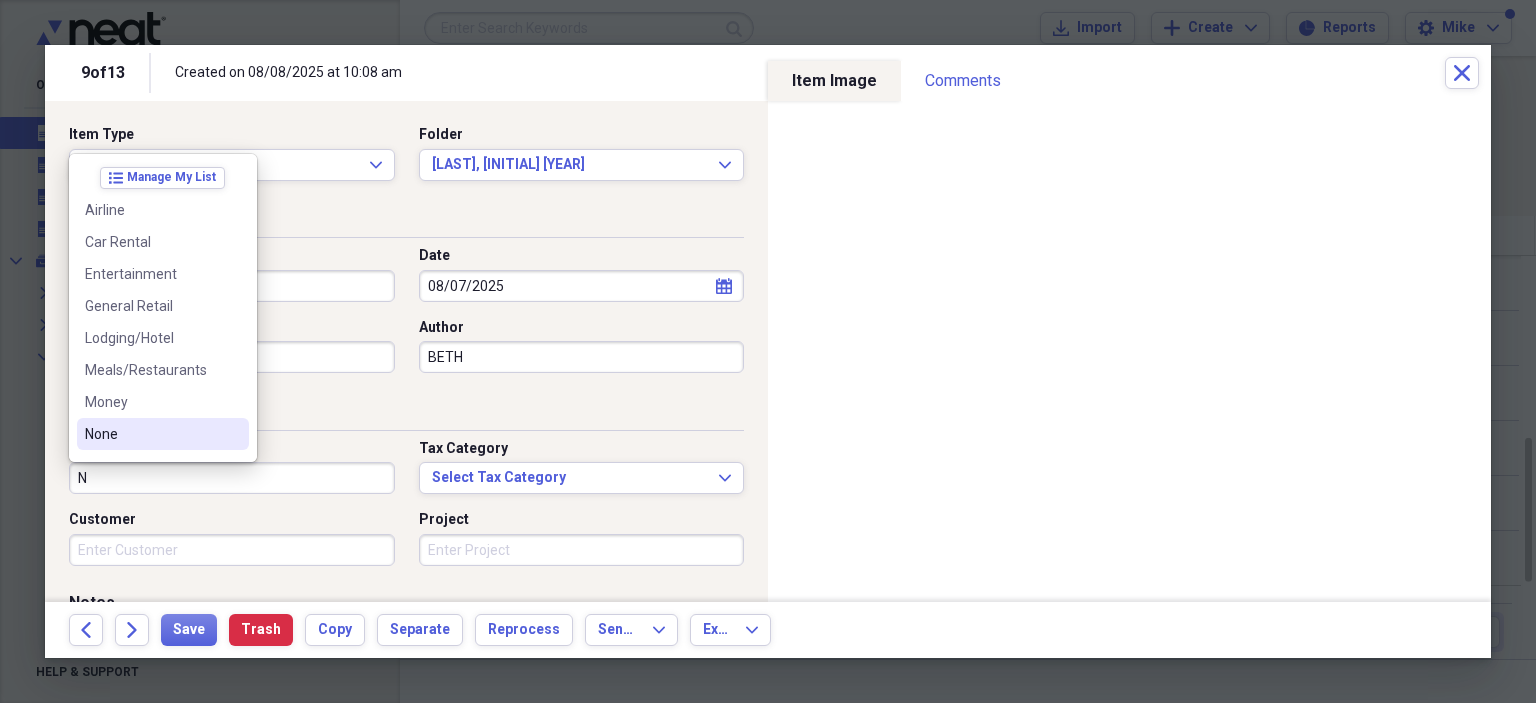 click on "None" at bounding box center (151, 434) 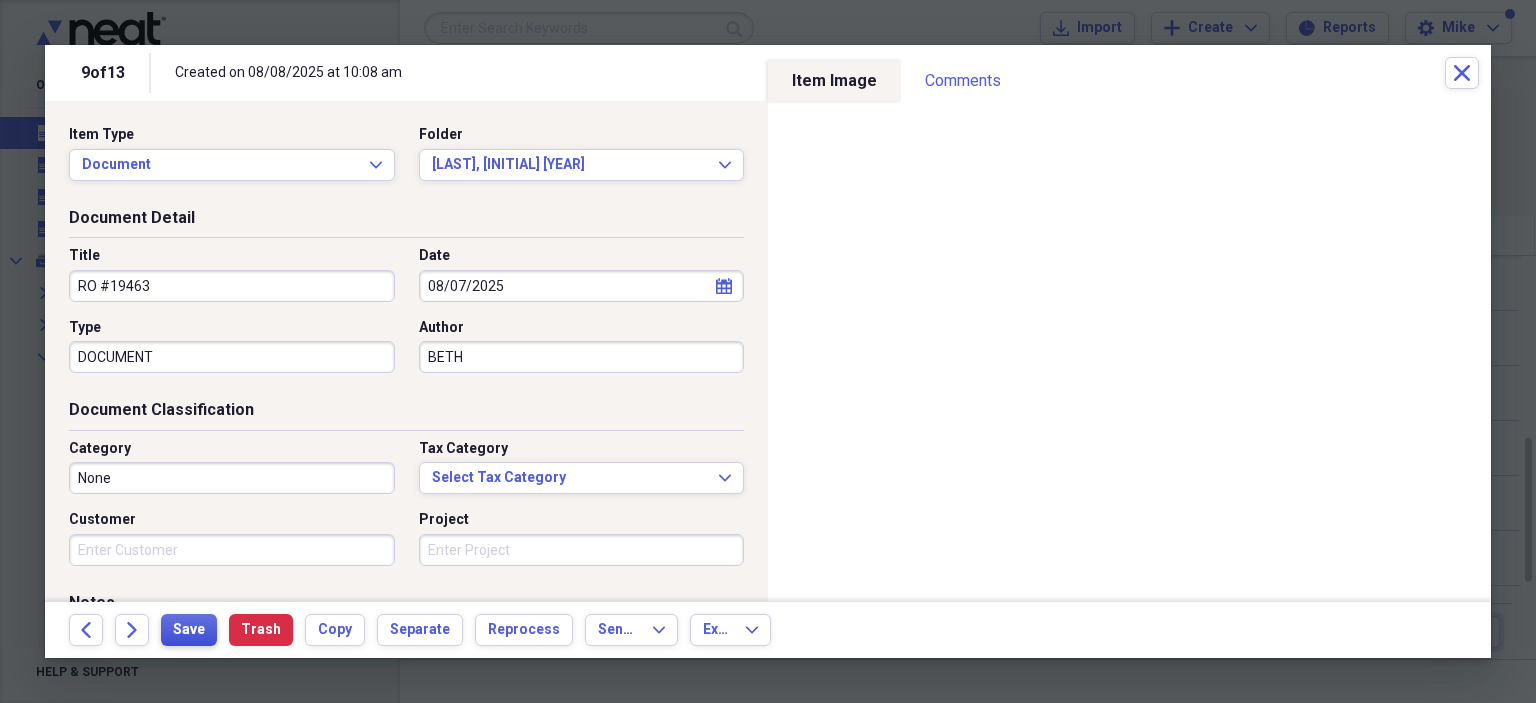 click on "Save" at bounding box center [189, 630] 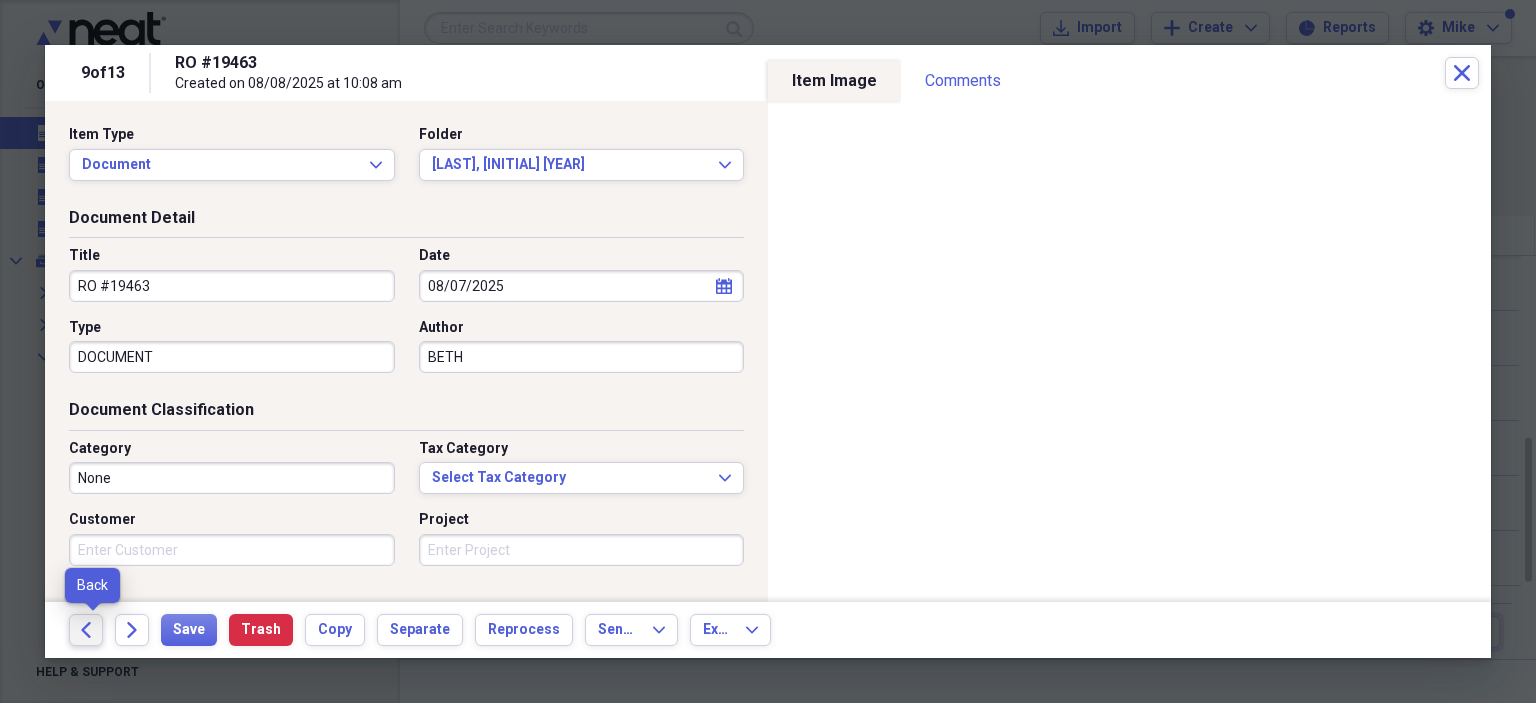 click on "Back" 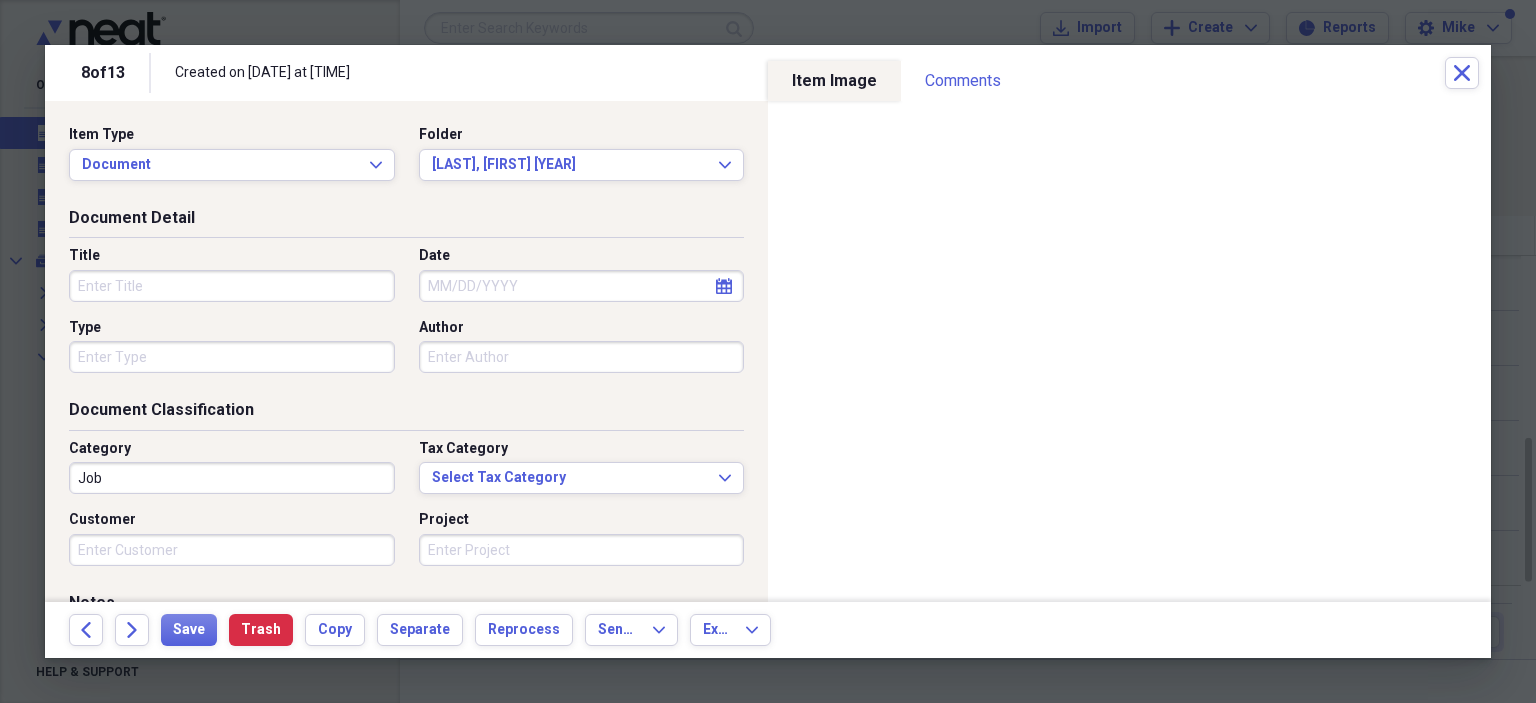 click on "Title" at bounding box center [232, 286] 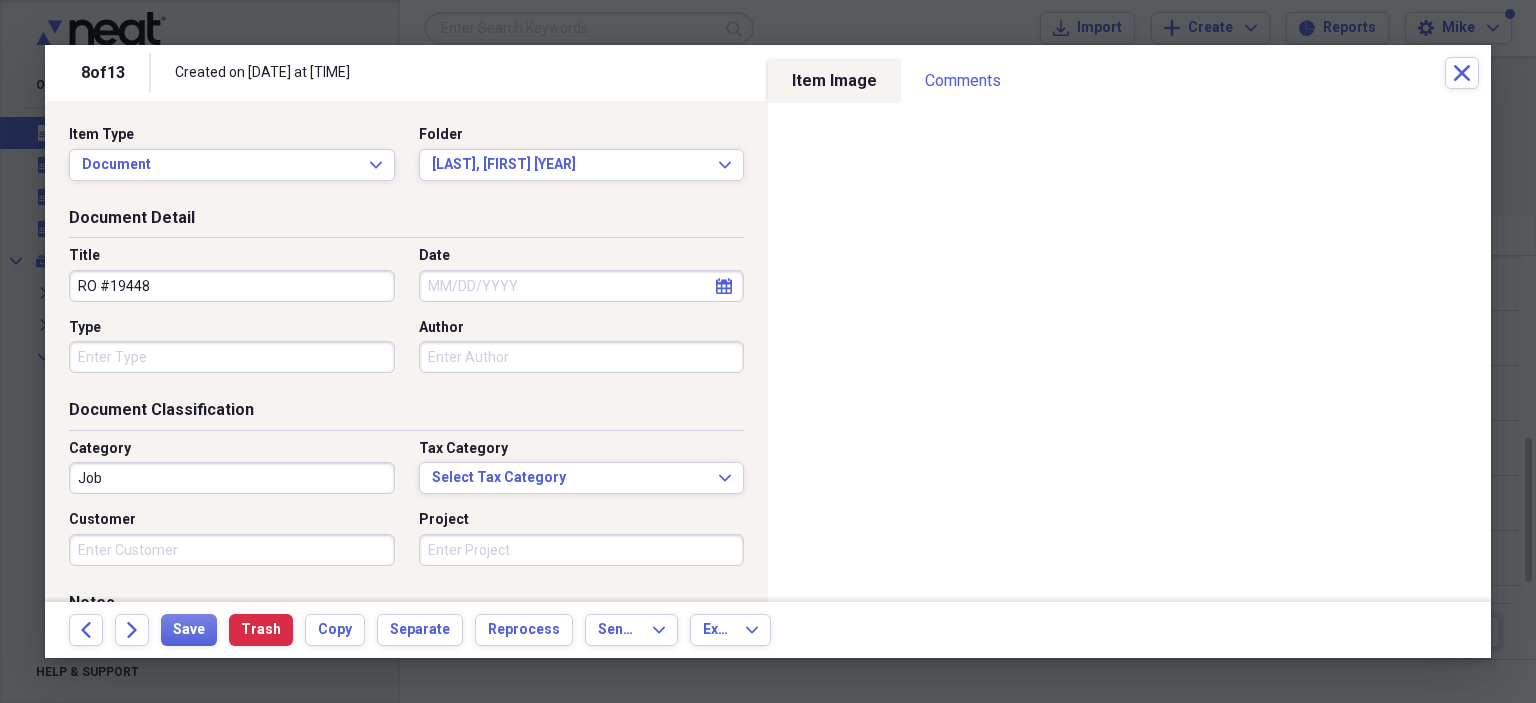 type on "RO #19448" 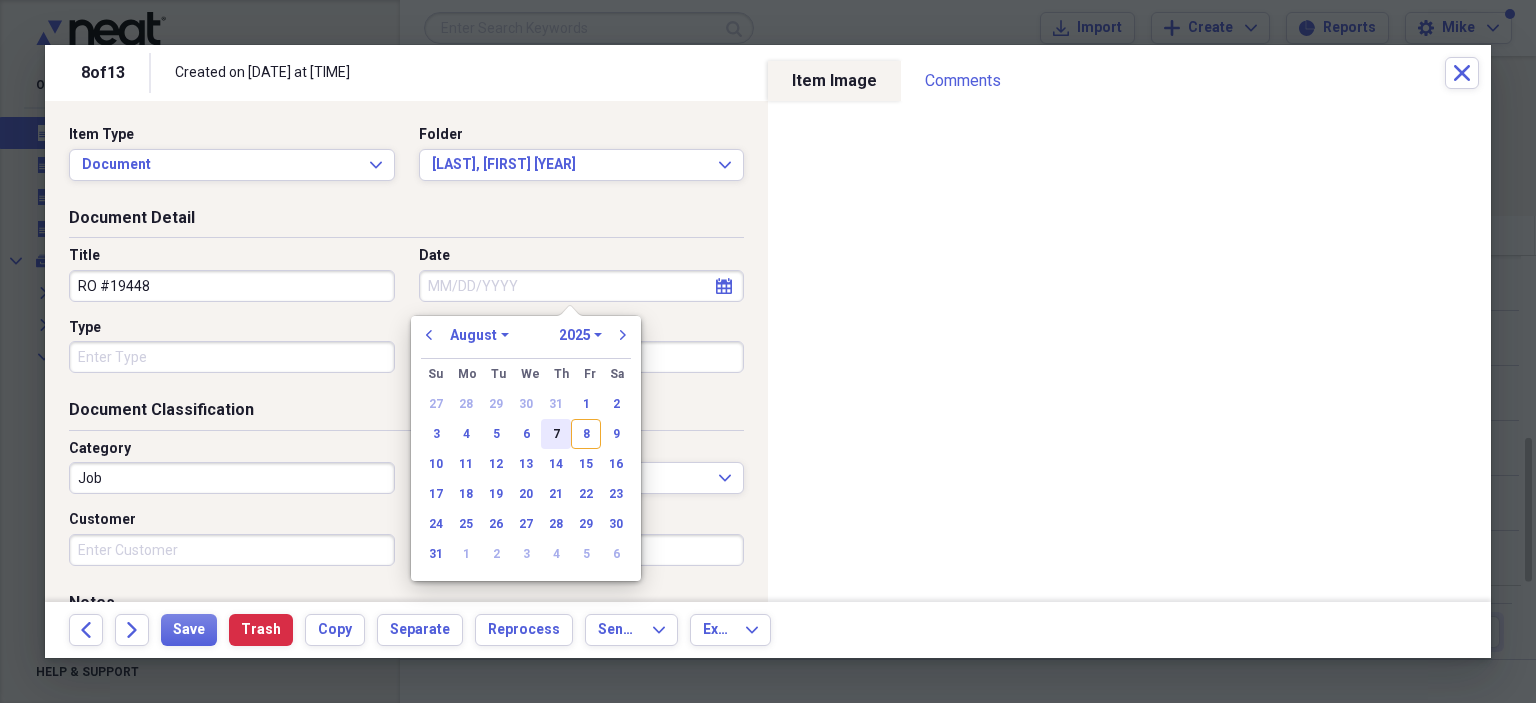 click on "7" at bounding box center [556, 434] 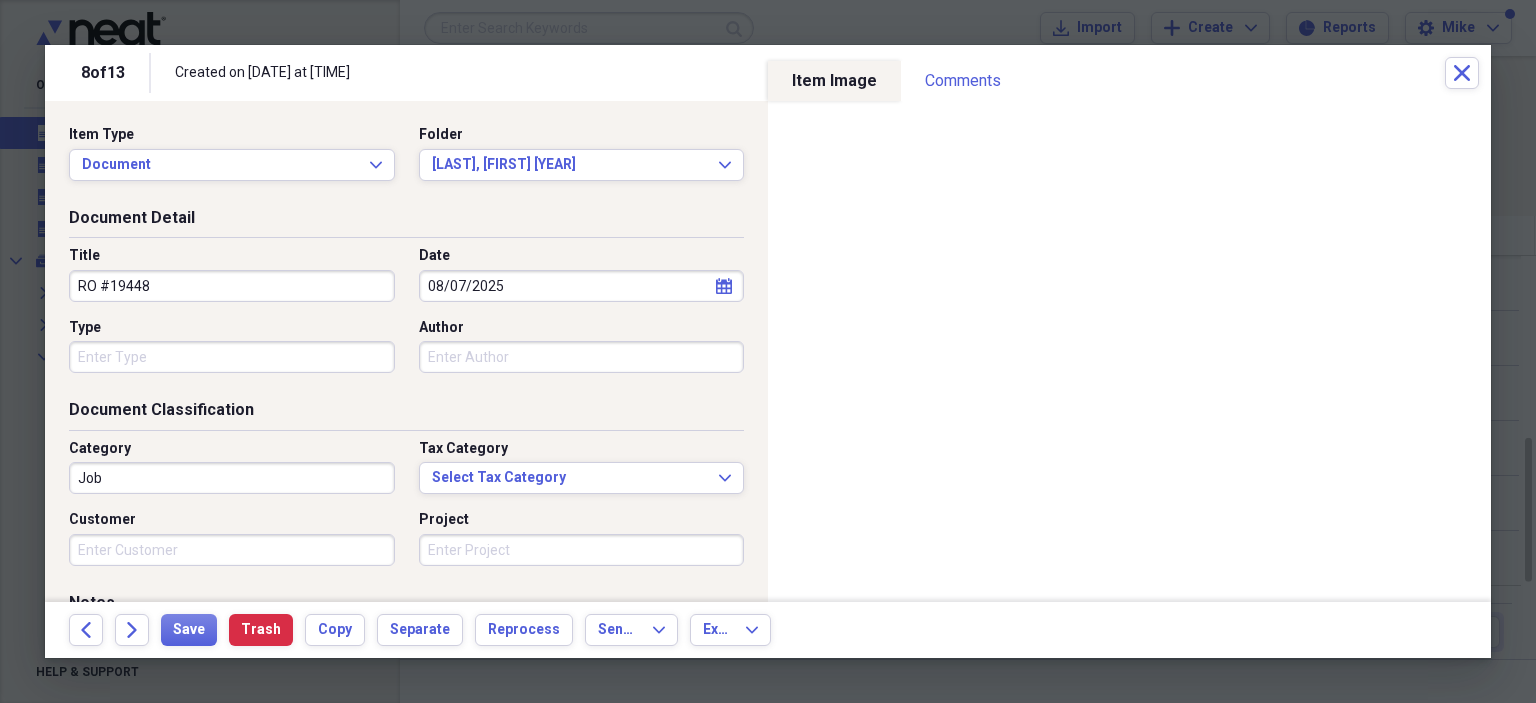type 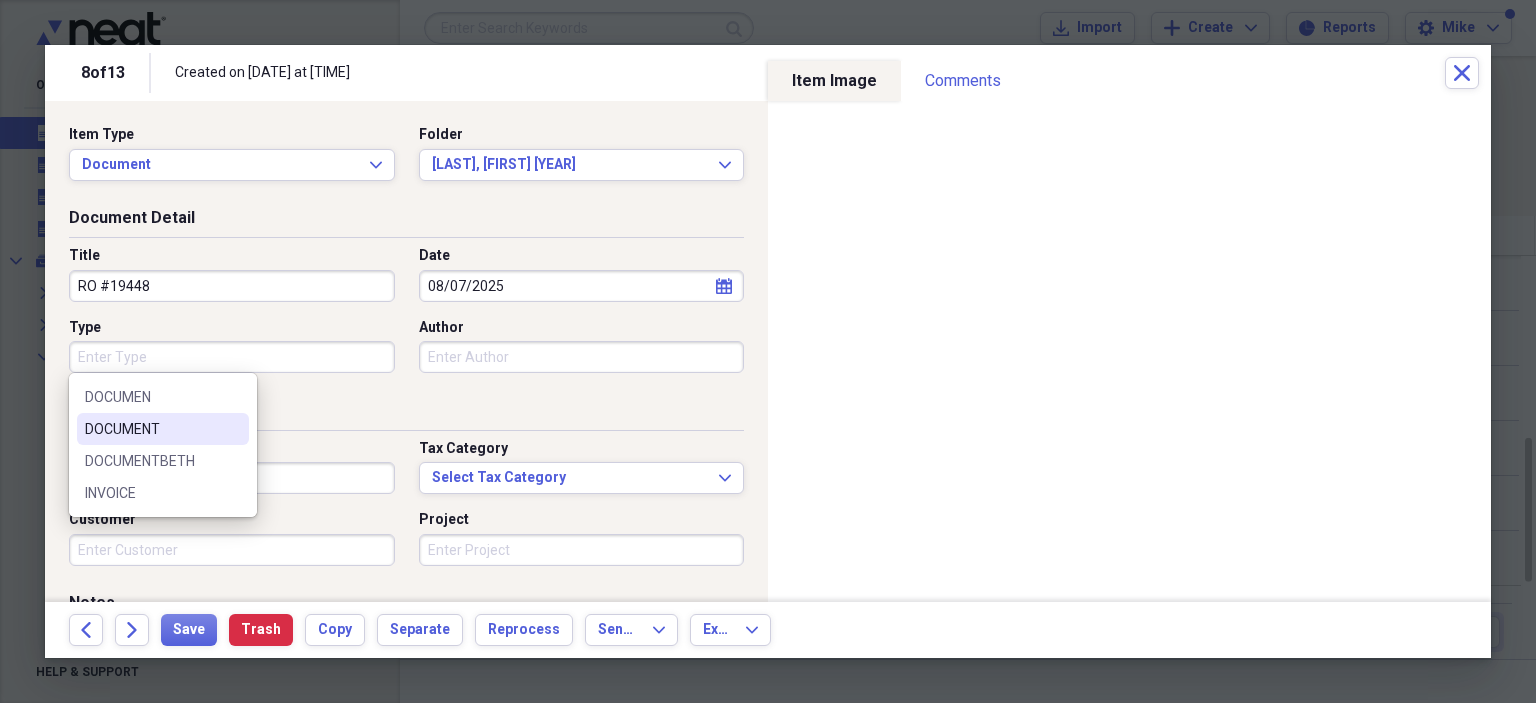 type on "DOCUMENT" 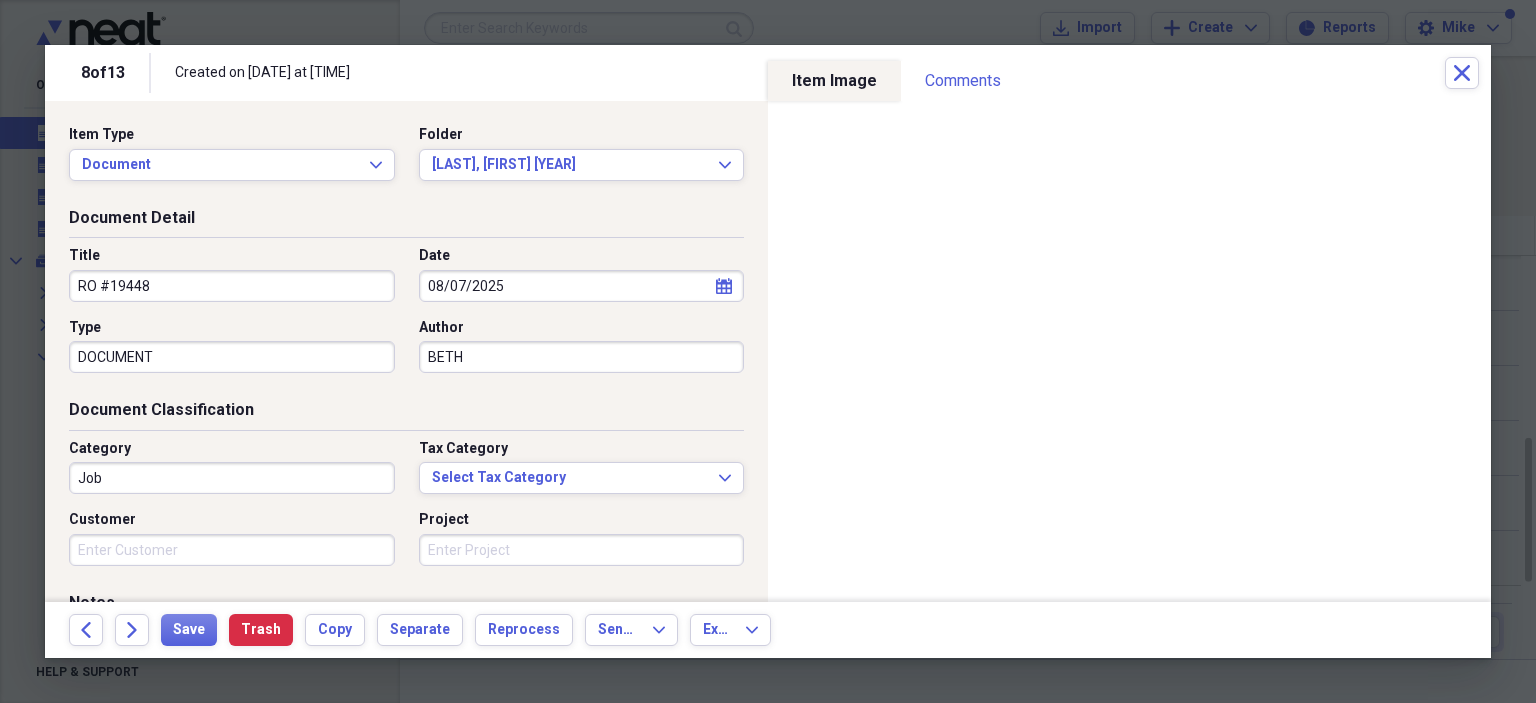 type on "BETH" 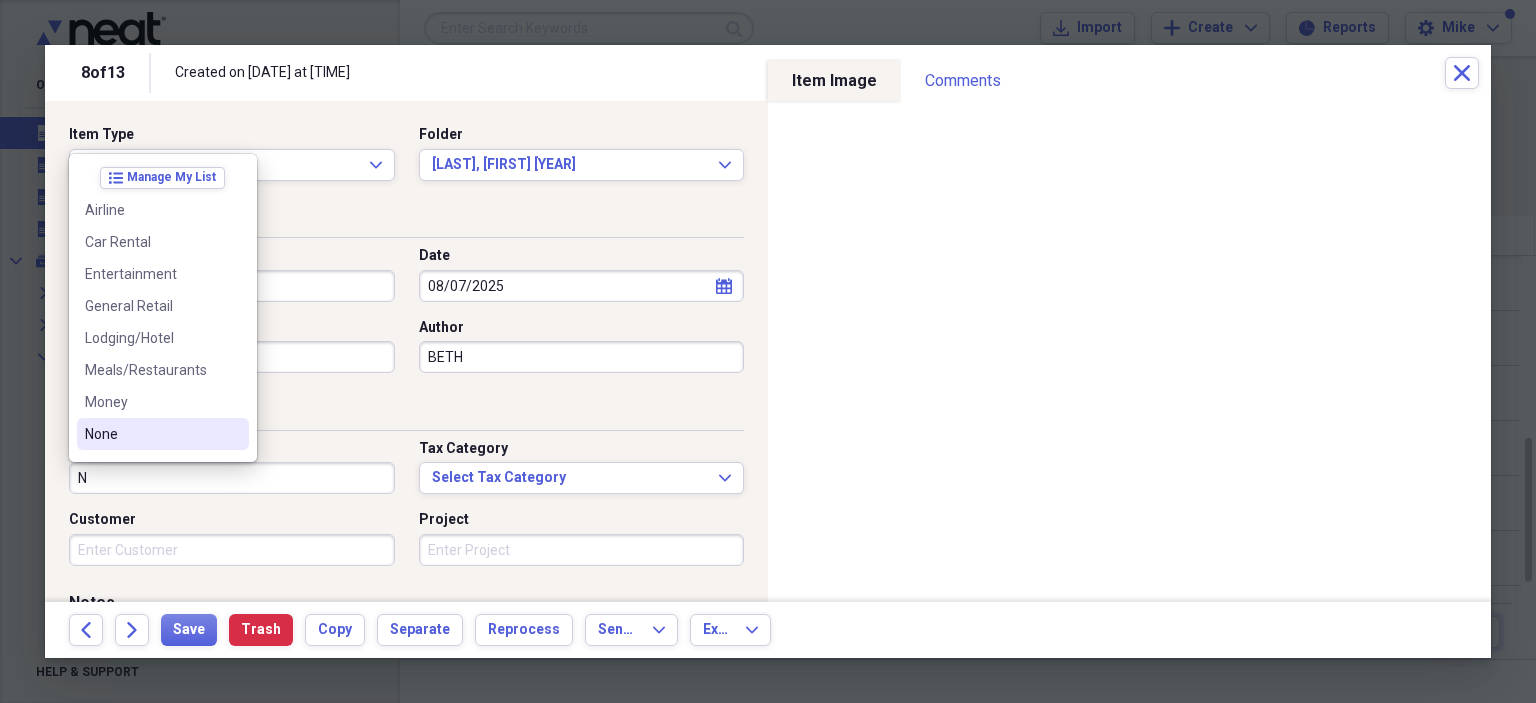 click on "None" at bounding box center [151, 434] 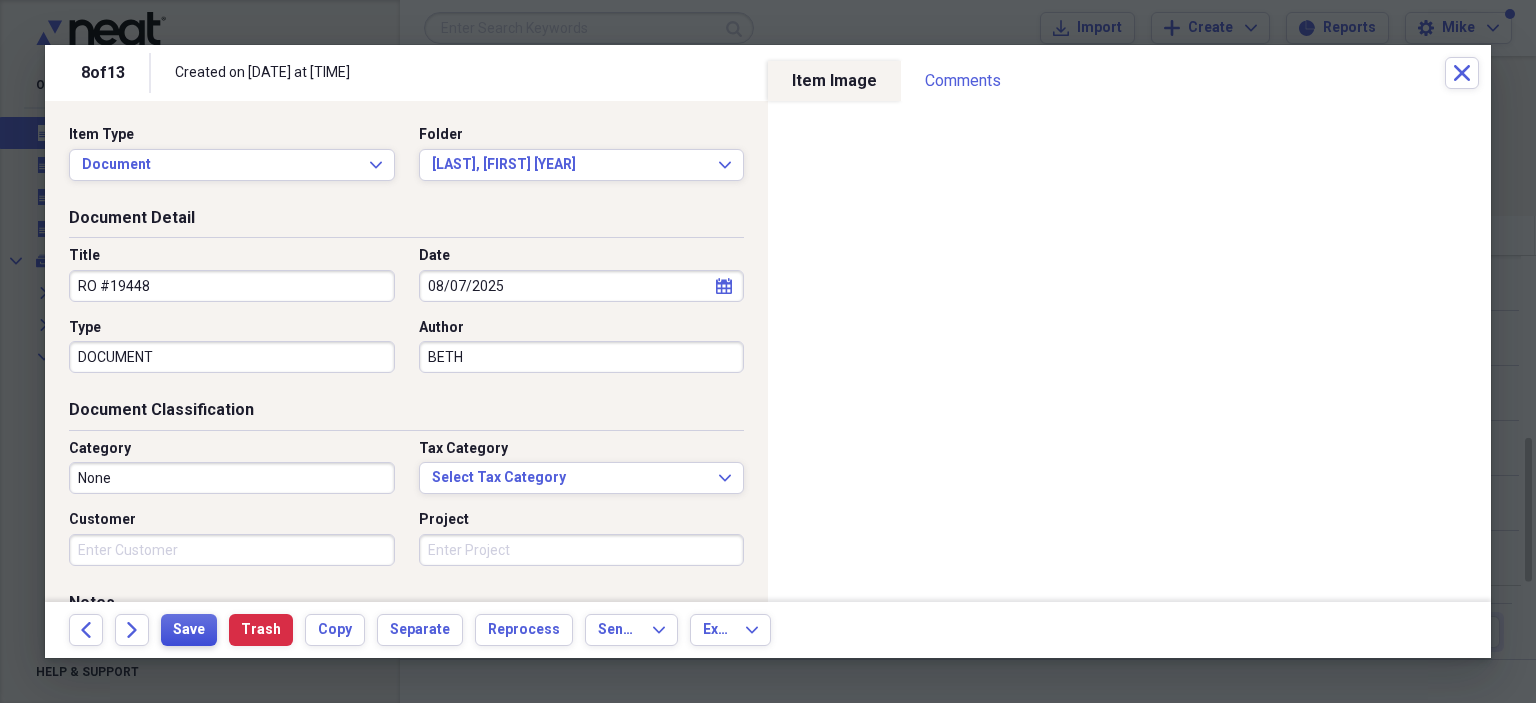 click on "Save" at bounding box center (189, 630) 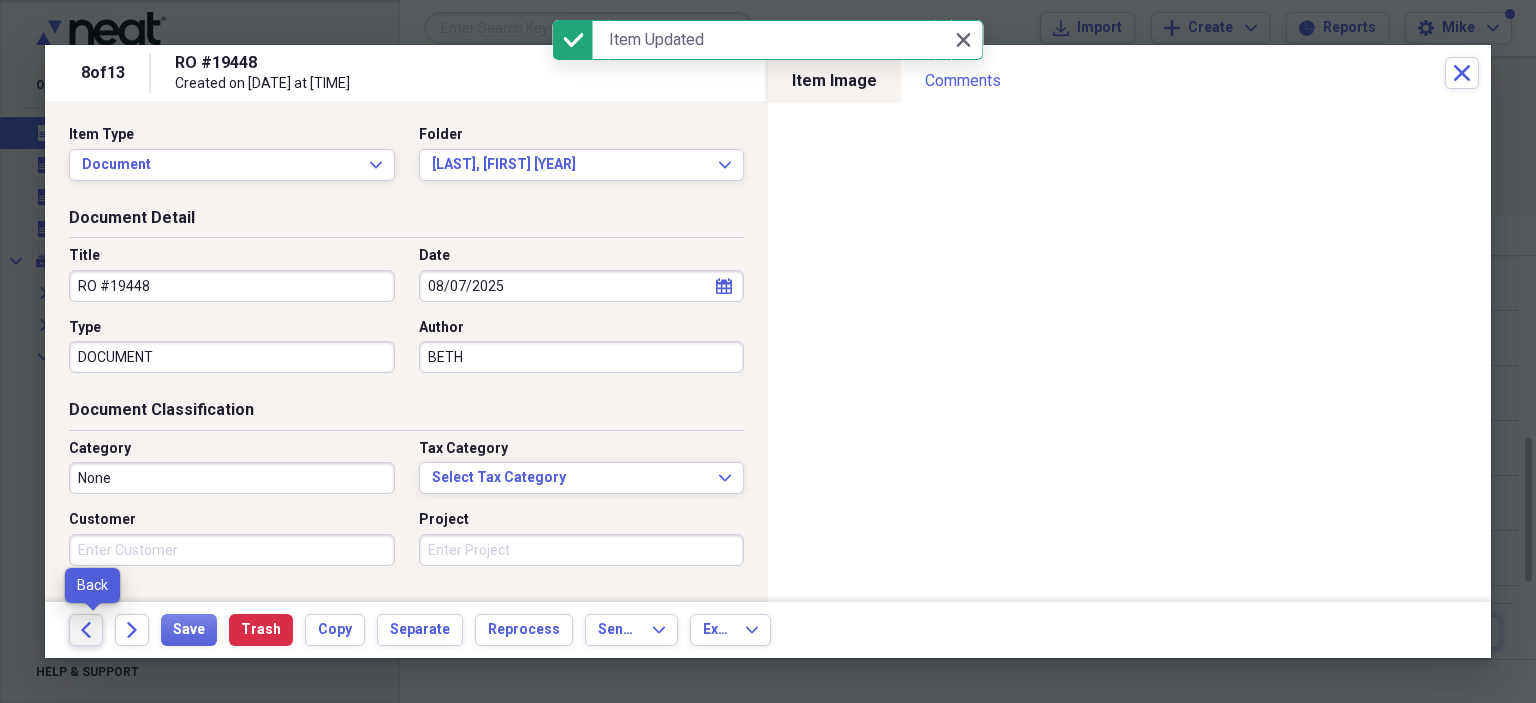 click on "Back" 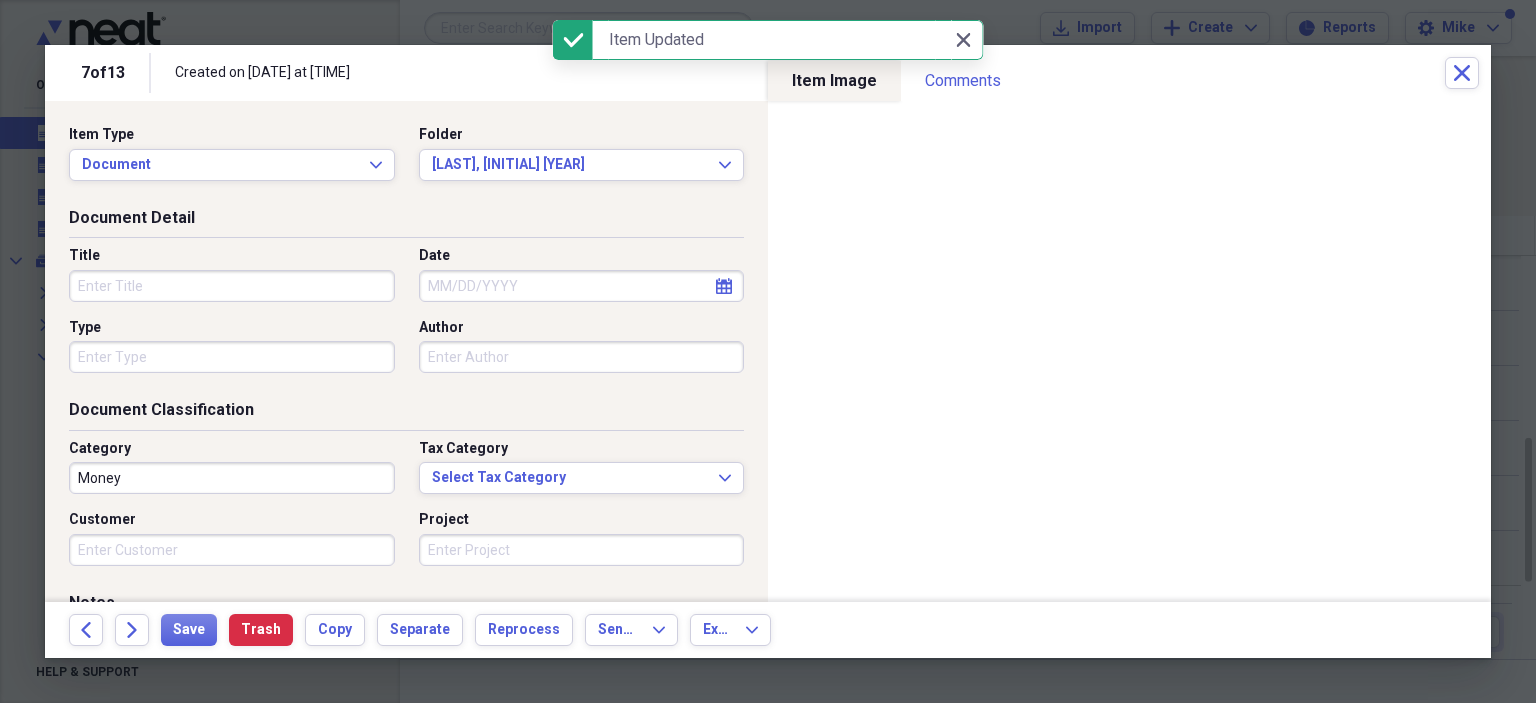 click on "Title" at bounding box center [232, 286] 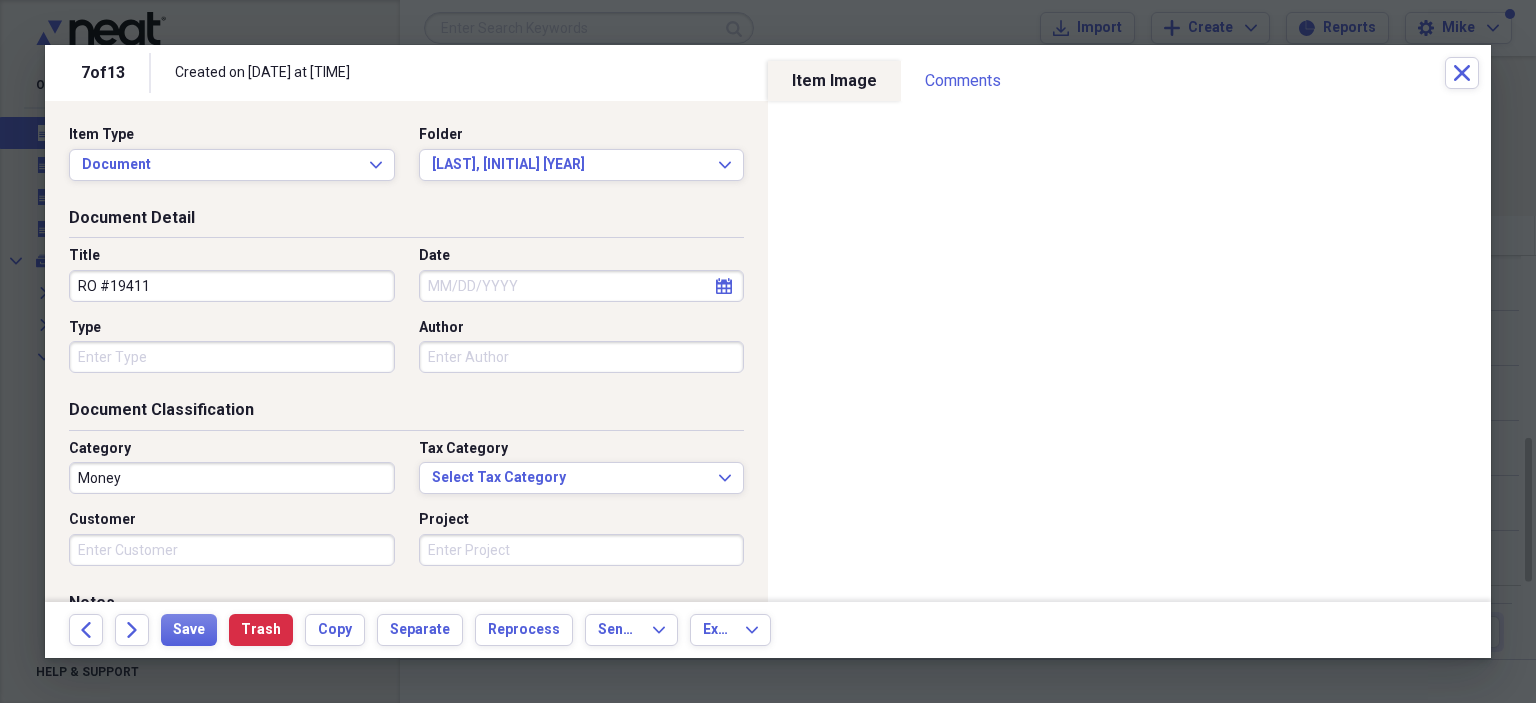 type on "RO #19411" 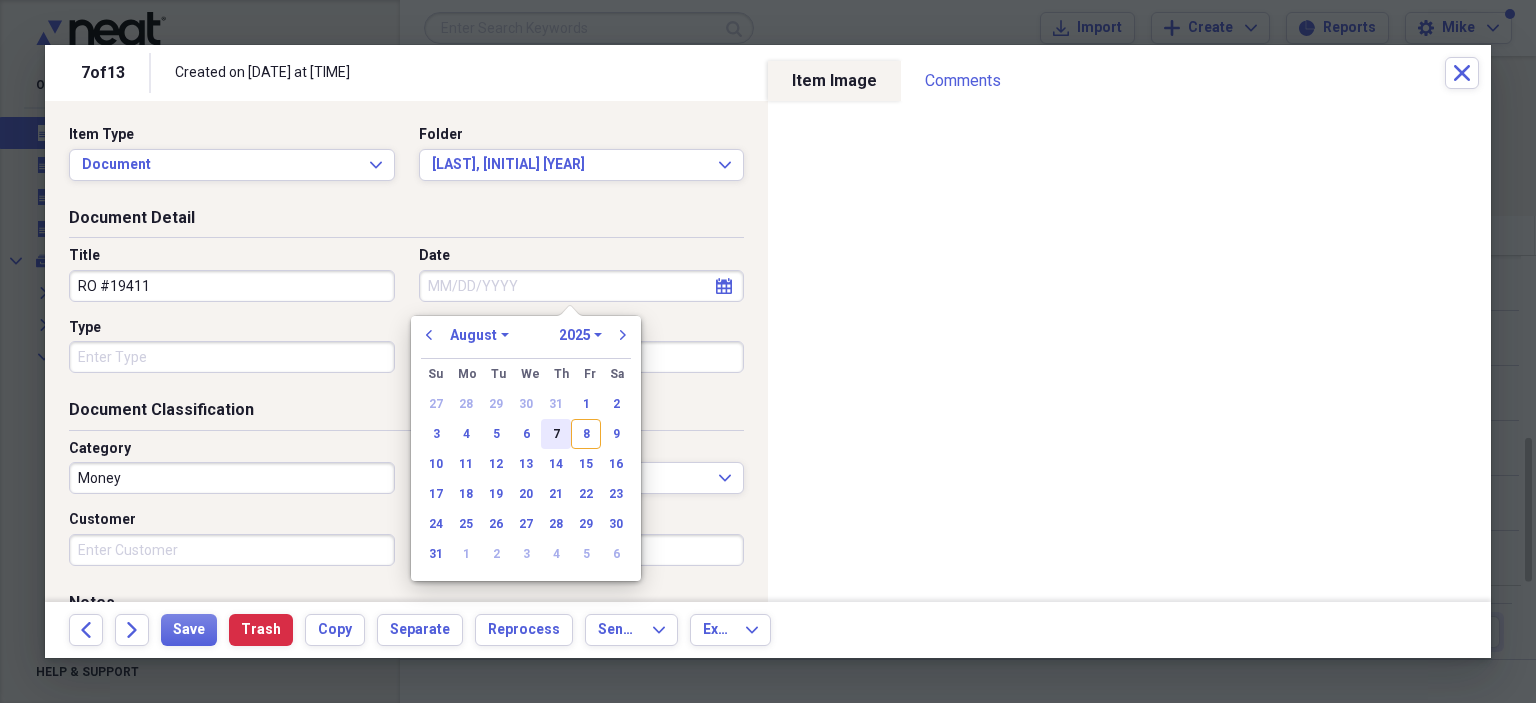 click on "7" at bounding box center (556, 434) 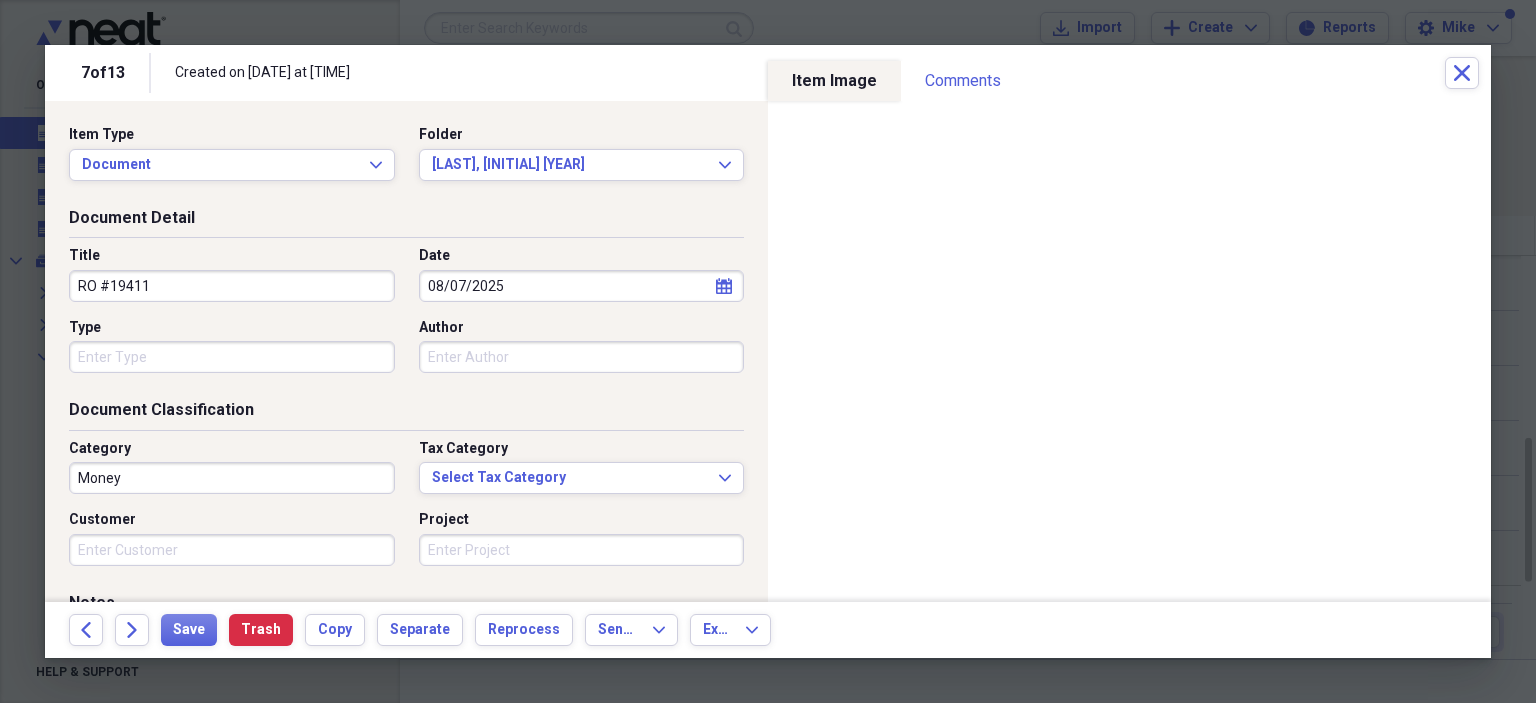type 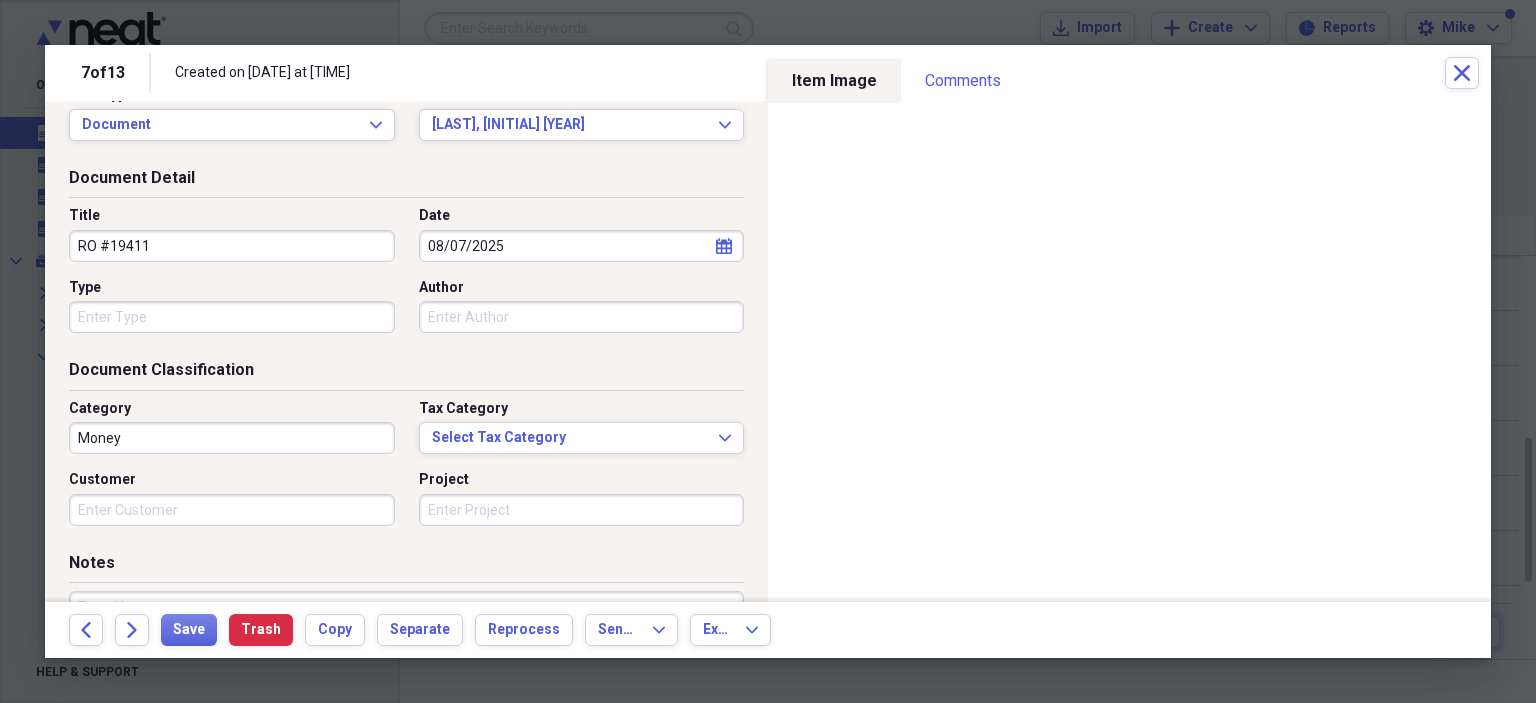 click on "calendar Calendar" at bounding box center [724, 246] 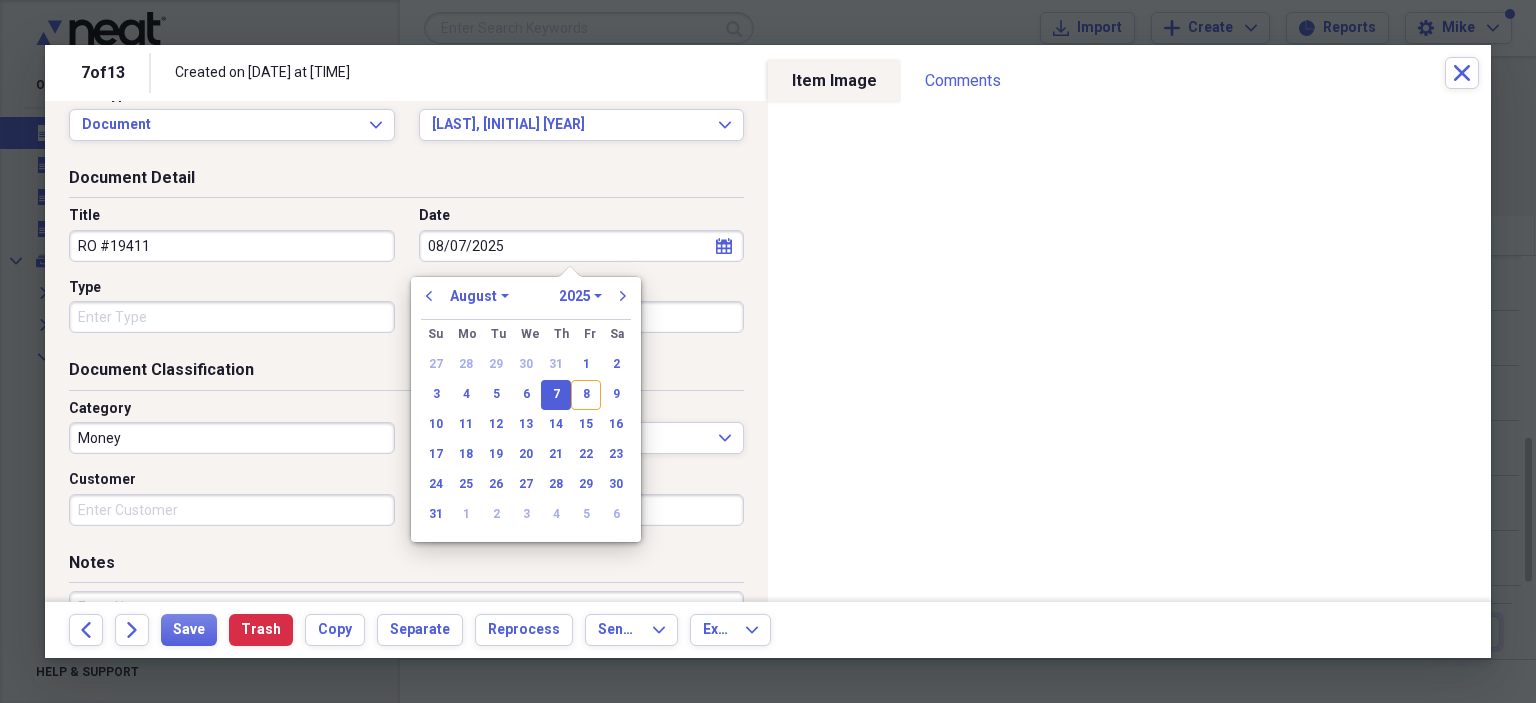 type 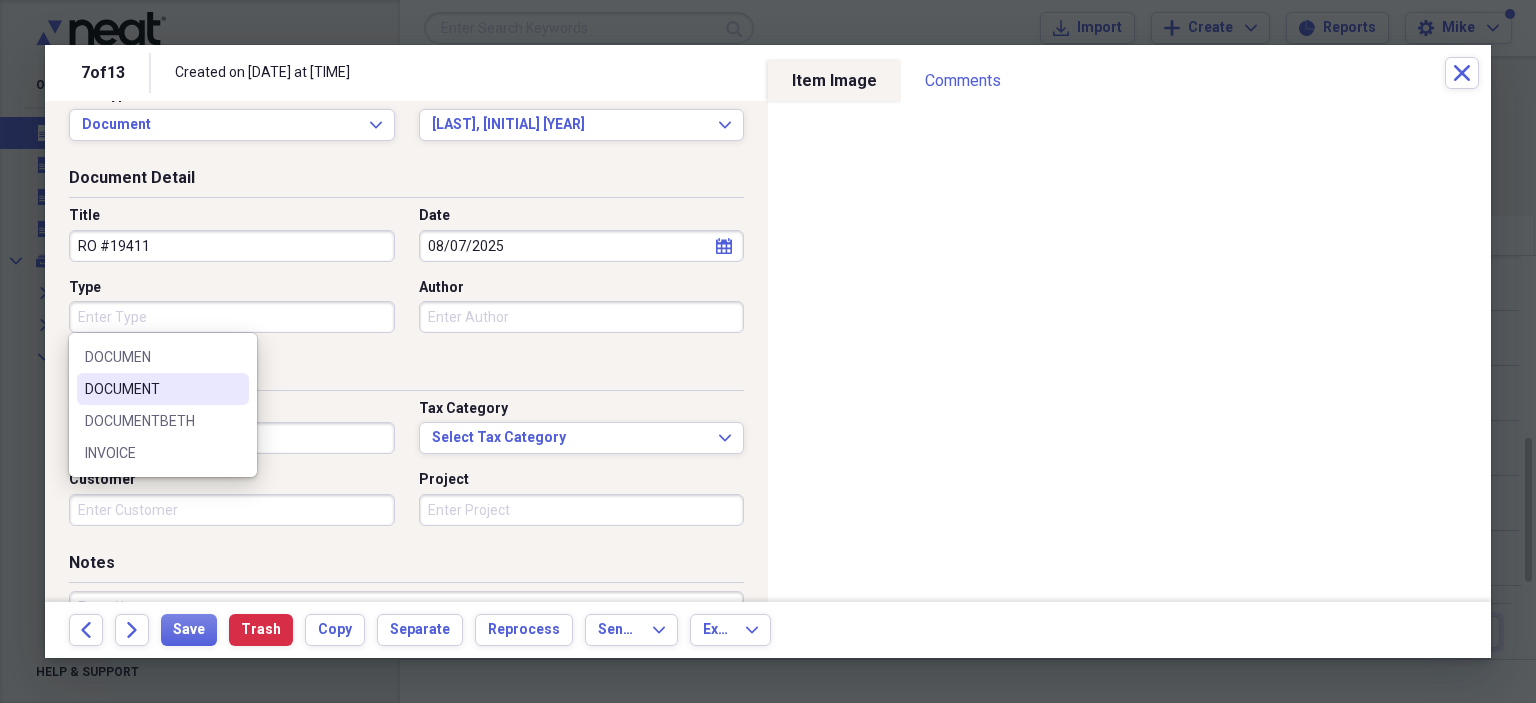 click on "DOCUMENT" at bounding box center (151, 389) 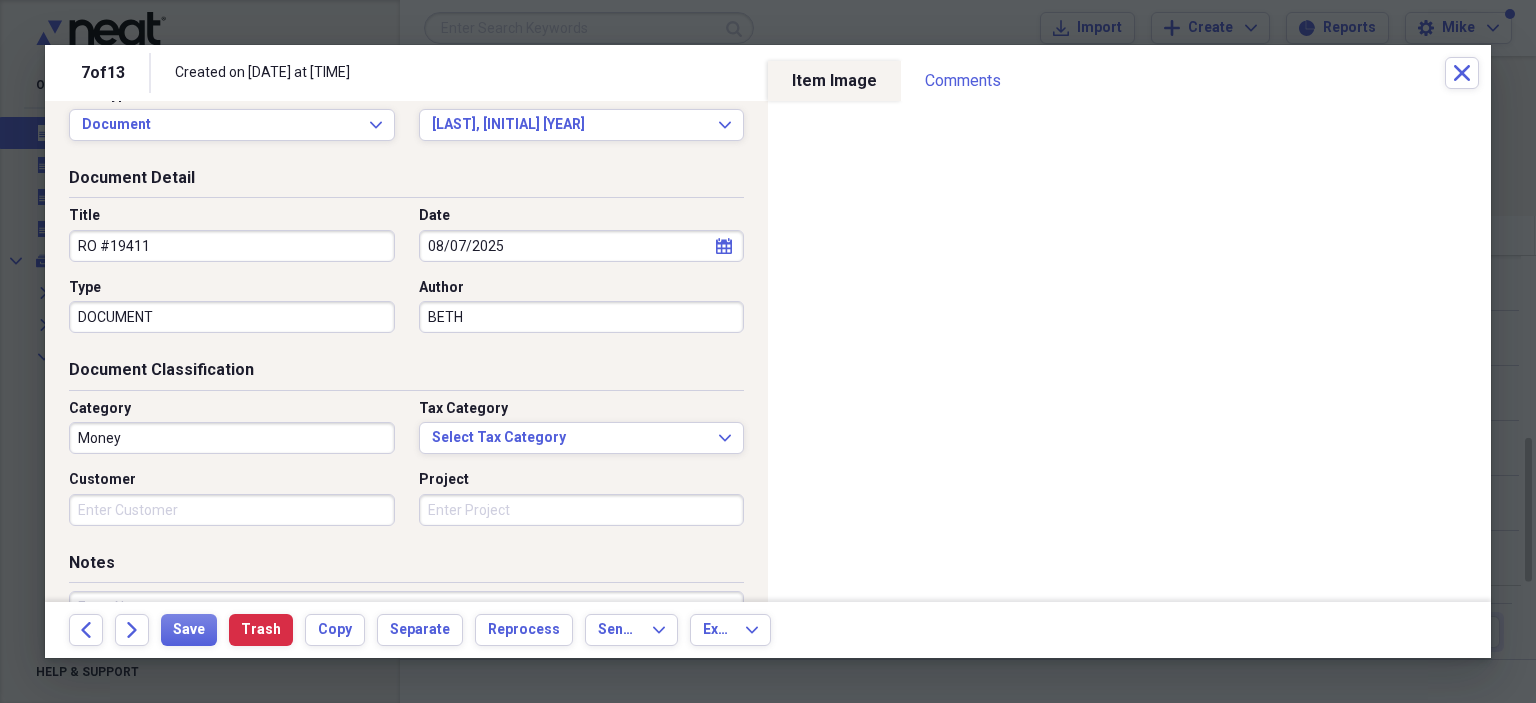 type on "BETH" 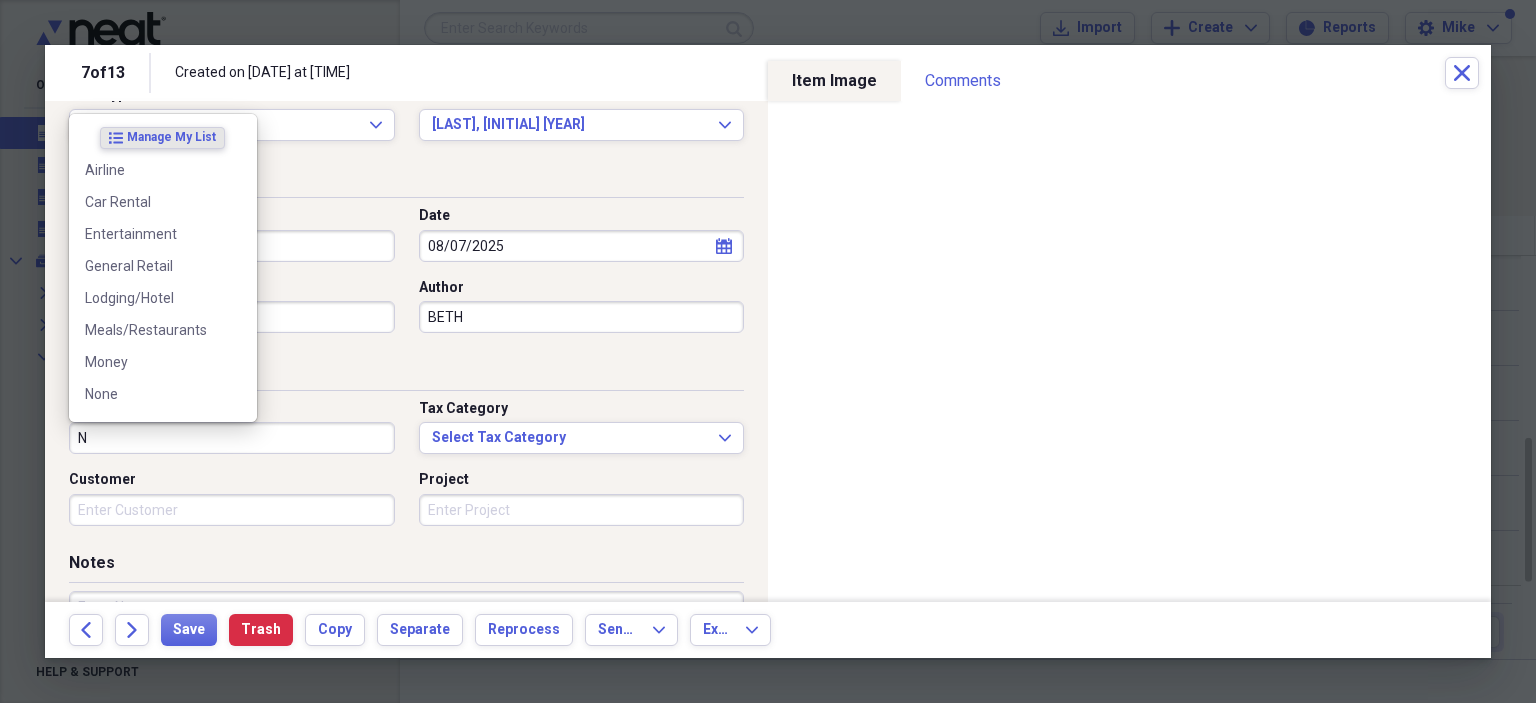 click on "None" at bounding box center (151, 394) 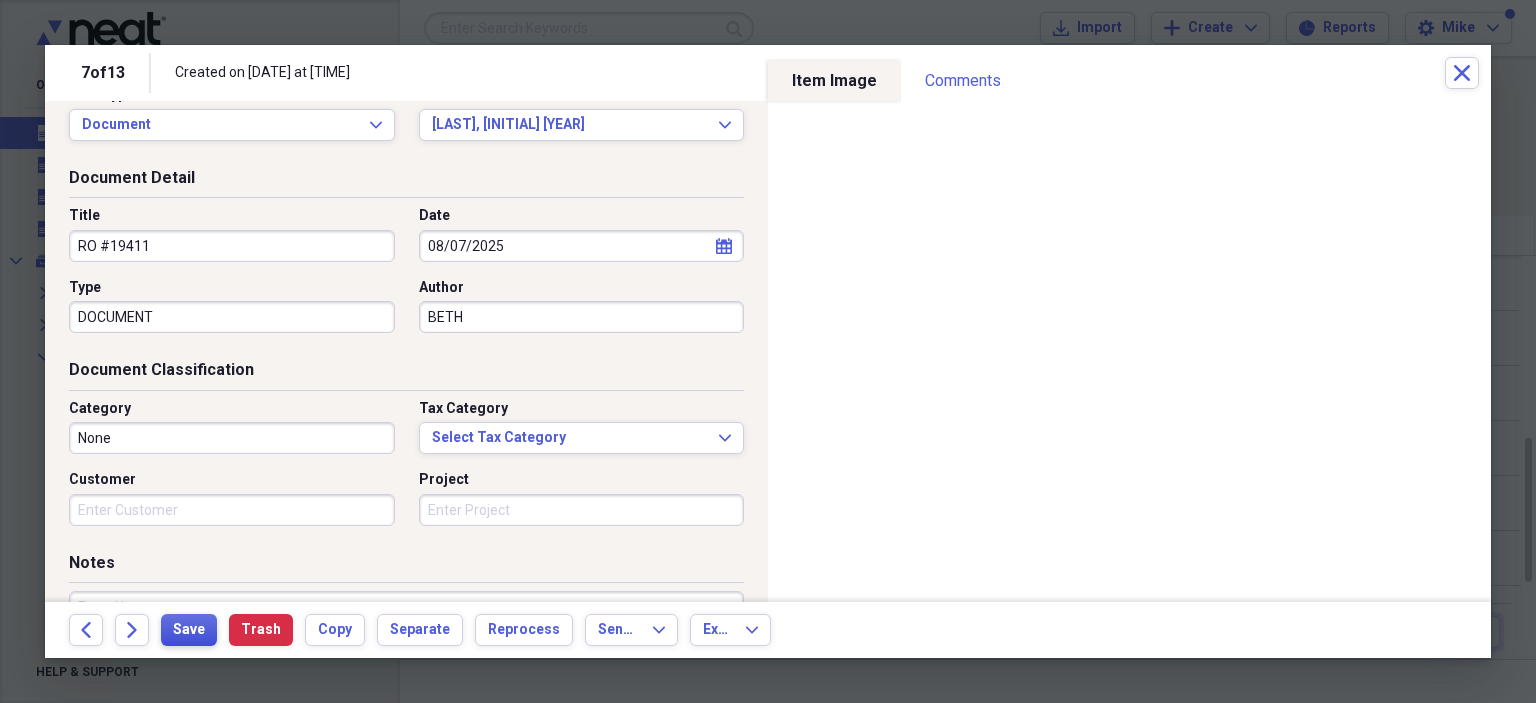 click on "Save" at bounding box center (189, 630) 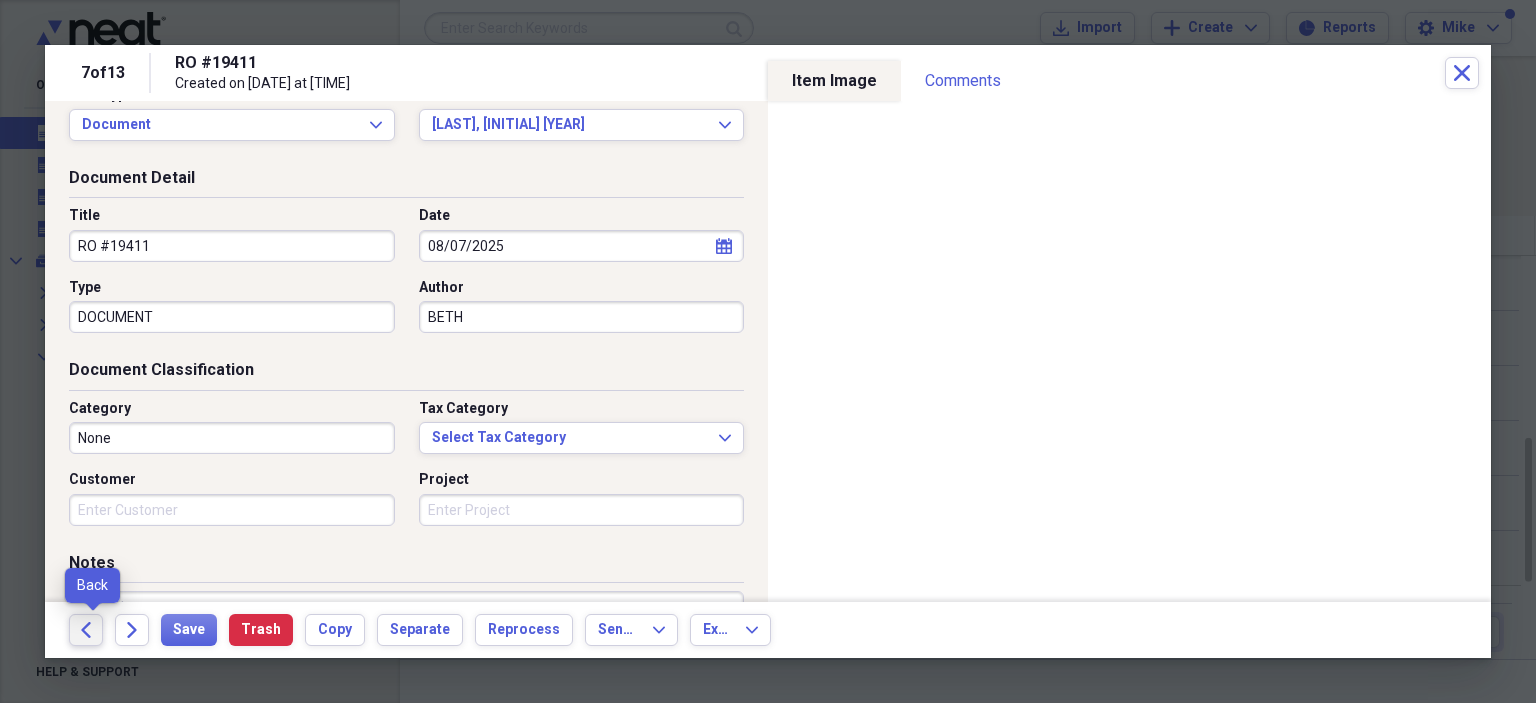 click on "Back" 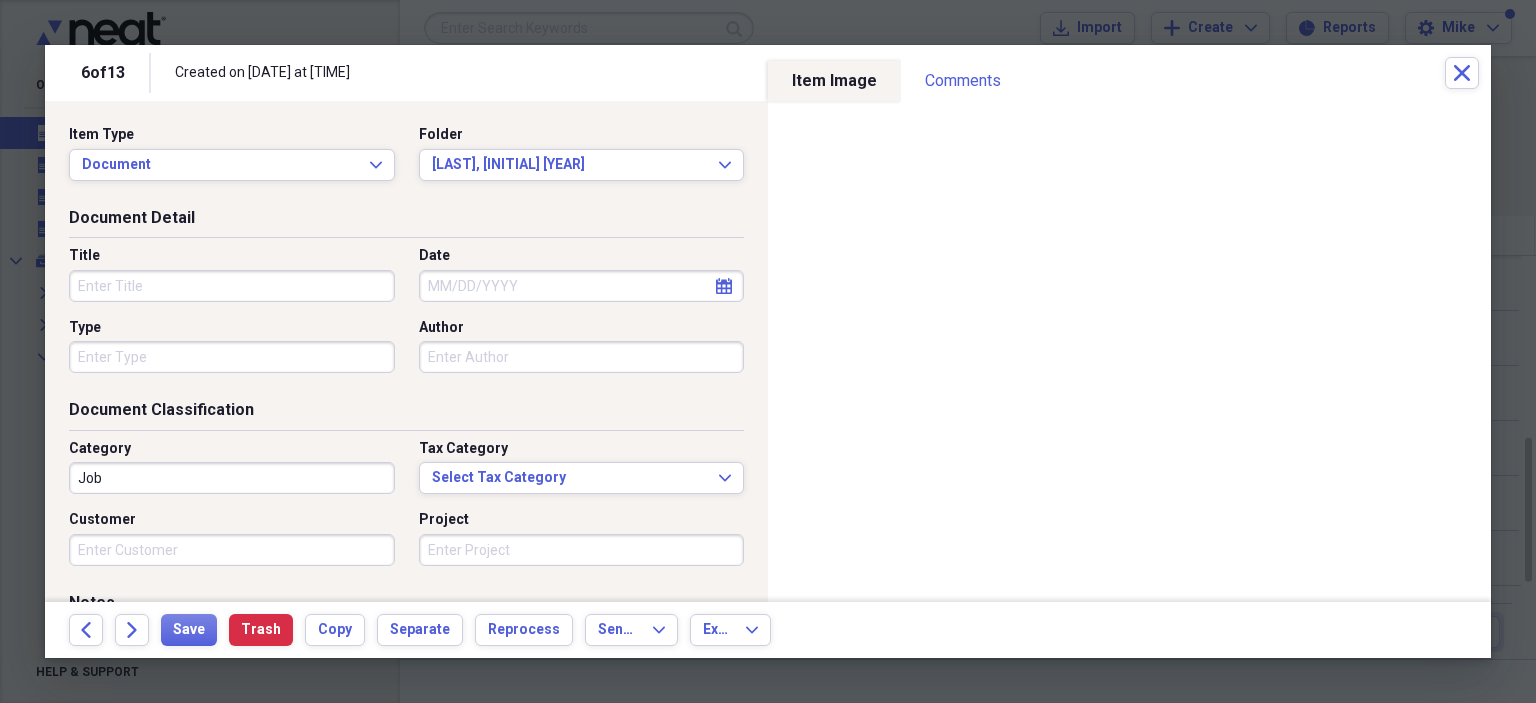 click on "Title" at bounding box center [232, 286] 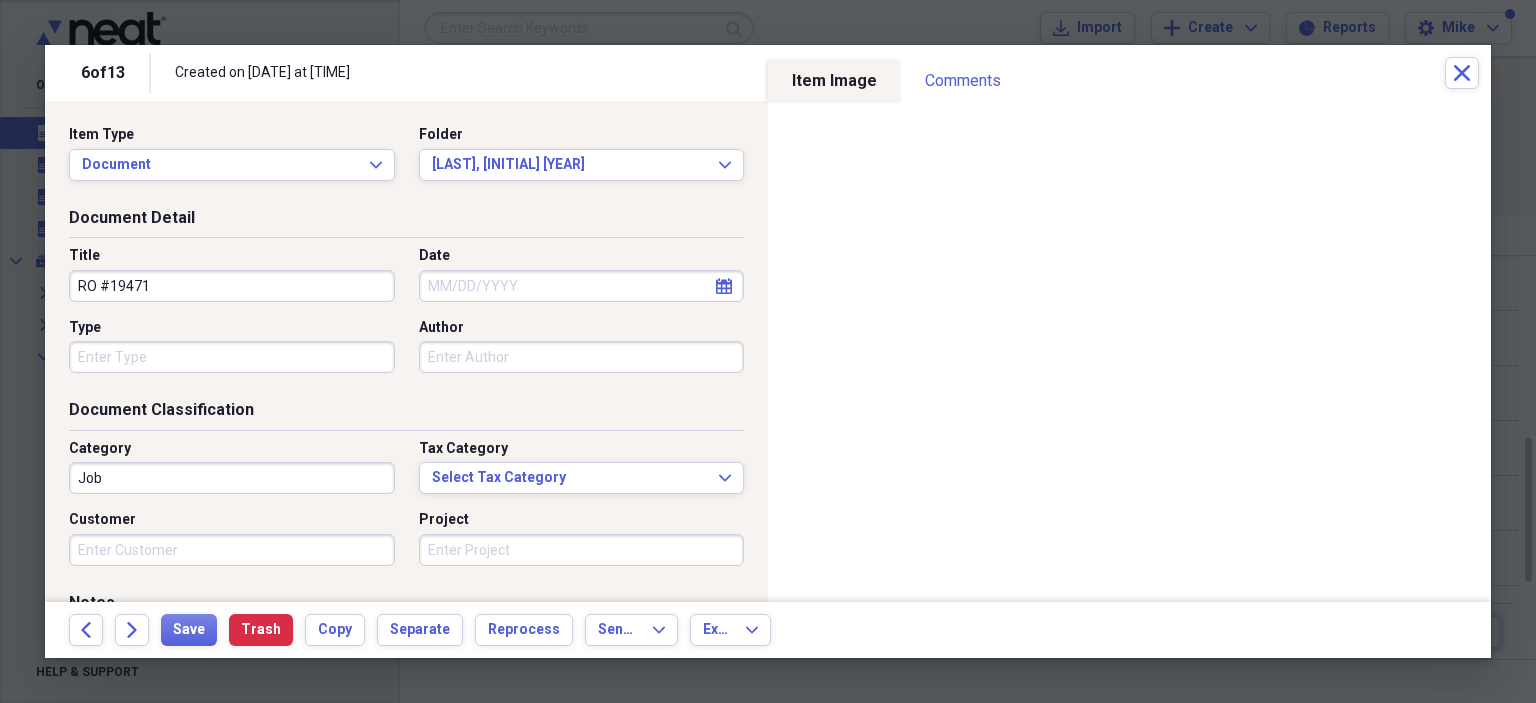 type on "RO #19471" 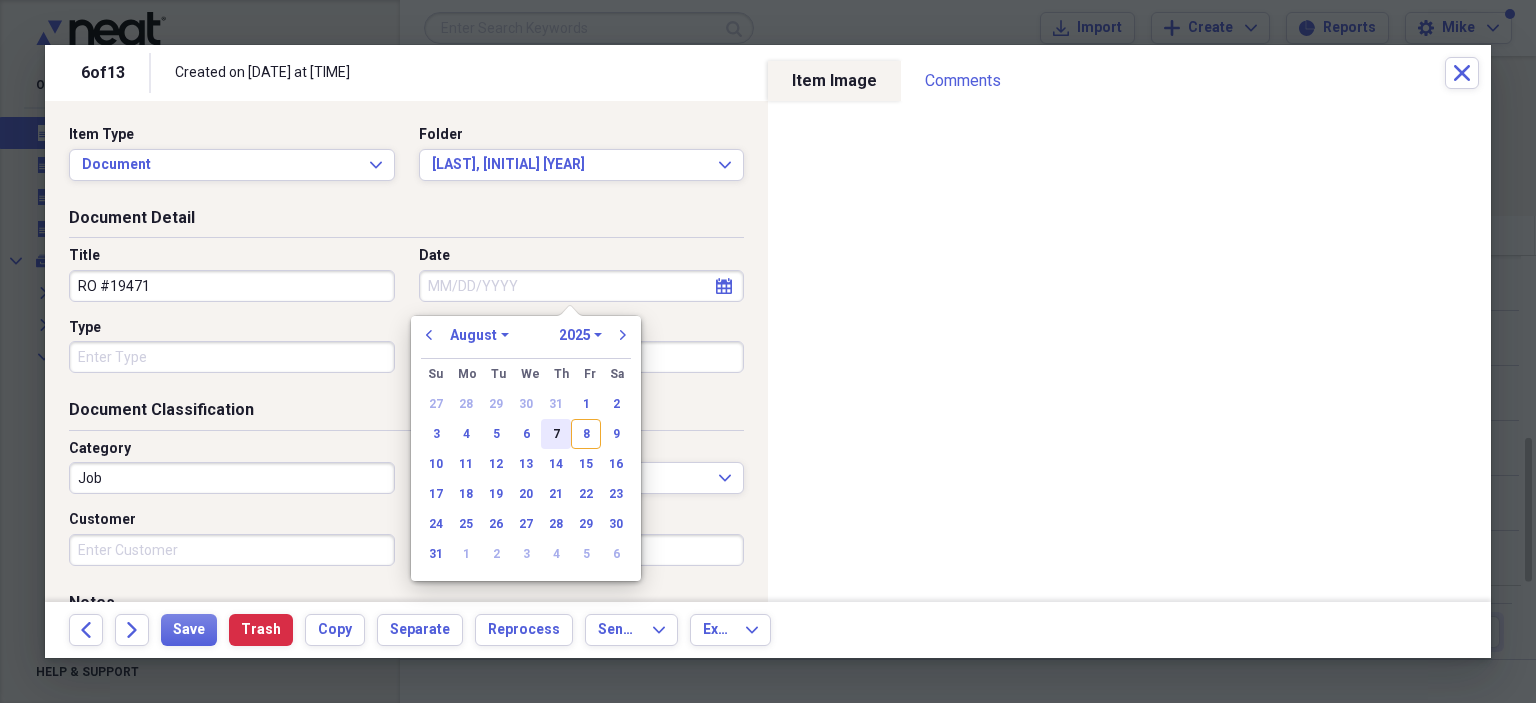 click on "7" at bounding box center (556, 434) 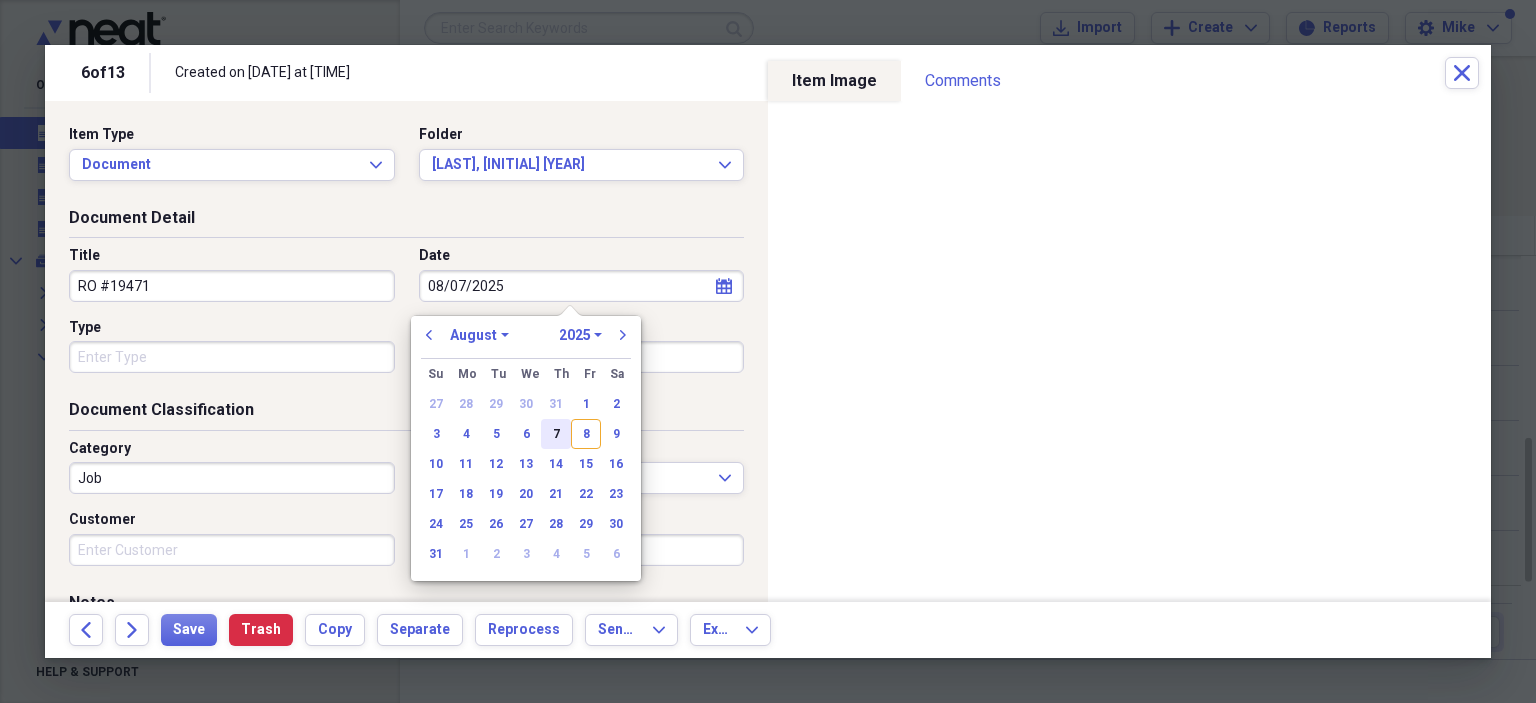 type on "08/07/2025" 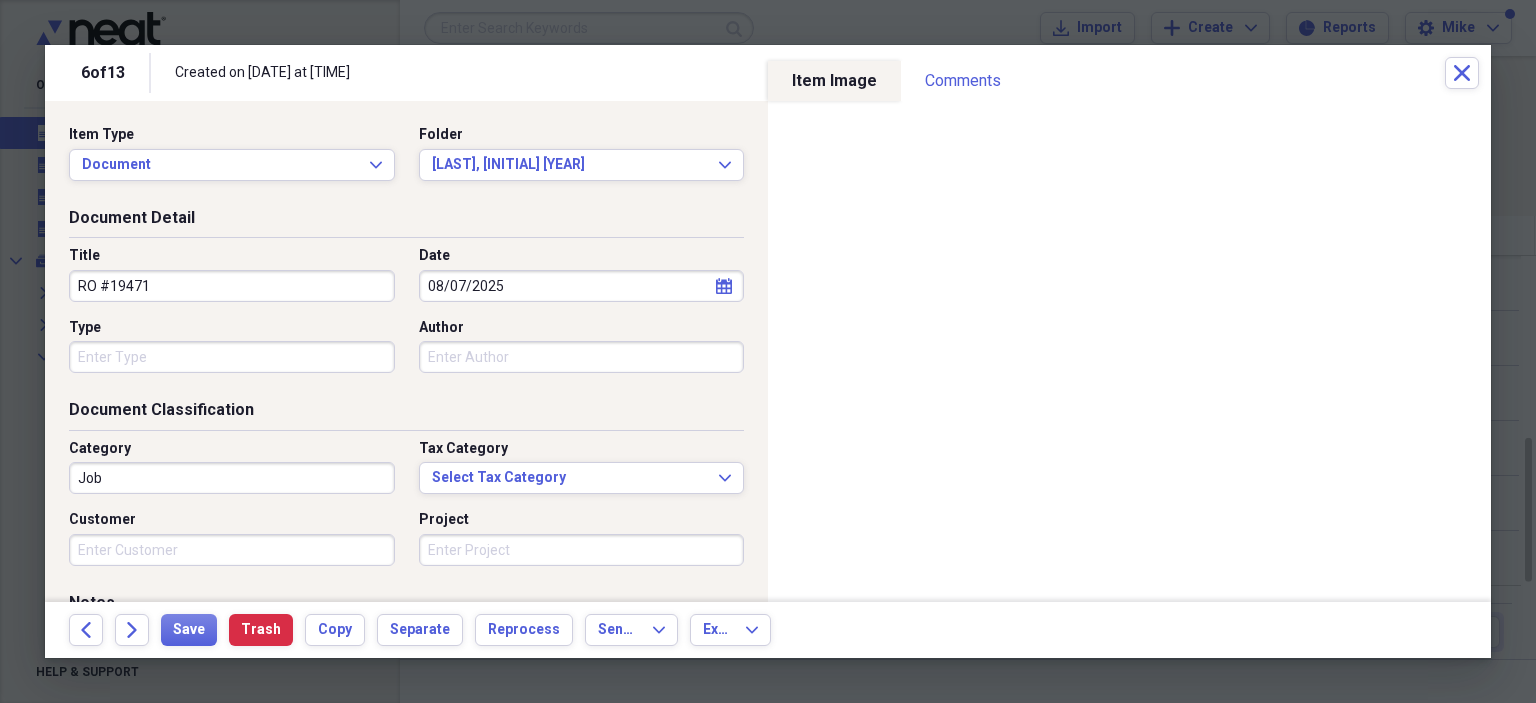 type 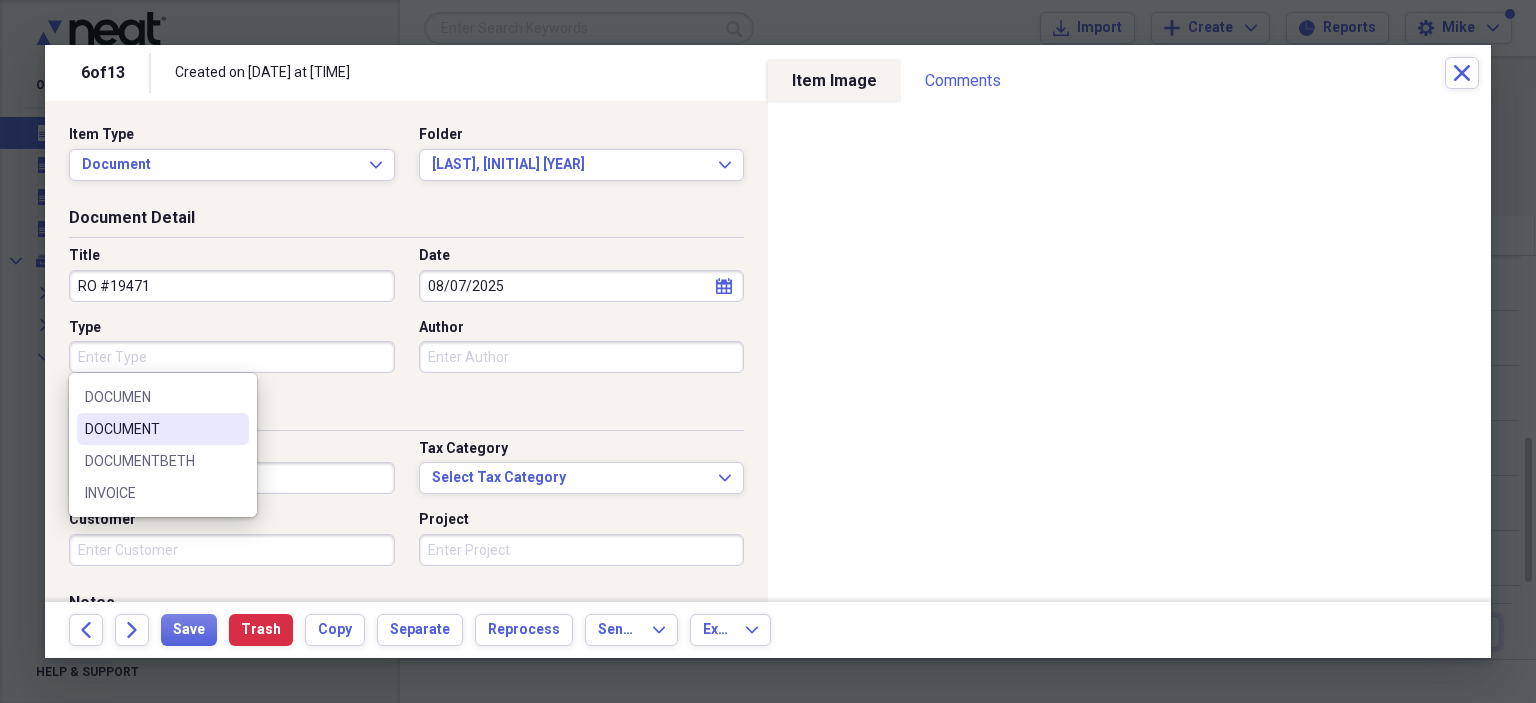 click on "DOCUMENT" at bounding box center (151, 429) 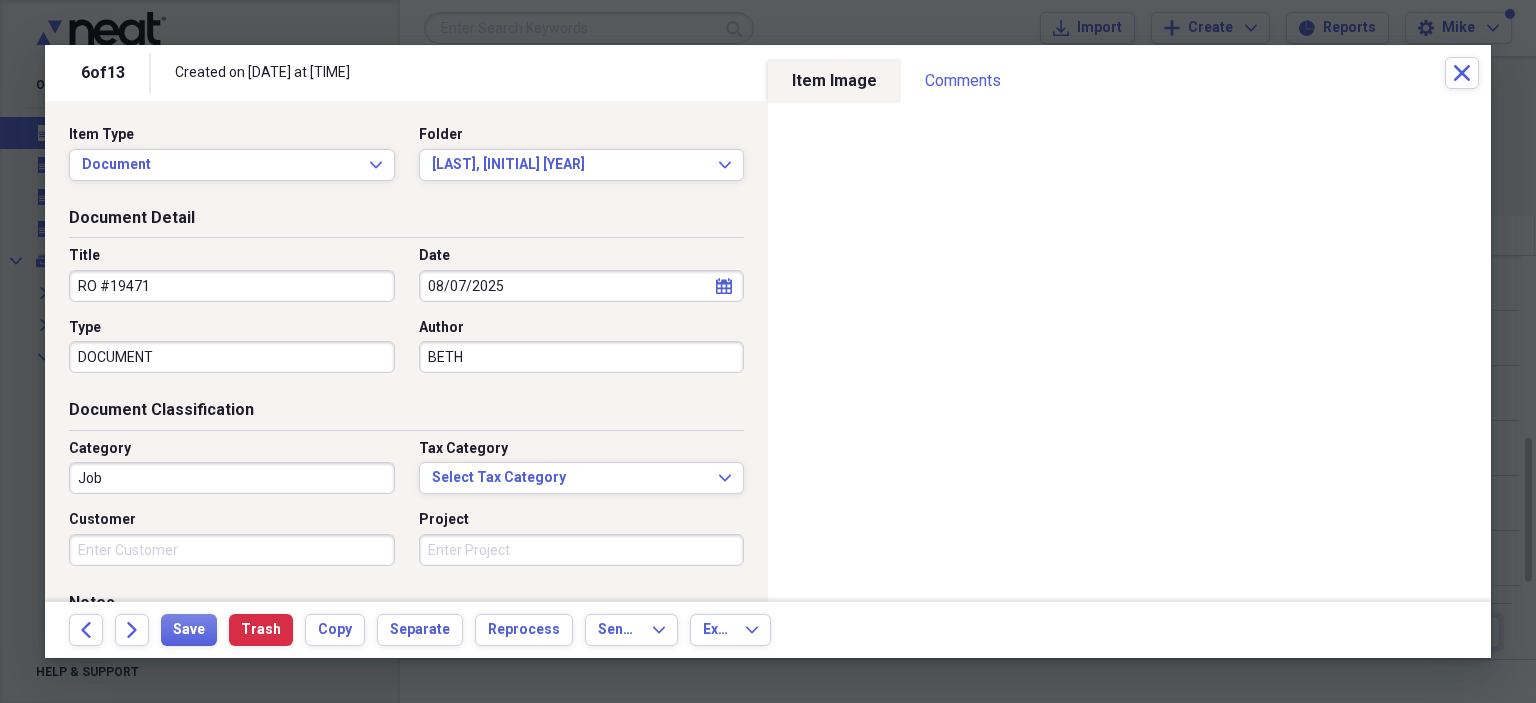 type on "BETH" 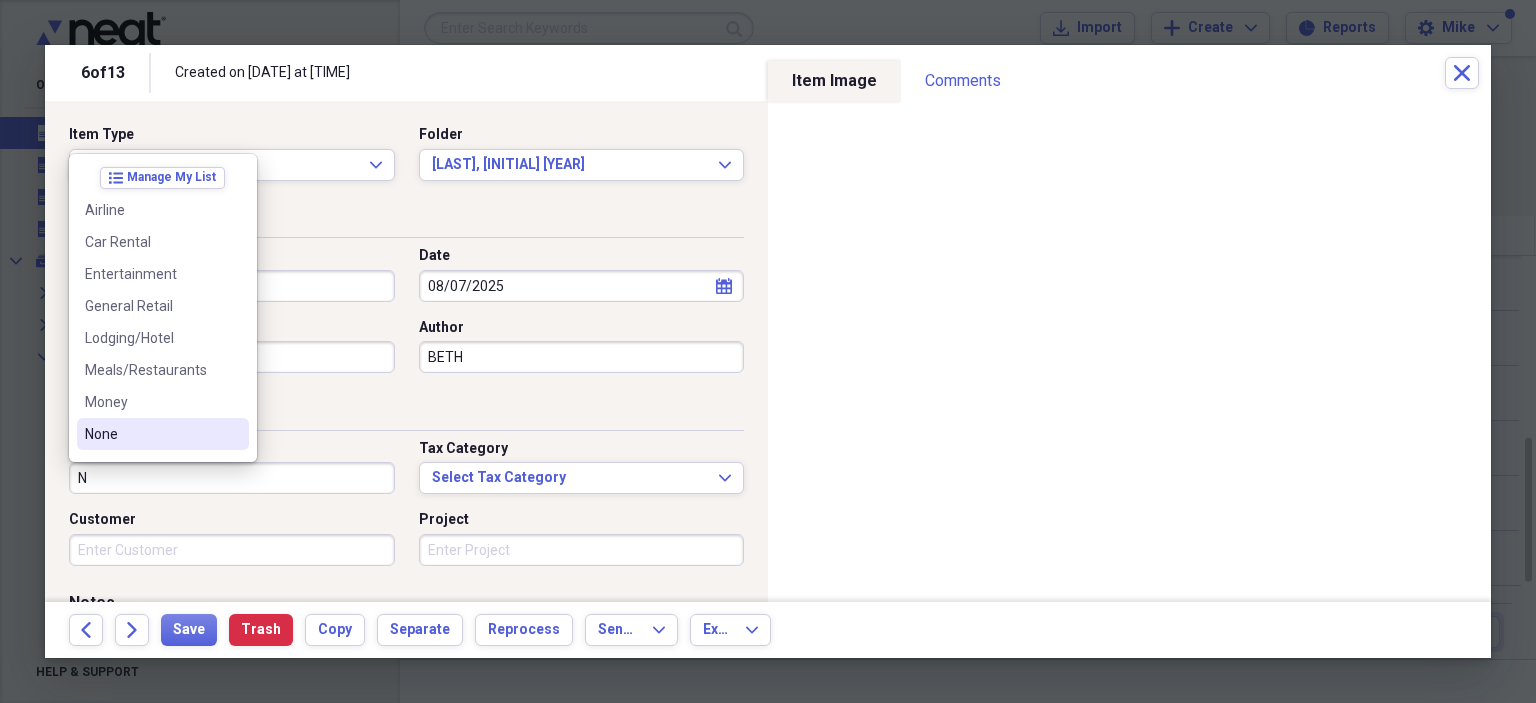 click on "None" at bounding box center [151, 434] 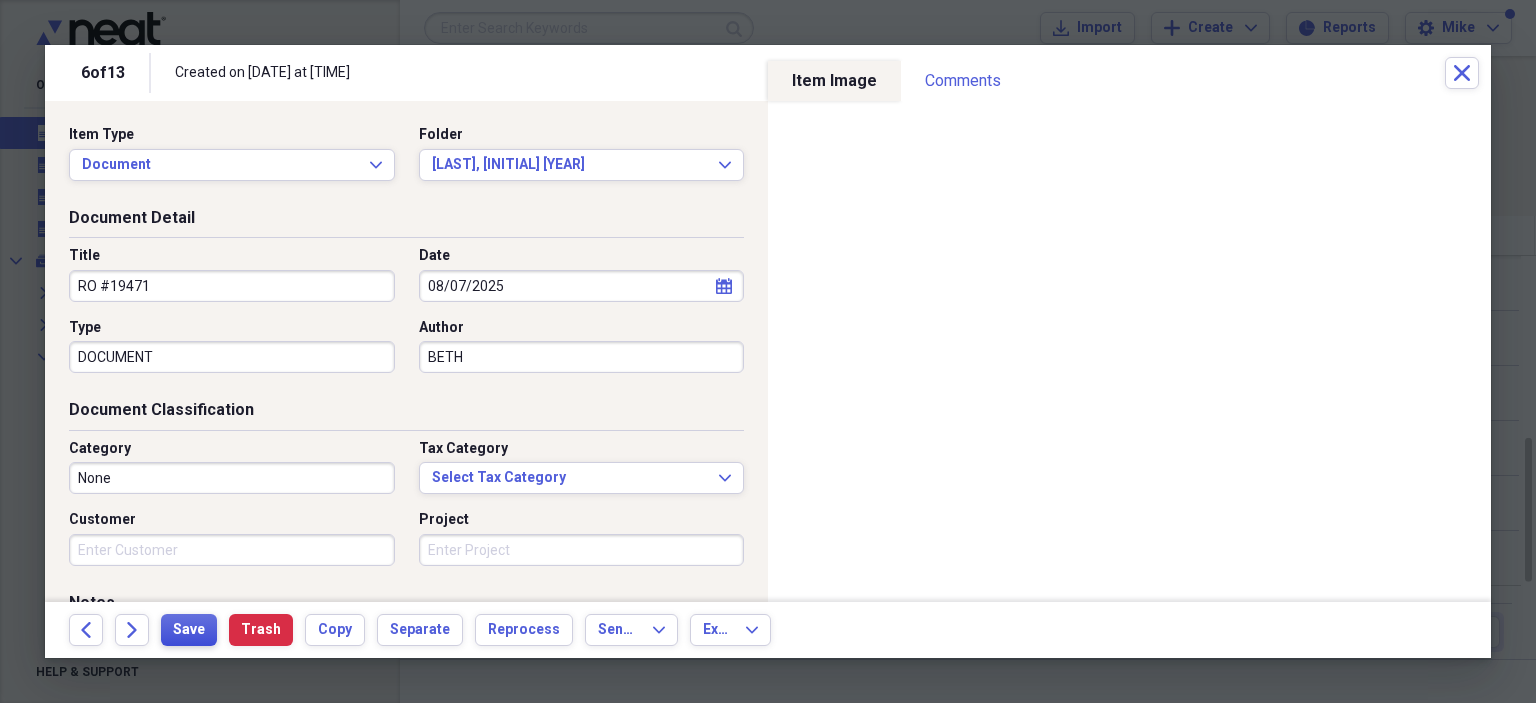 click on "Save" at bounding box center [189, 630] 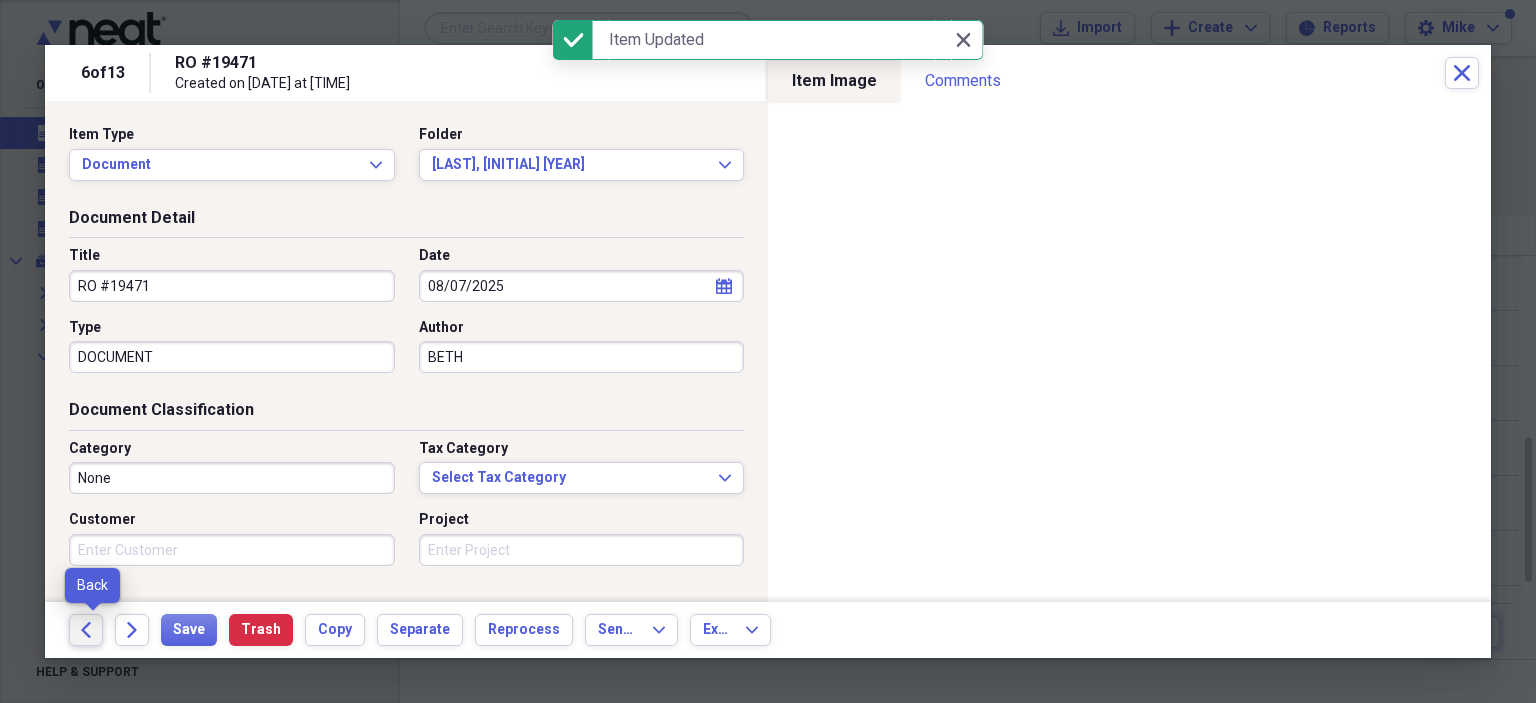 click on "Back" at bounding box center [86, 630] 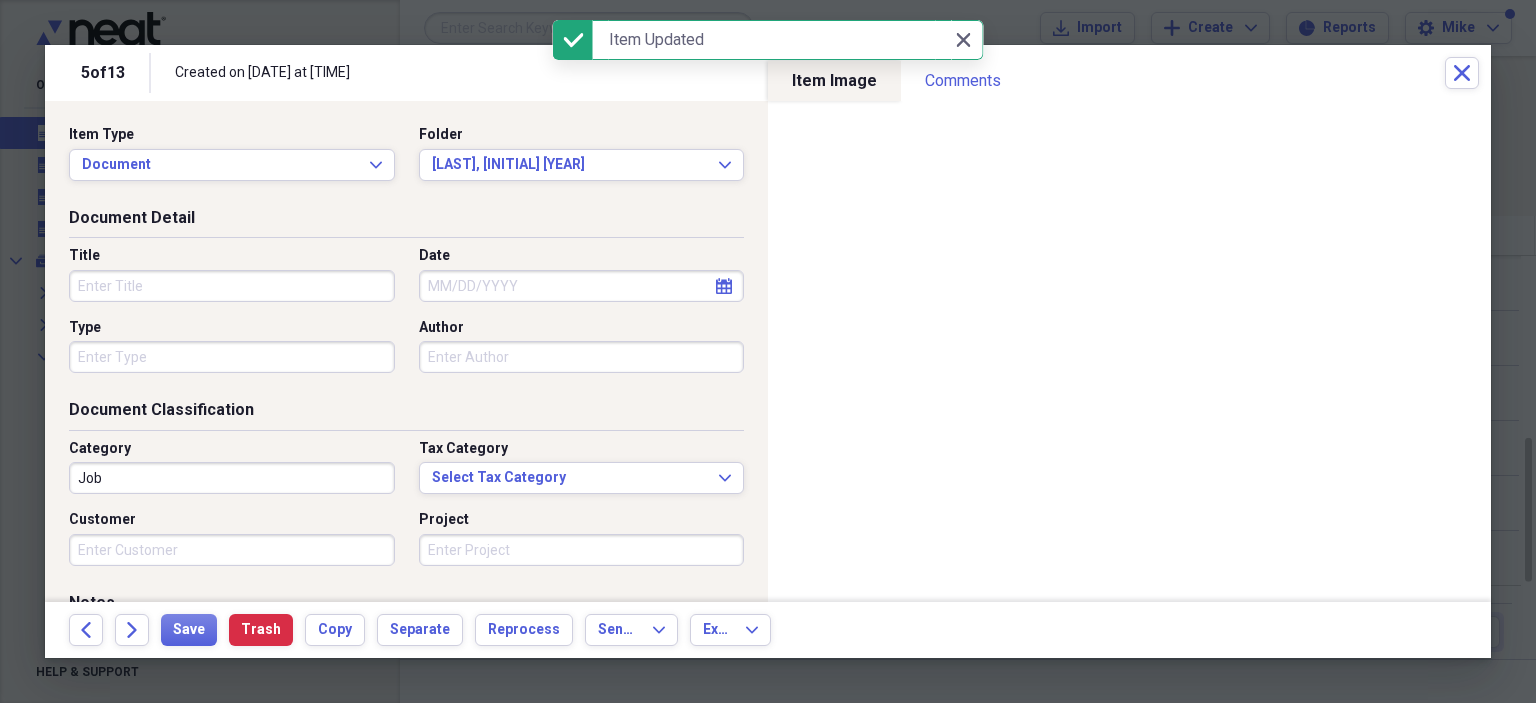 click on "Title" at bounding box center [232, 286] 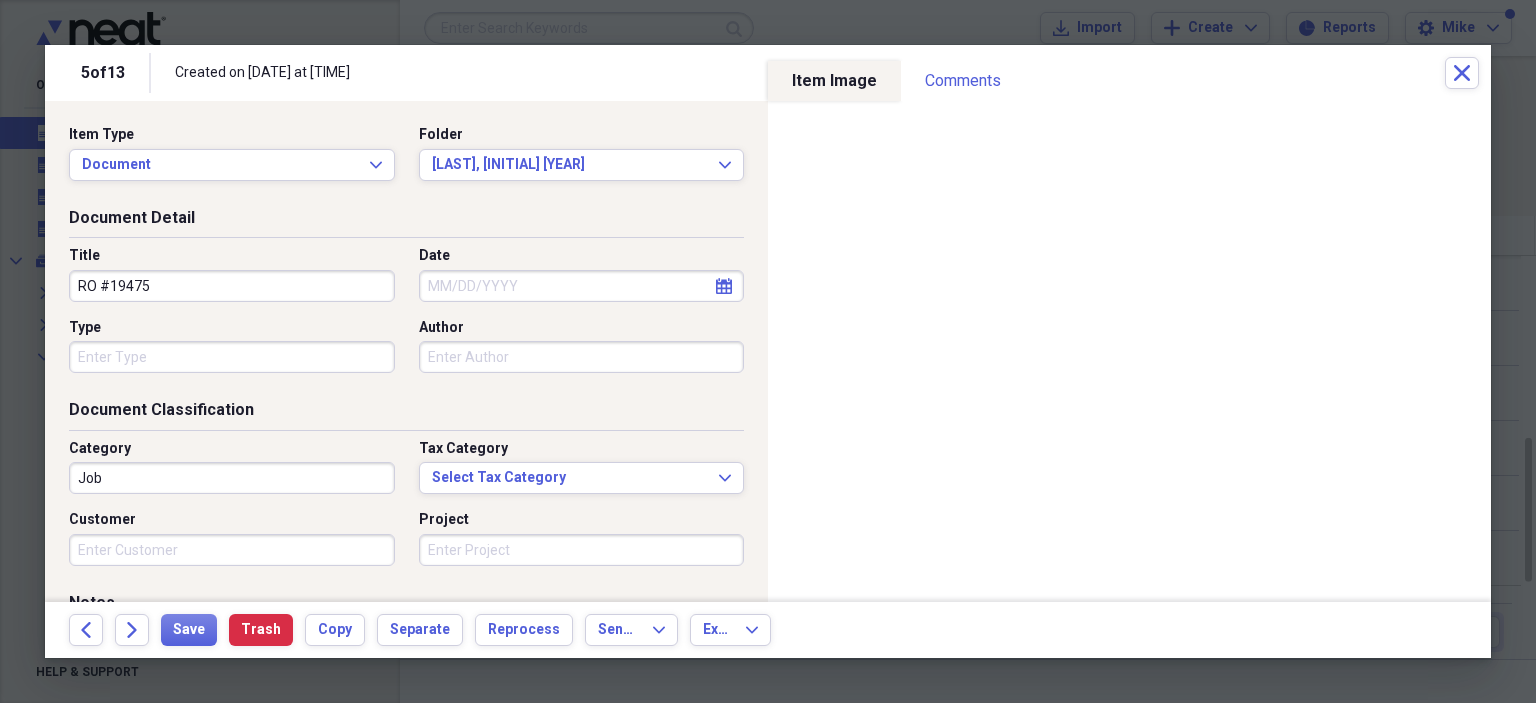 type on "RO #19475" 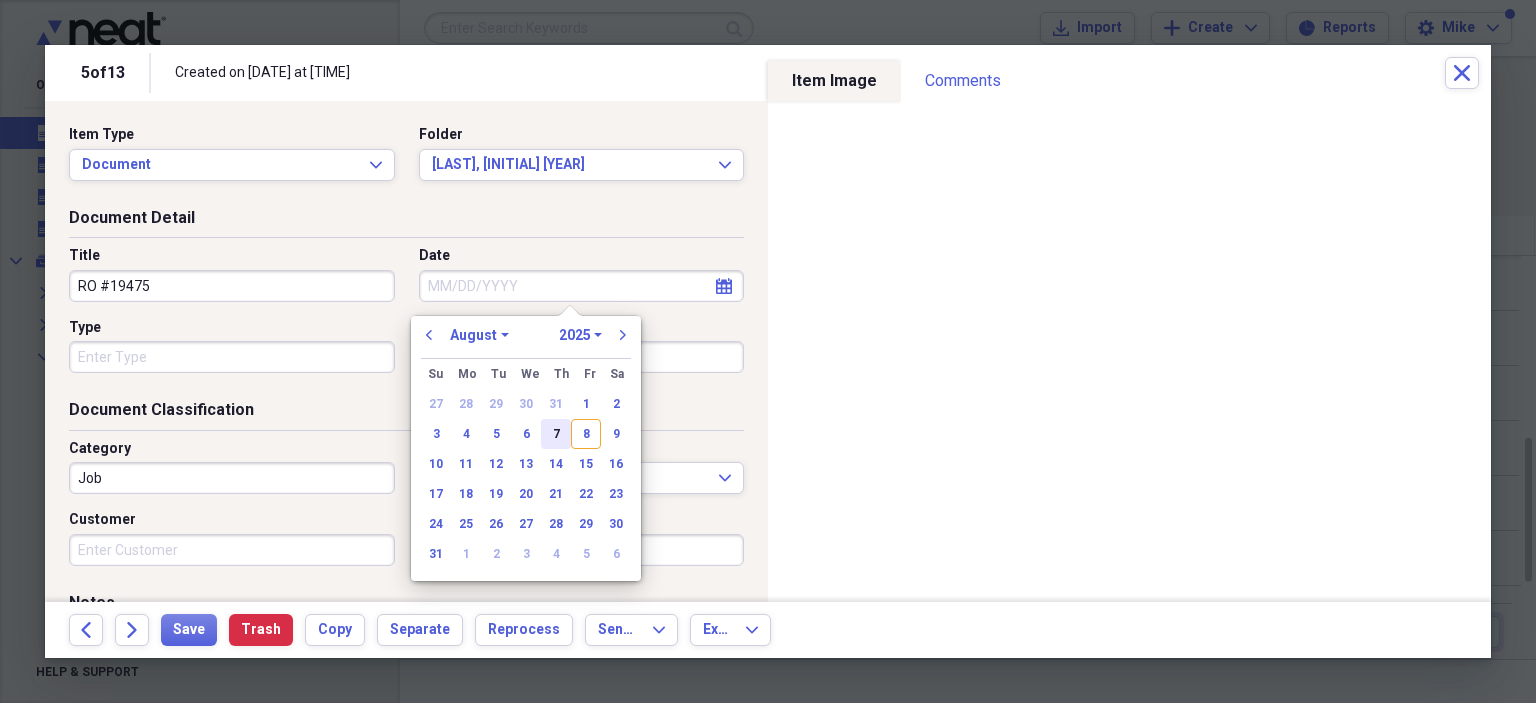 click on "7" at bounding box center (556, 434) 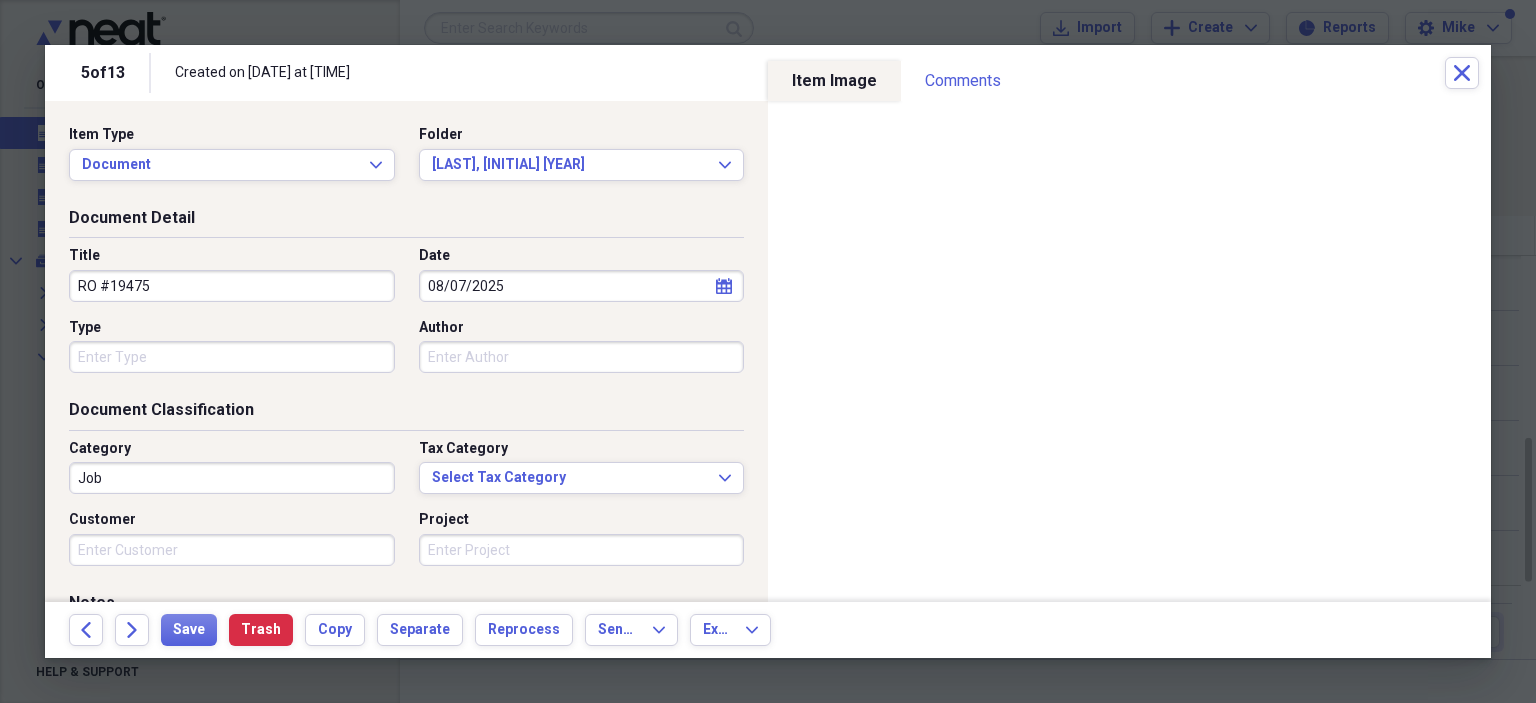 type 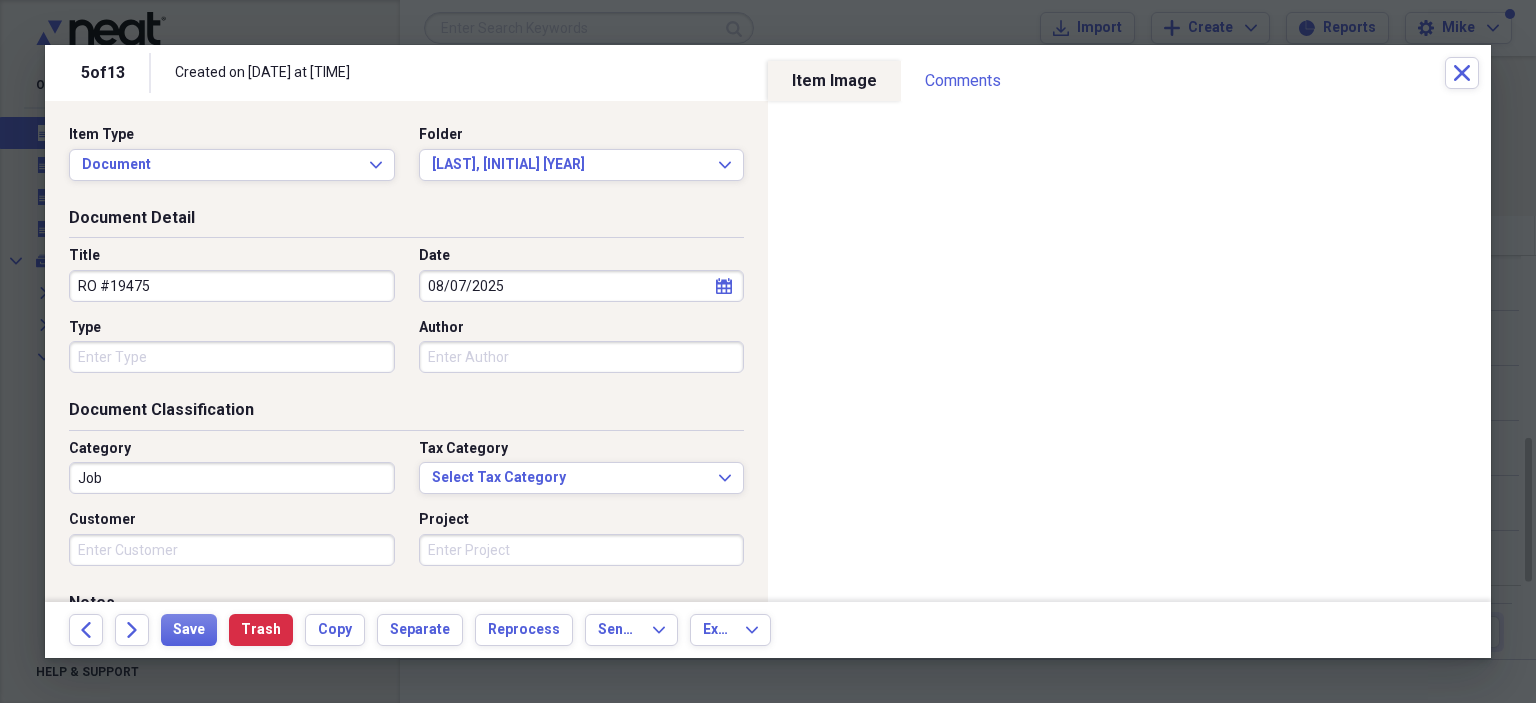 scroll, scrollTop: 40, scrollLeft: 0, axis: vertical 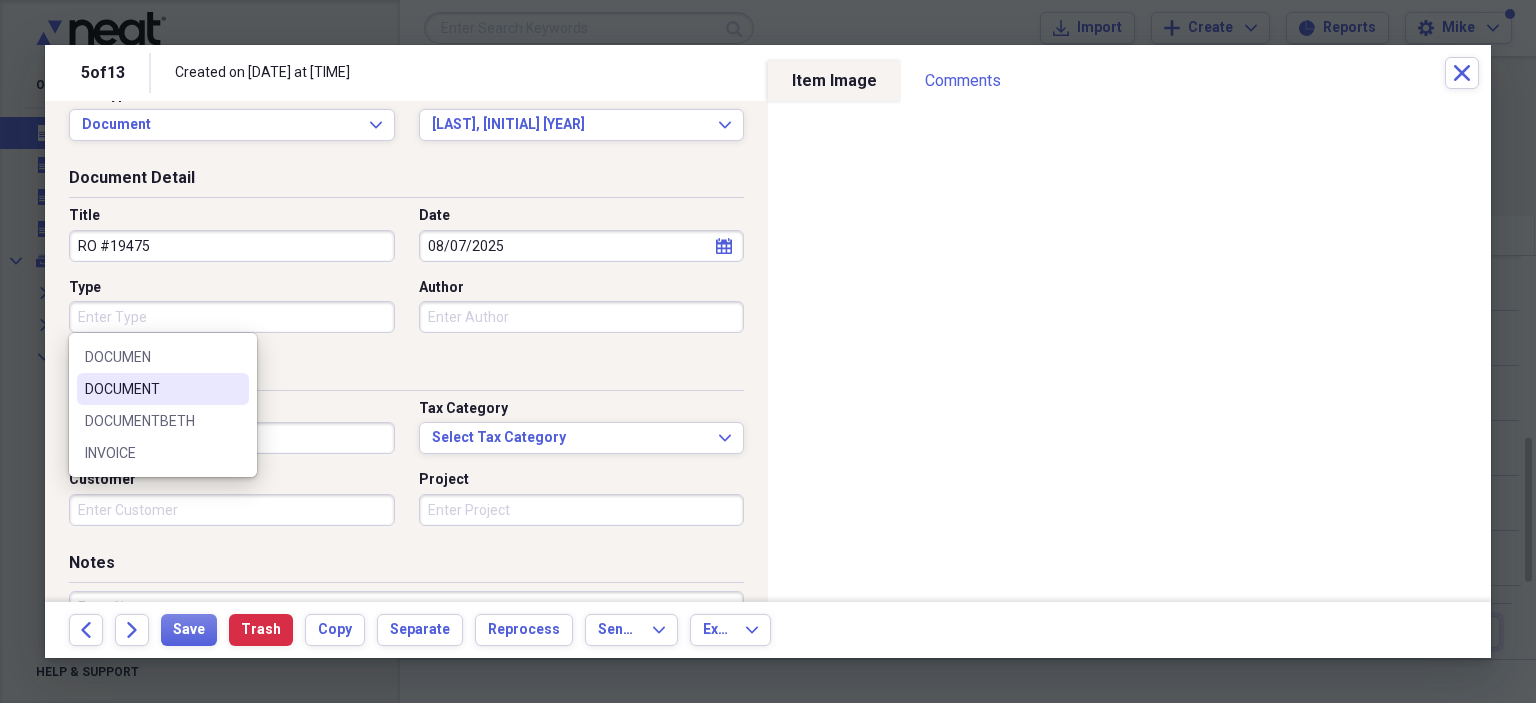 type on "DOCUMENT" 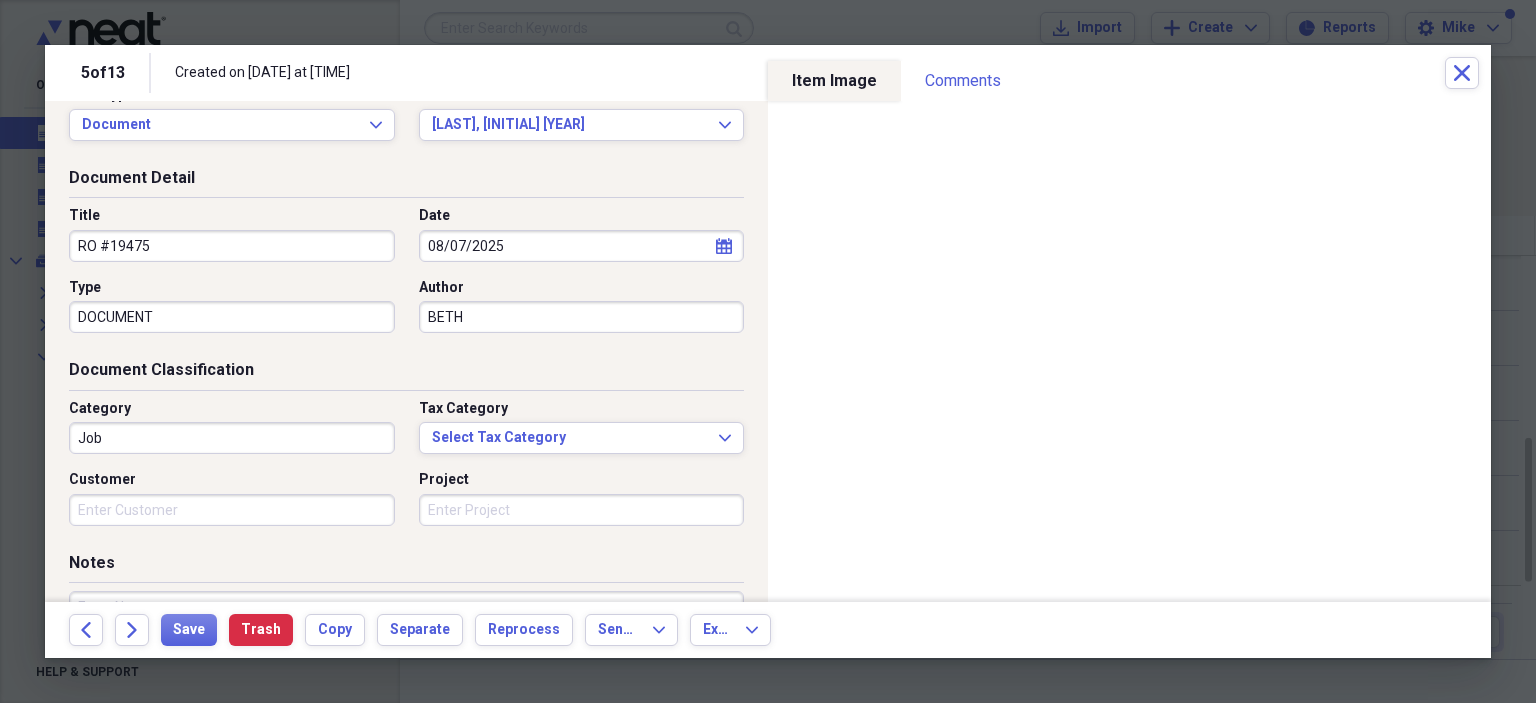 type on "BETH" 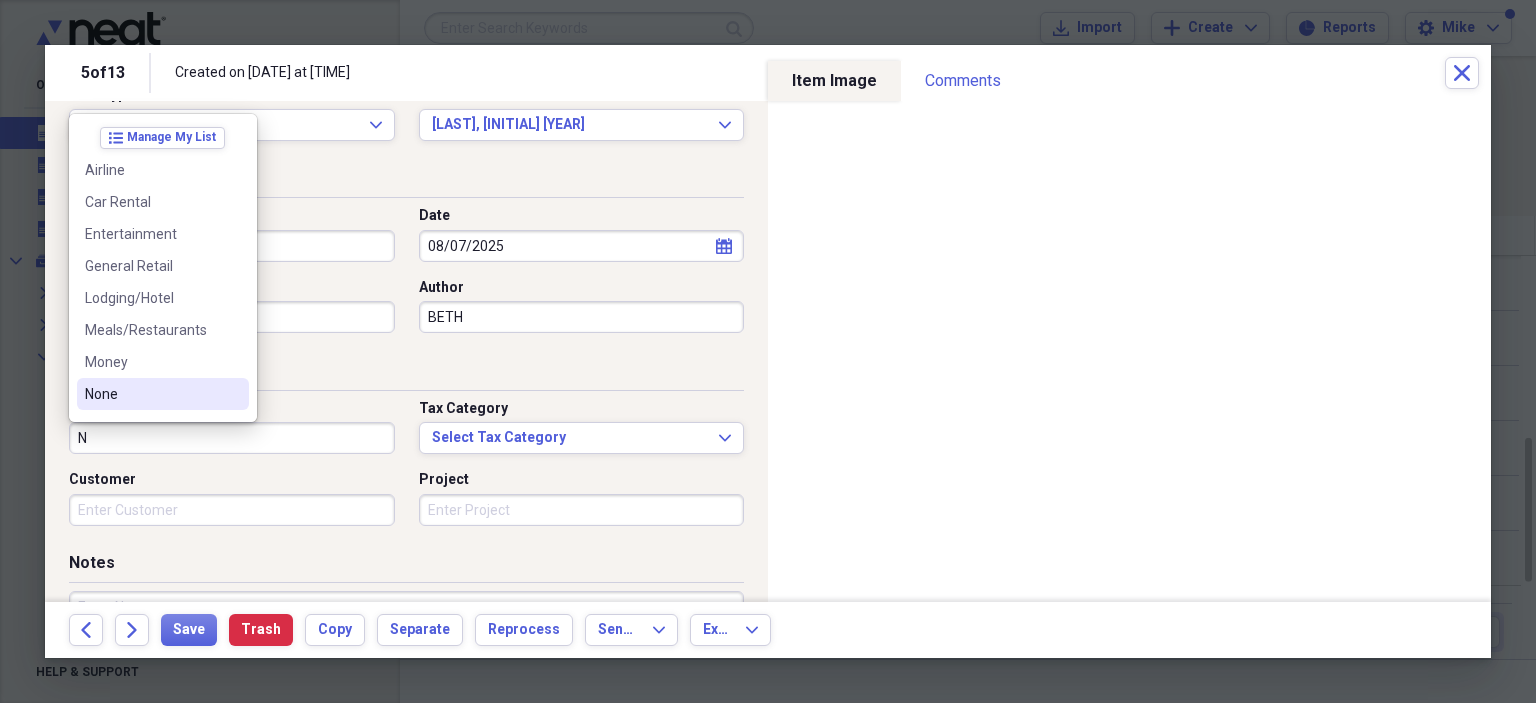 click on "None" at bounding box center (163, 394) 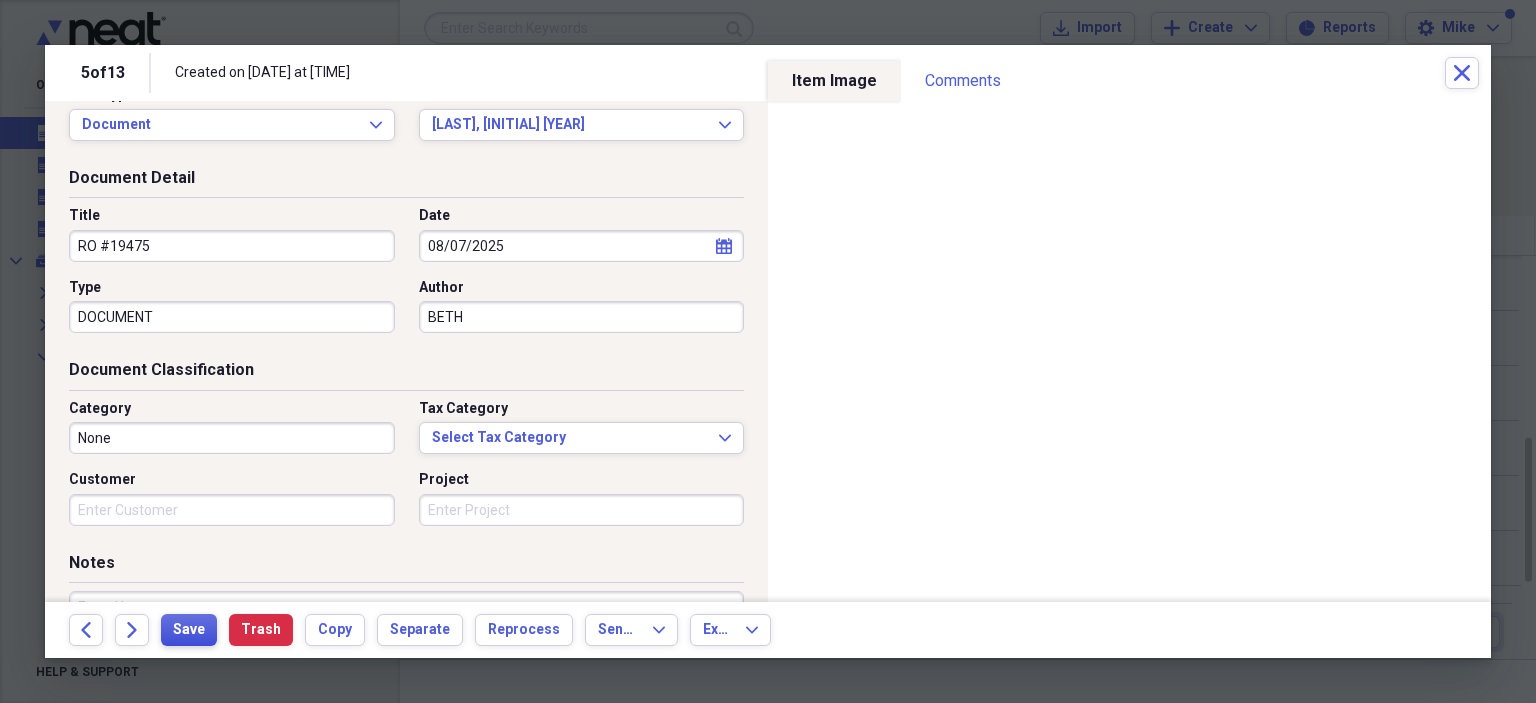 click on "Save" at bounding box center [189, 630] 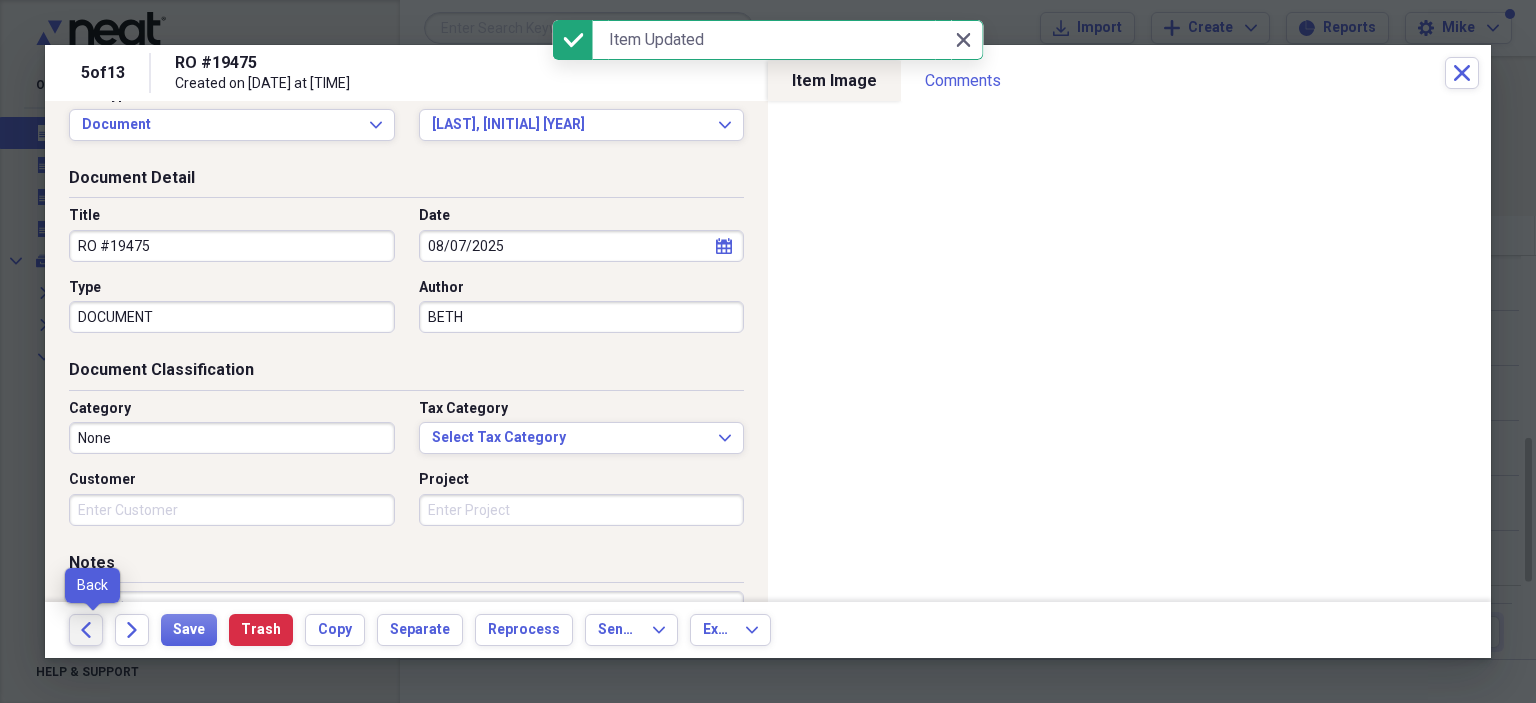 click on "Back" 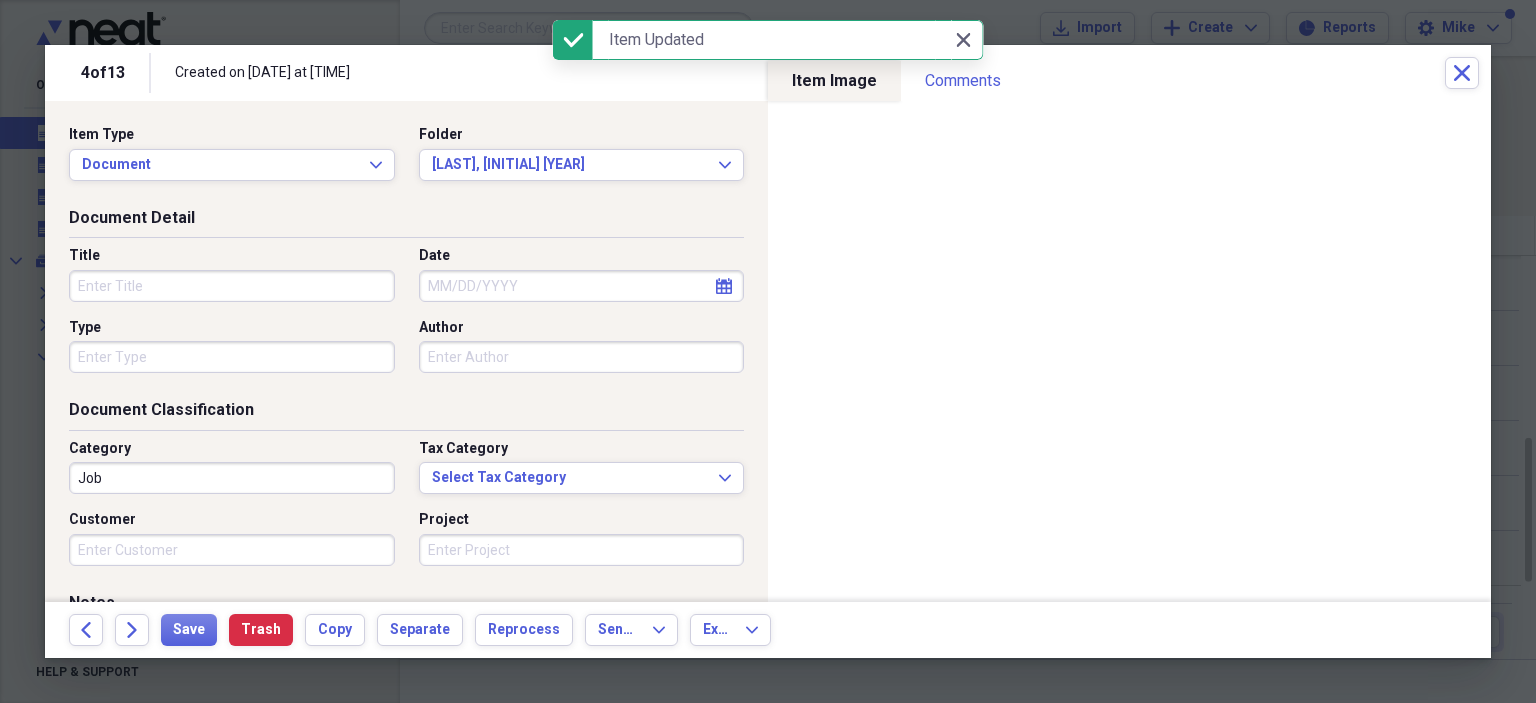 click on "Title" at bounding box center (232, 286) 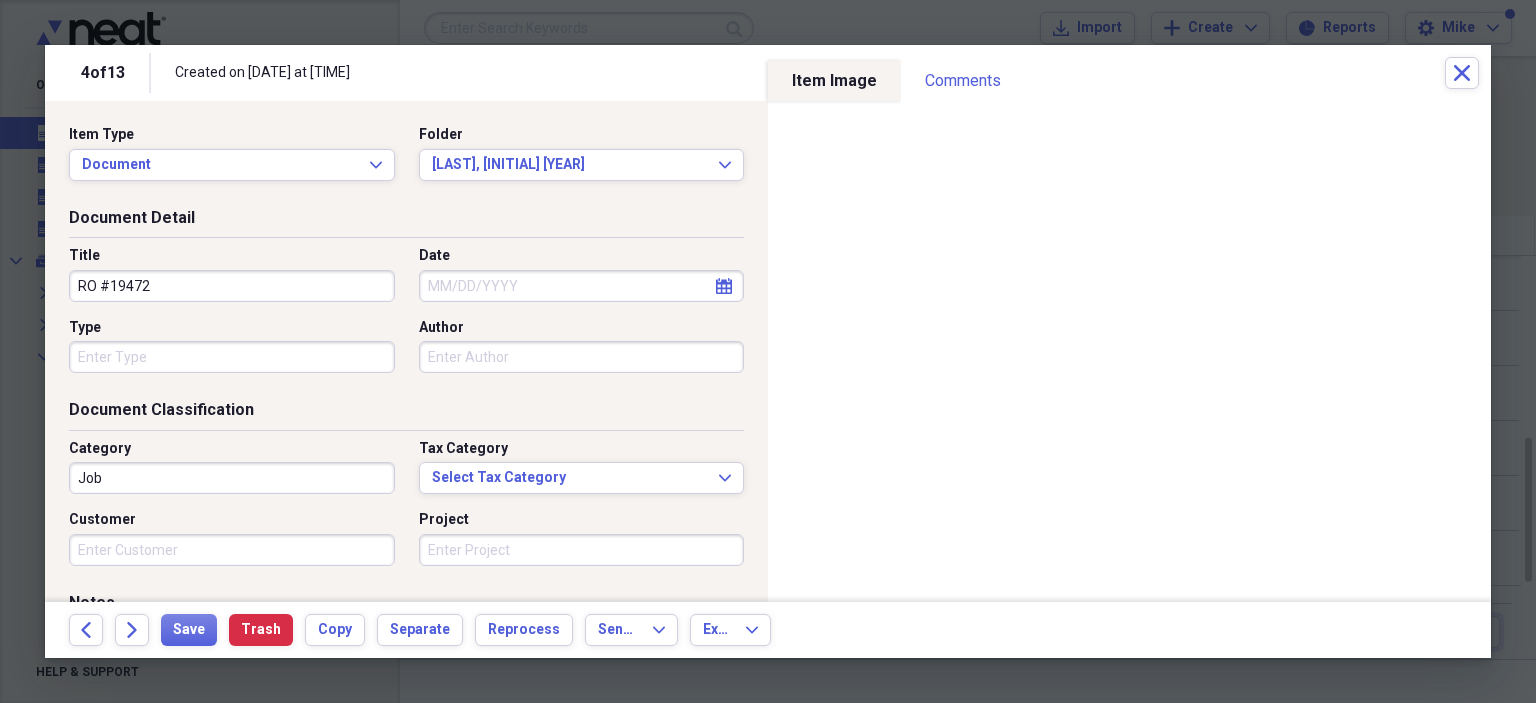type on "RO #19472" 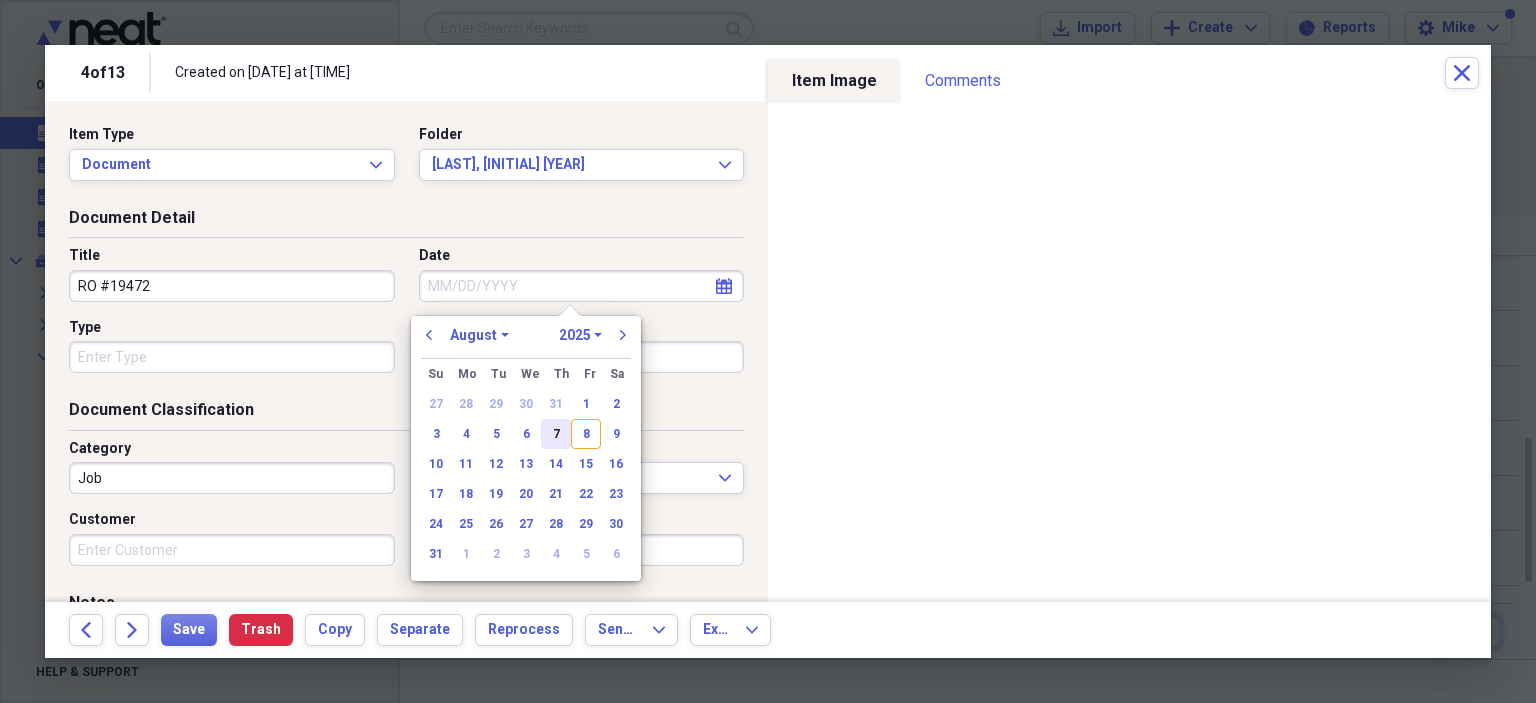 click on "7" at bounding box center [556, 434] 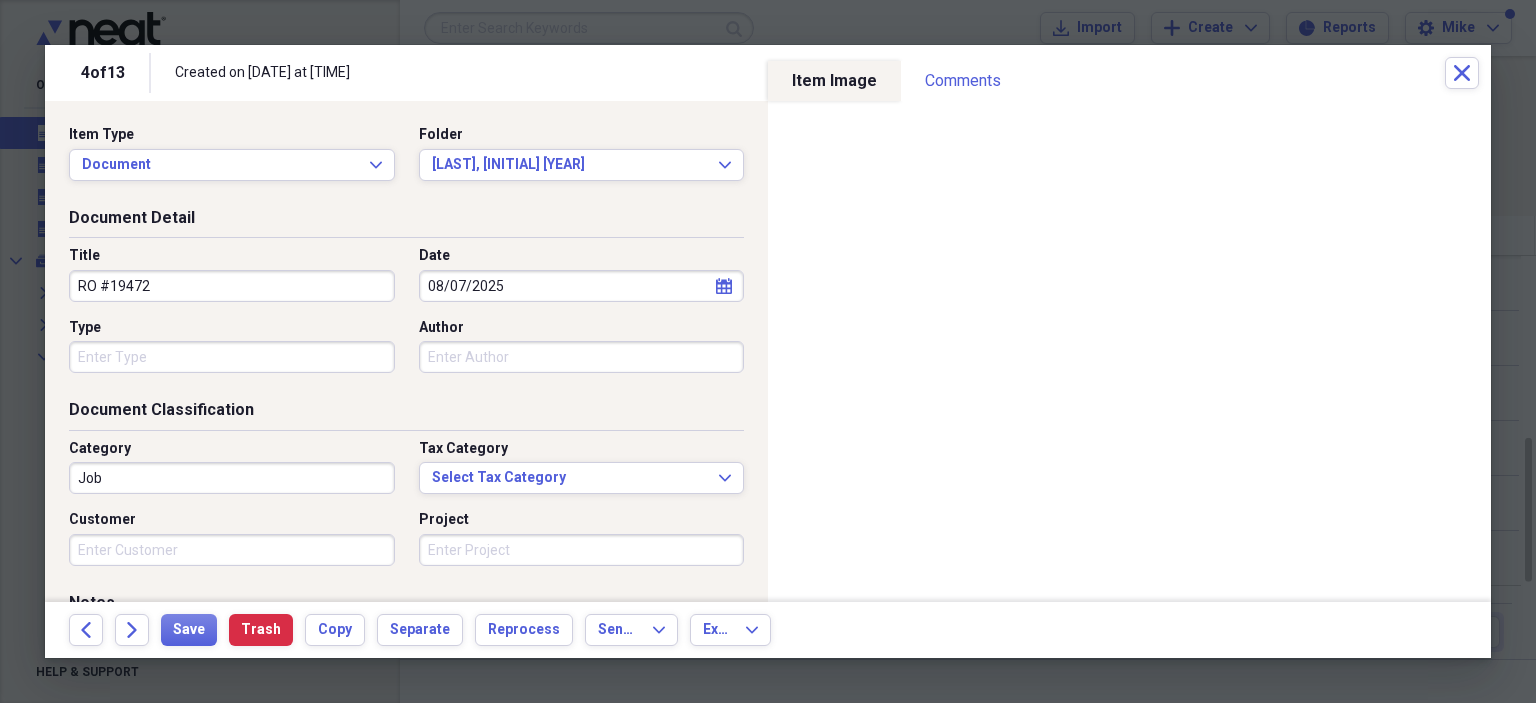 type 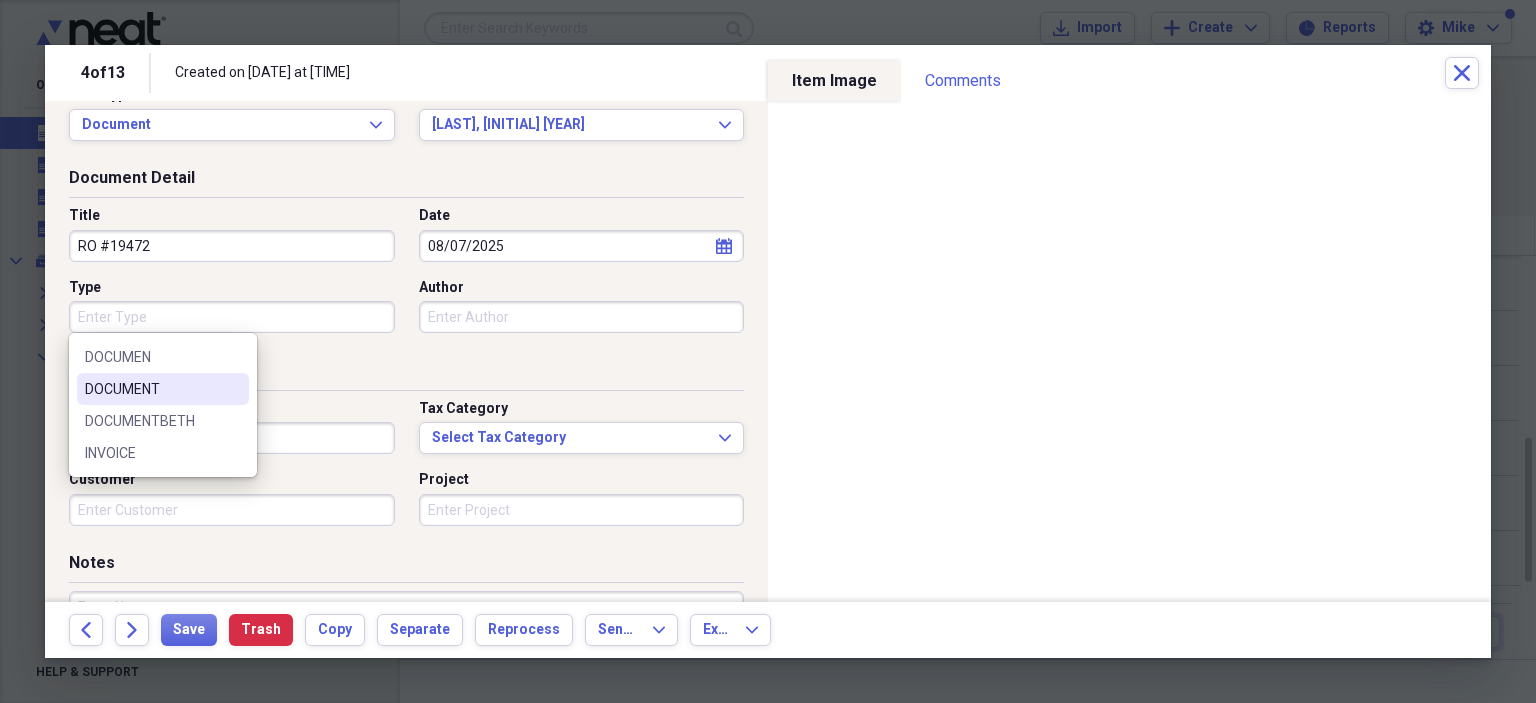 type on "DOCUMENT" 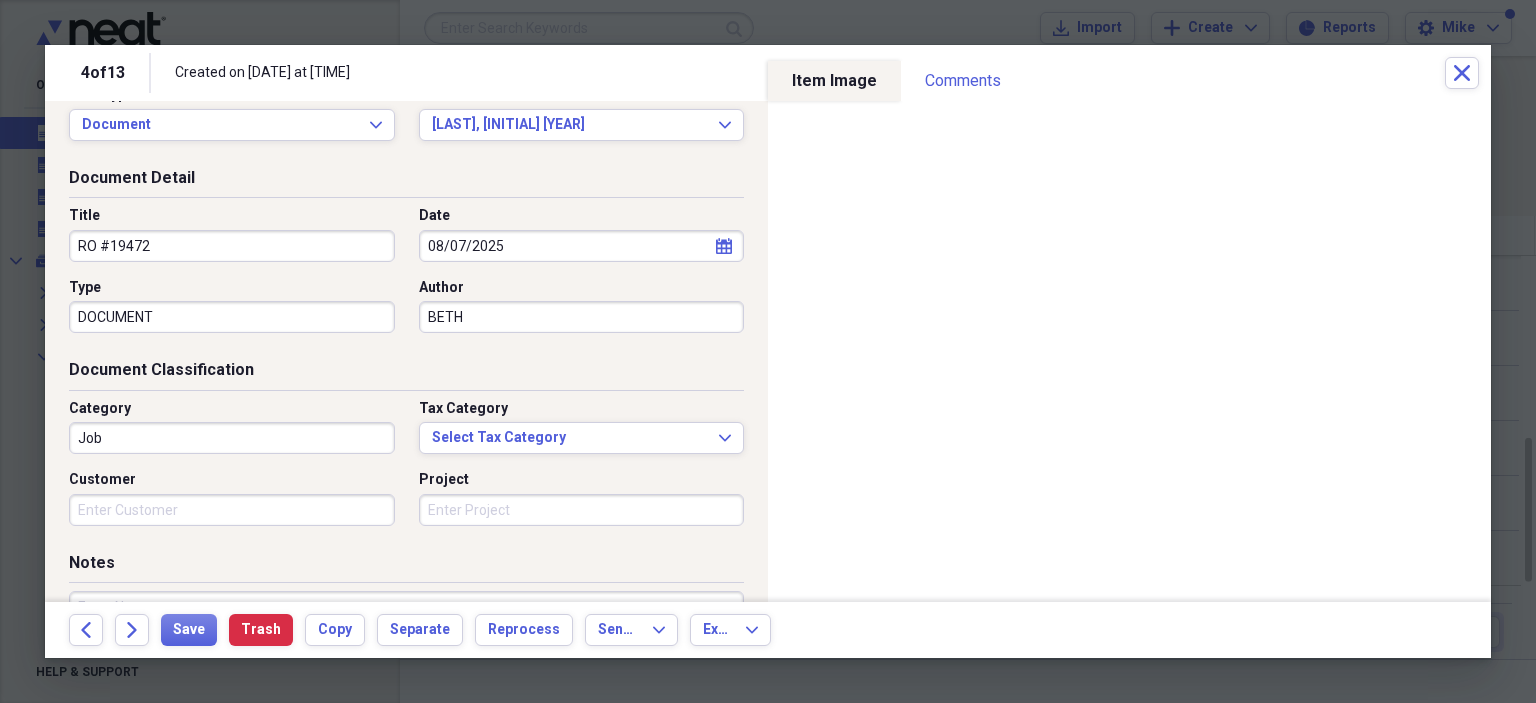 type on "BETH" 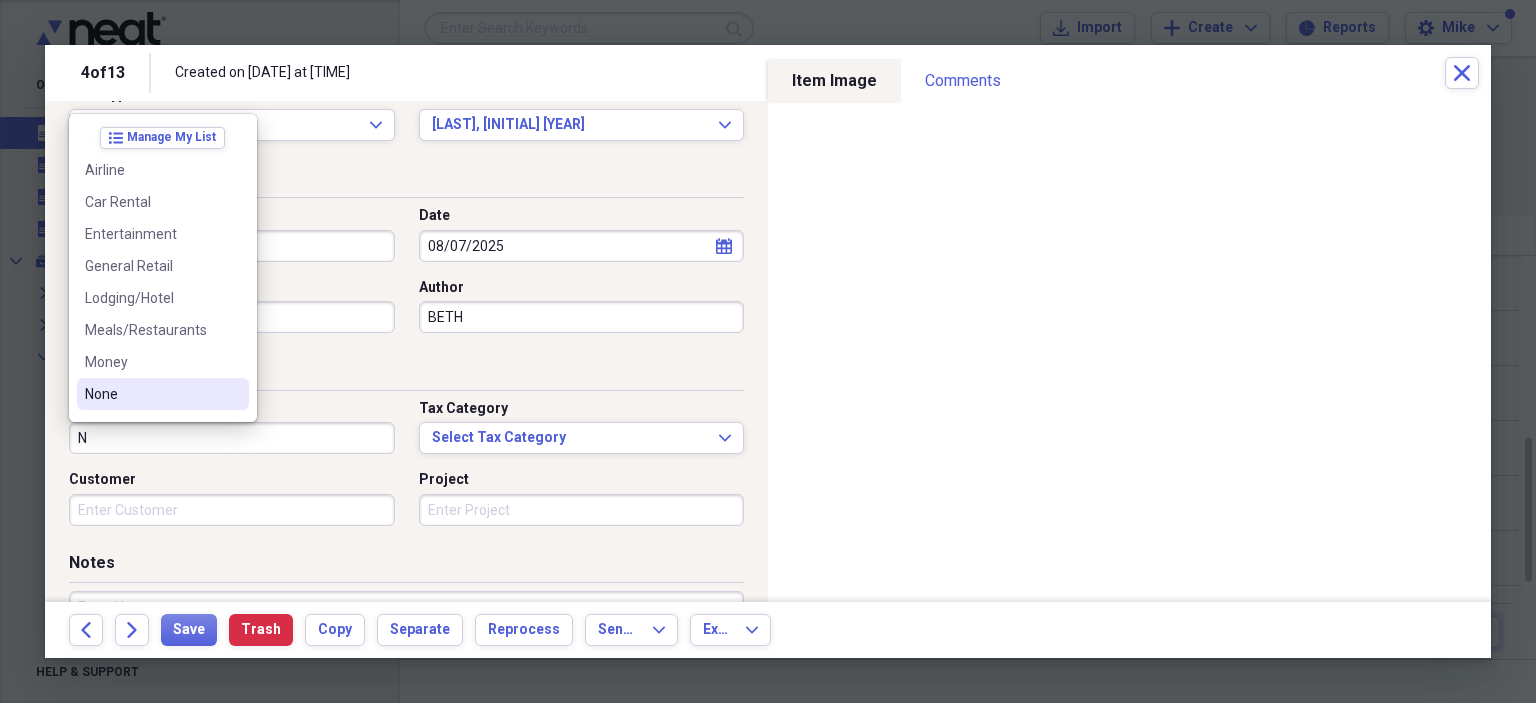 click on "None" at bounding box center (151, 394) 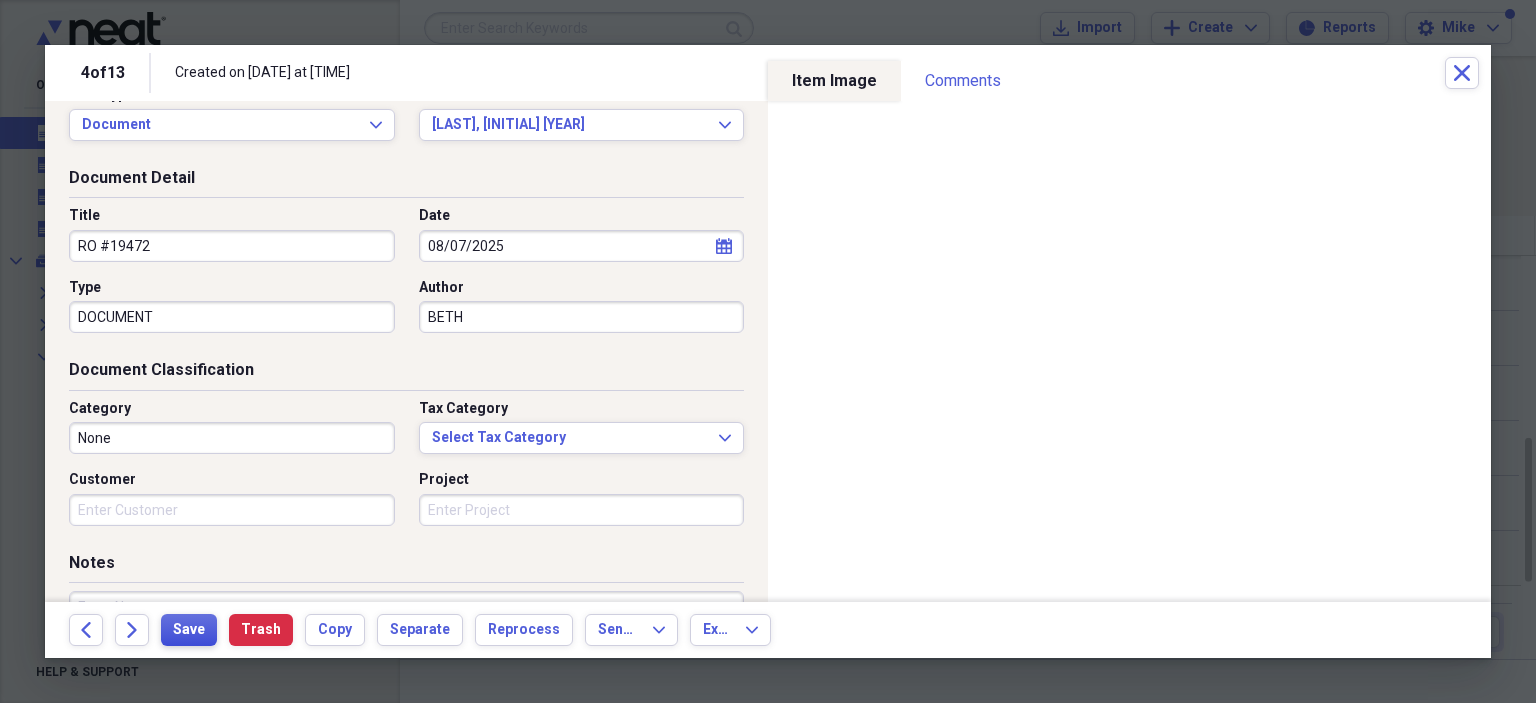 click on "Save" at bounding box center [189, 630] 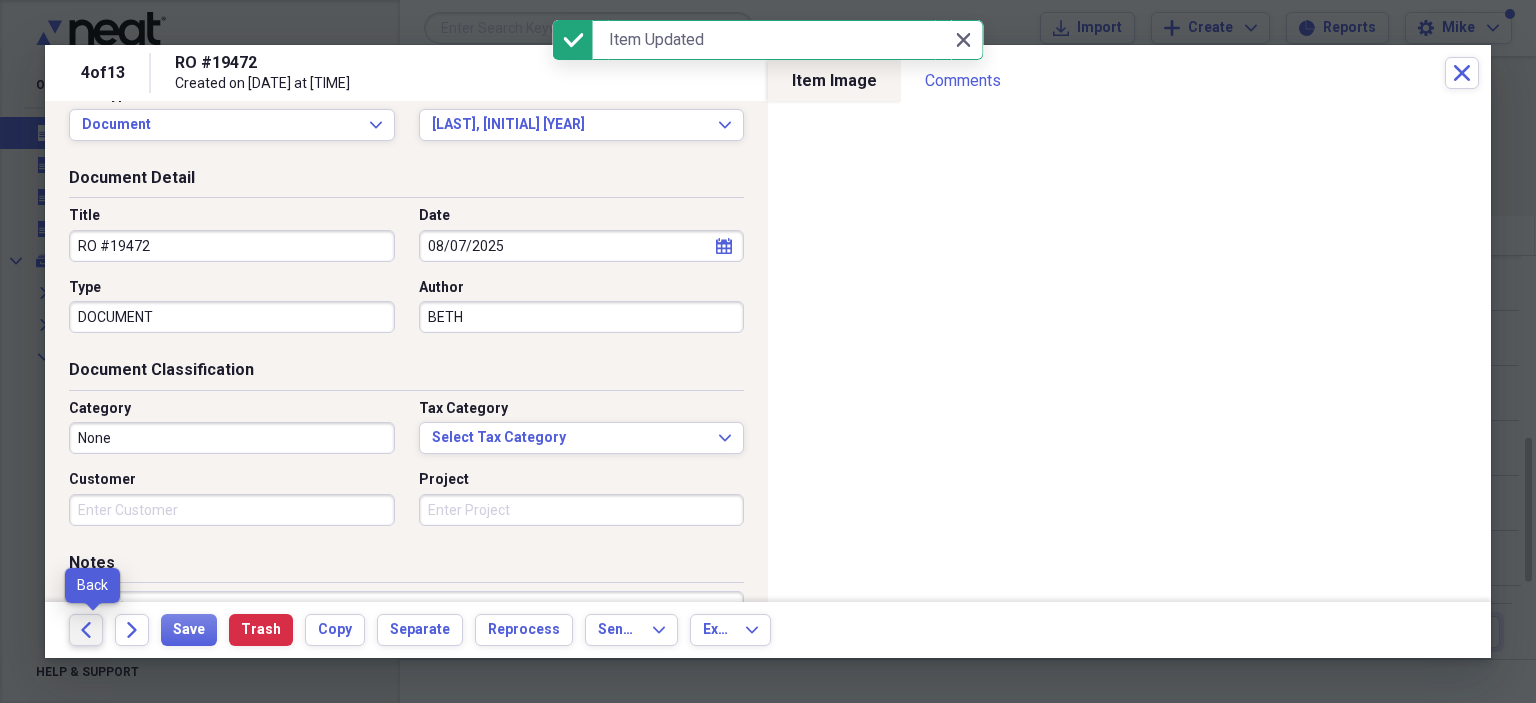 click on "Back" 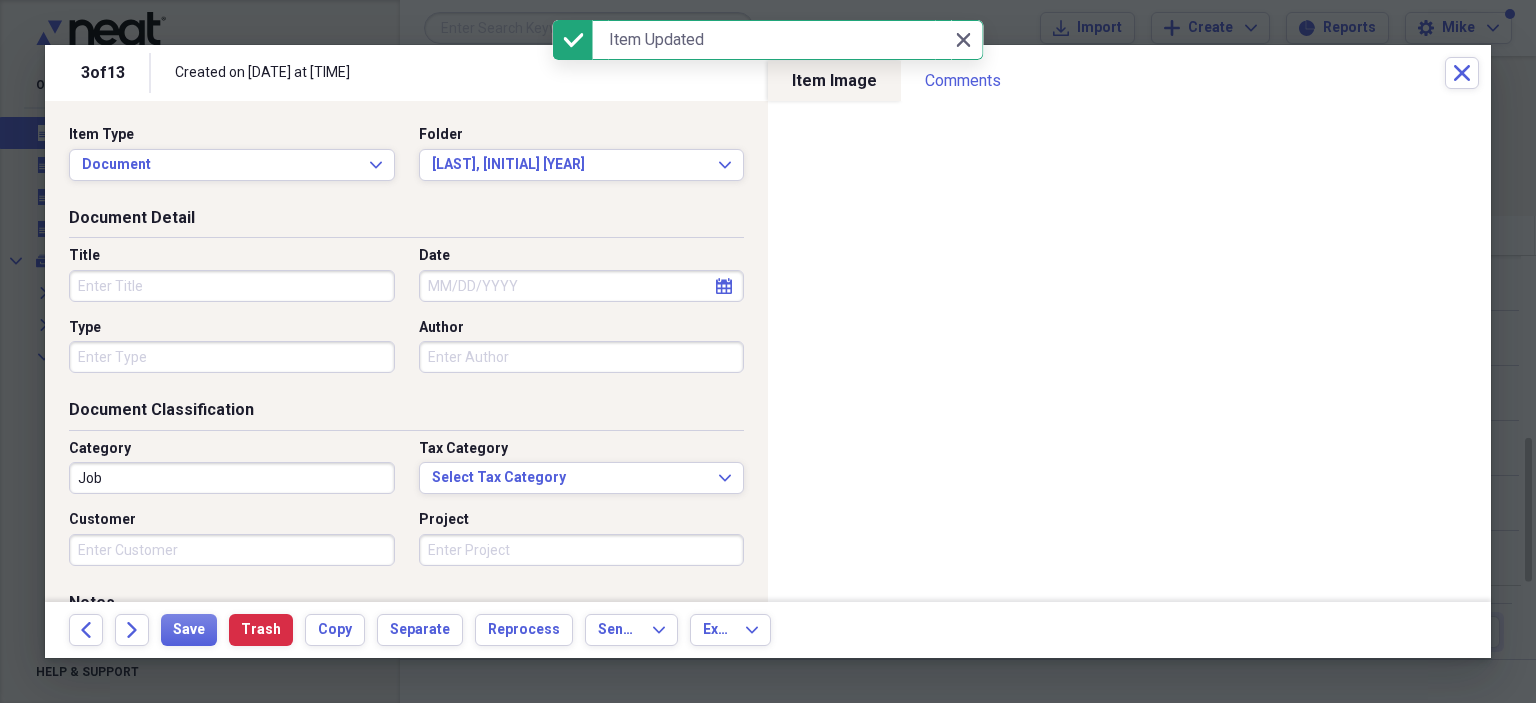 click on "Title" at bounding box center (232, 286) 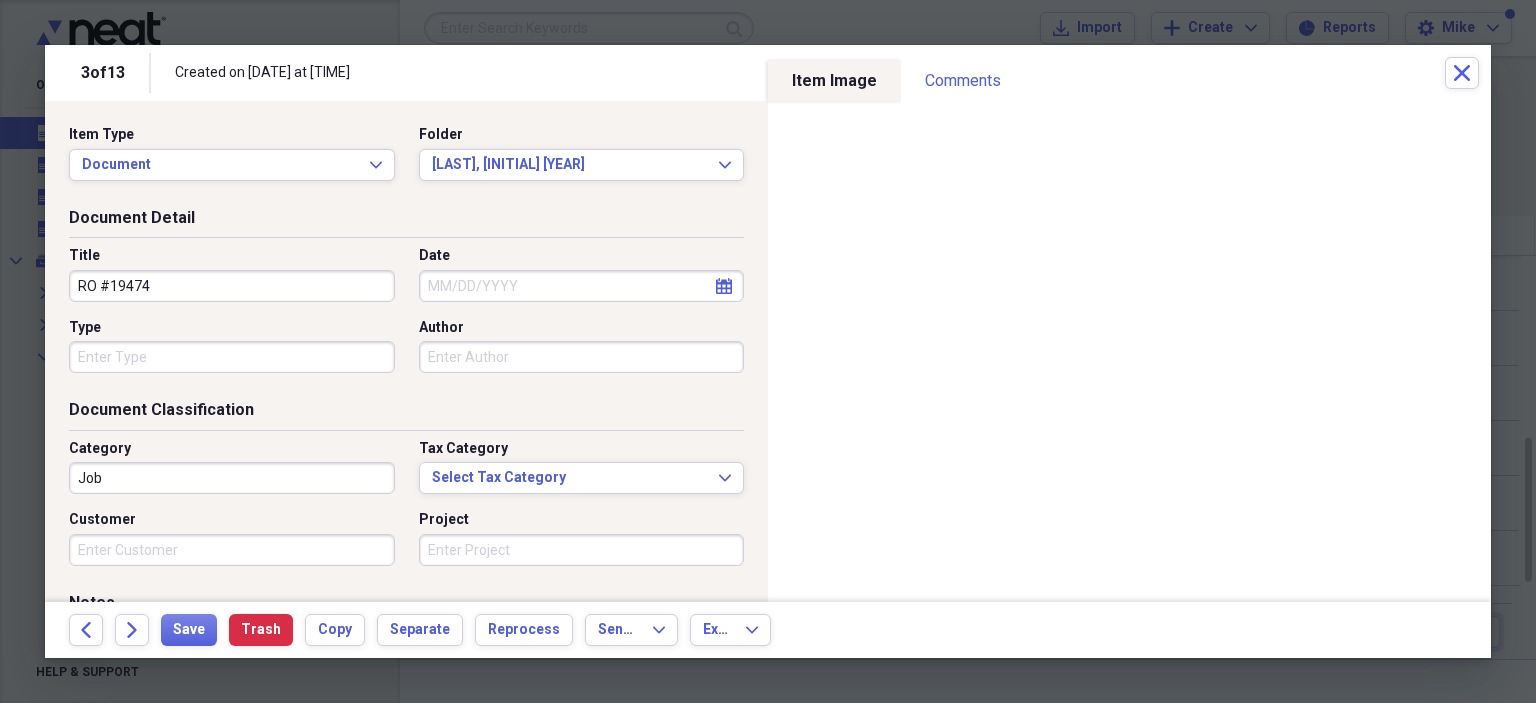 type on "RO #19474" 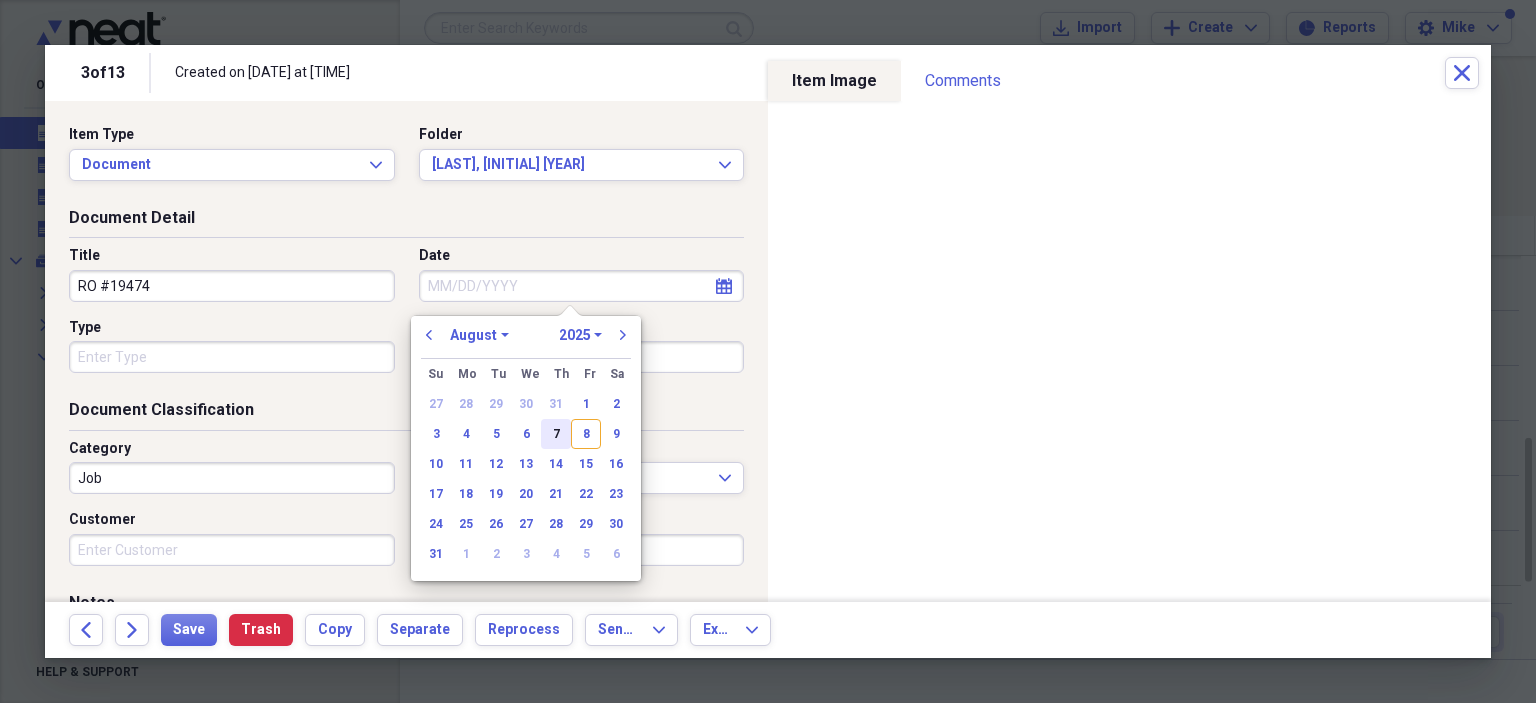 click on "7" at bounding box center [556, 434] 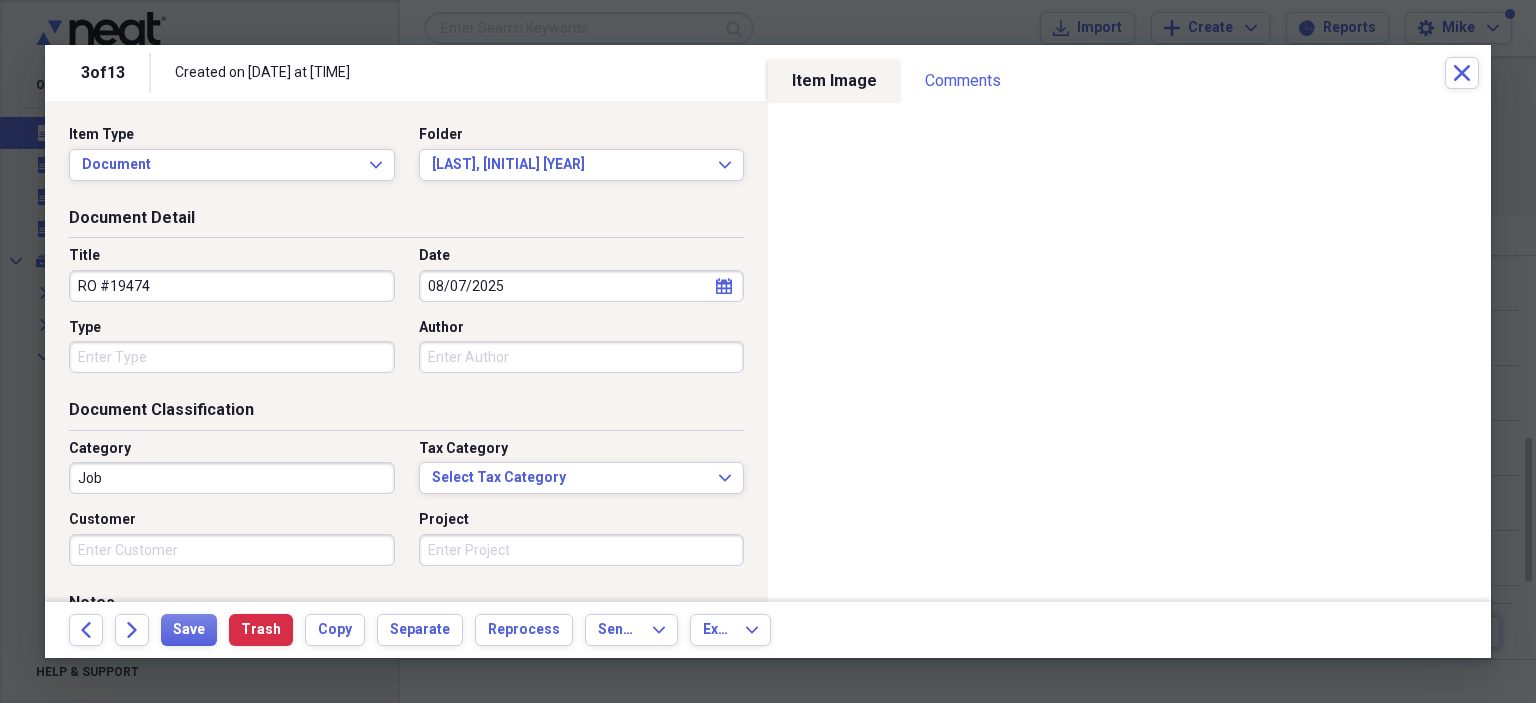 type 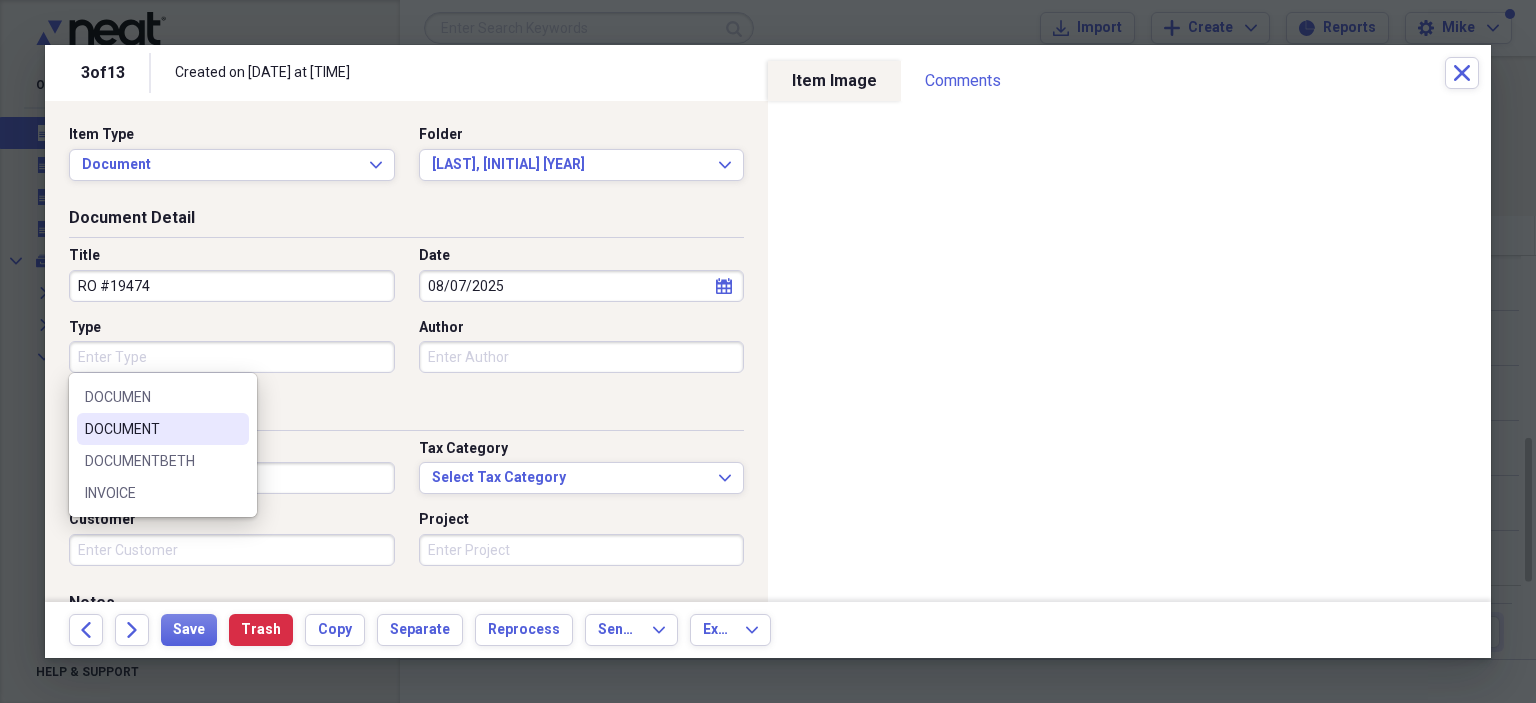 type on "DOCUMENT" 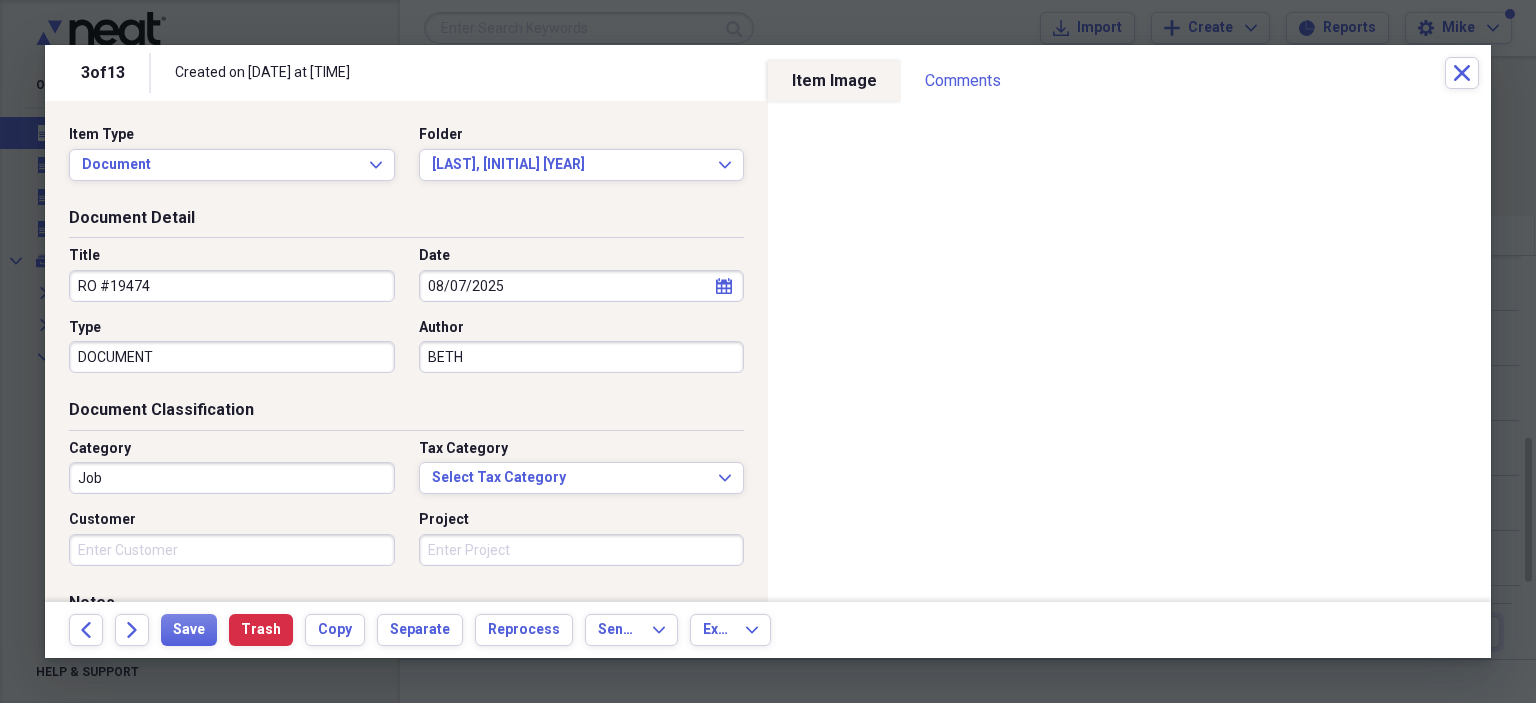 type on "BETH" 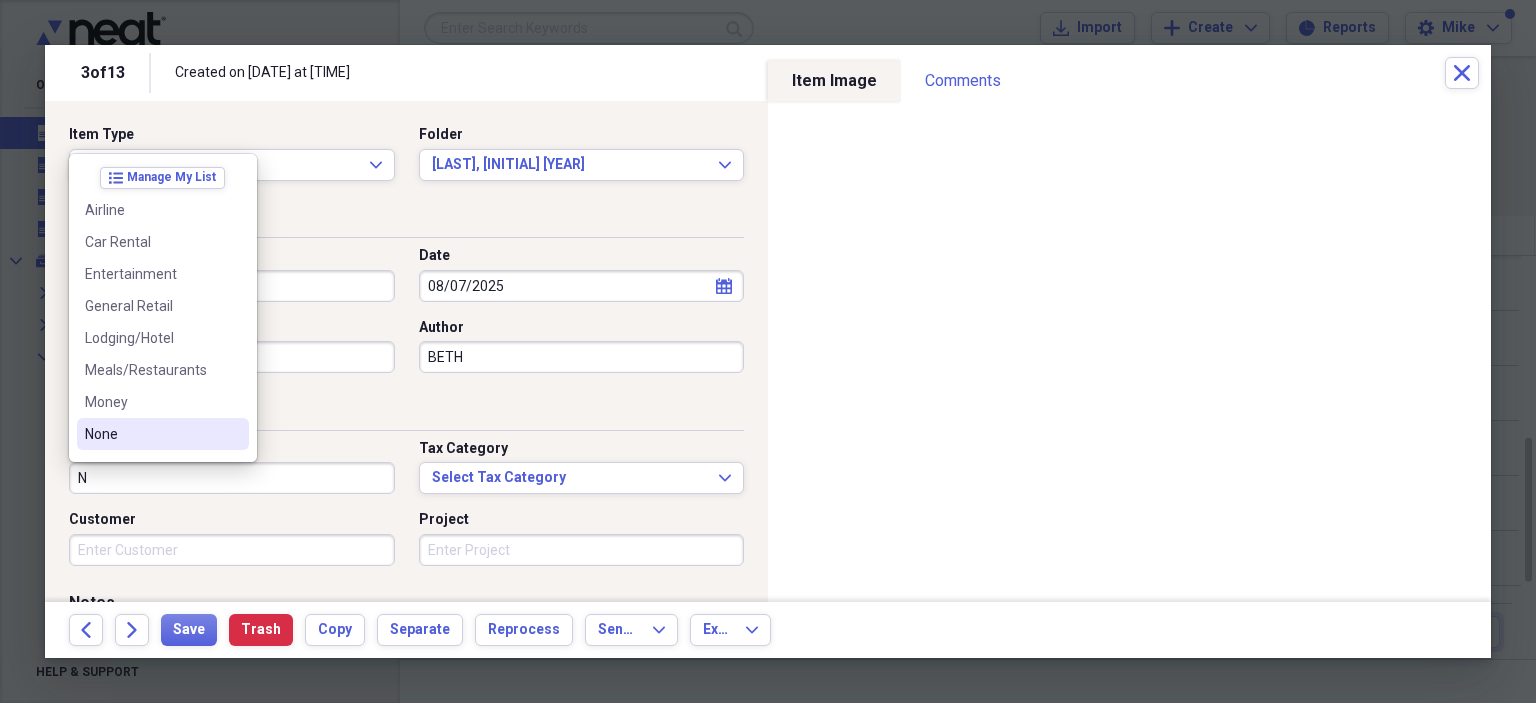 click on "None" at bounding box center [151, 434] 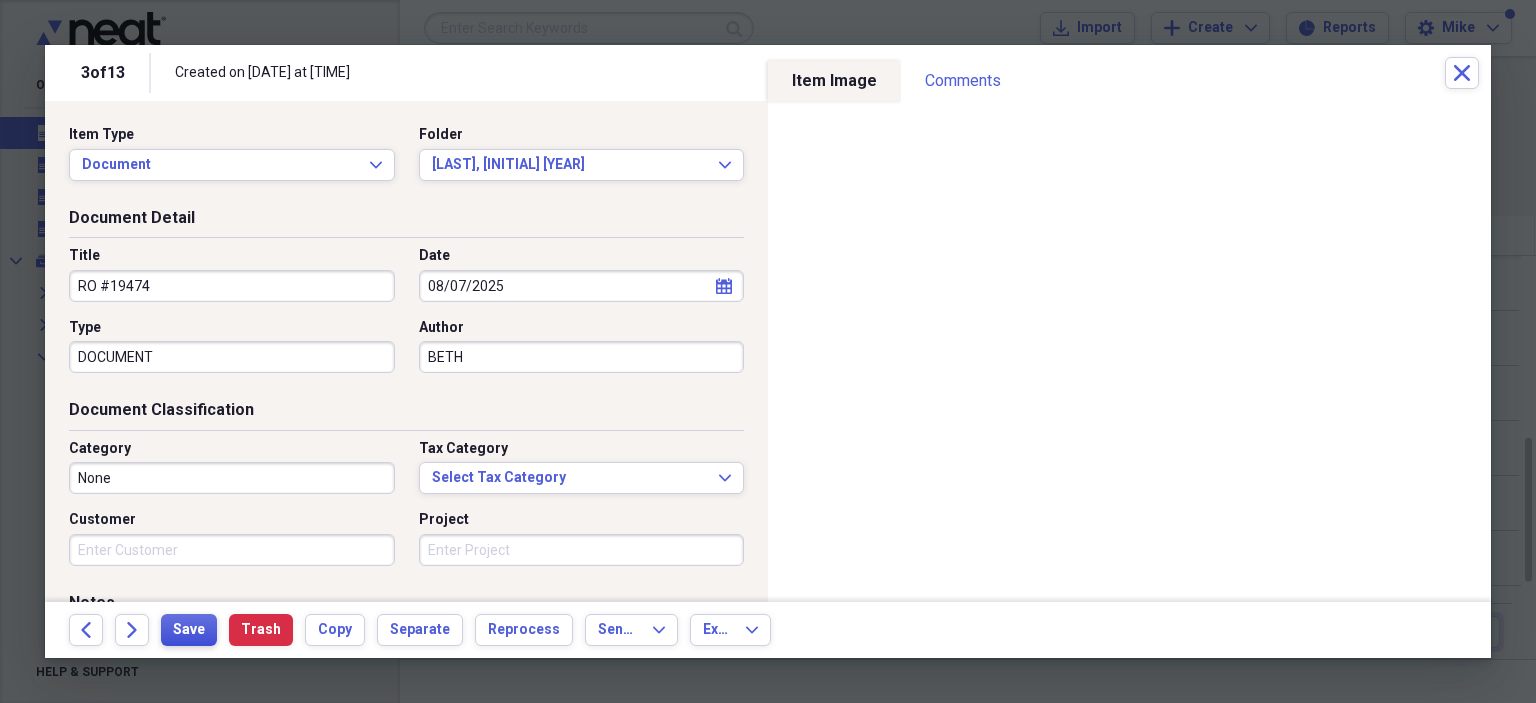 click on "Save" at bounding box center (189, 630) 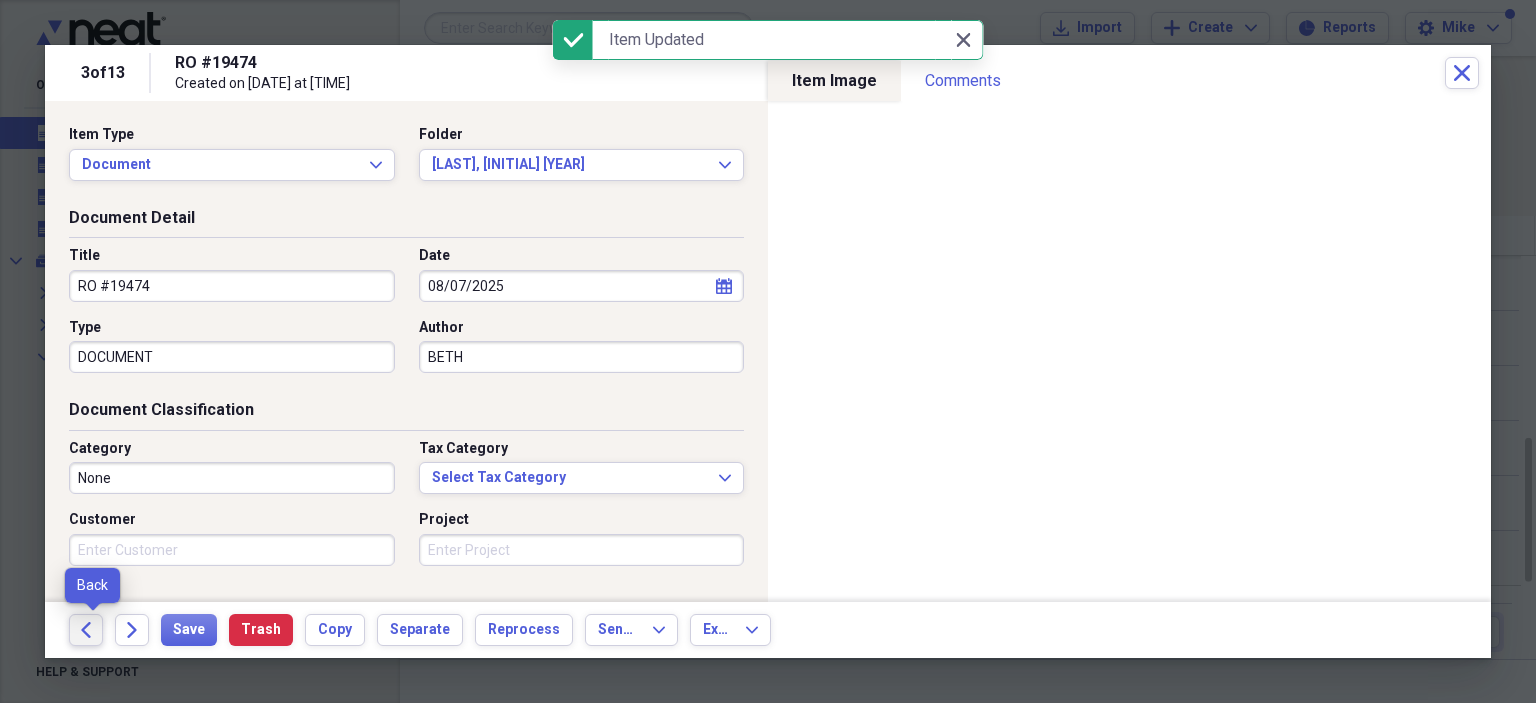 click on "Back" at bounding box center (86, 630) 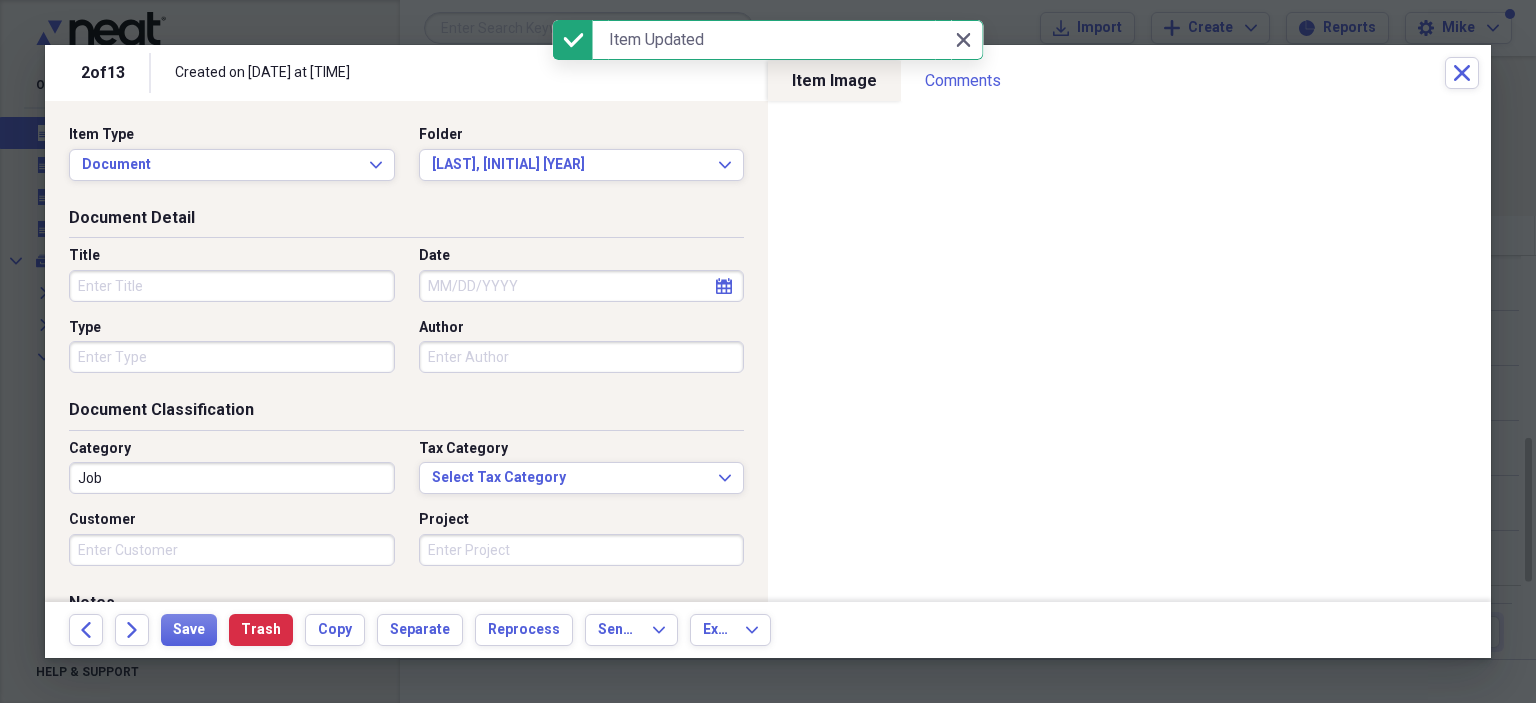 click on "Title" at bounding box center [232, 286] 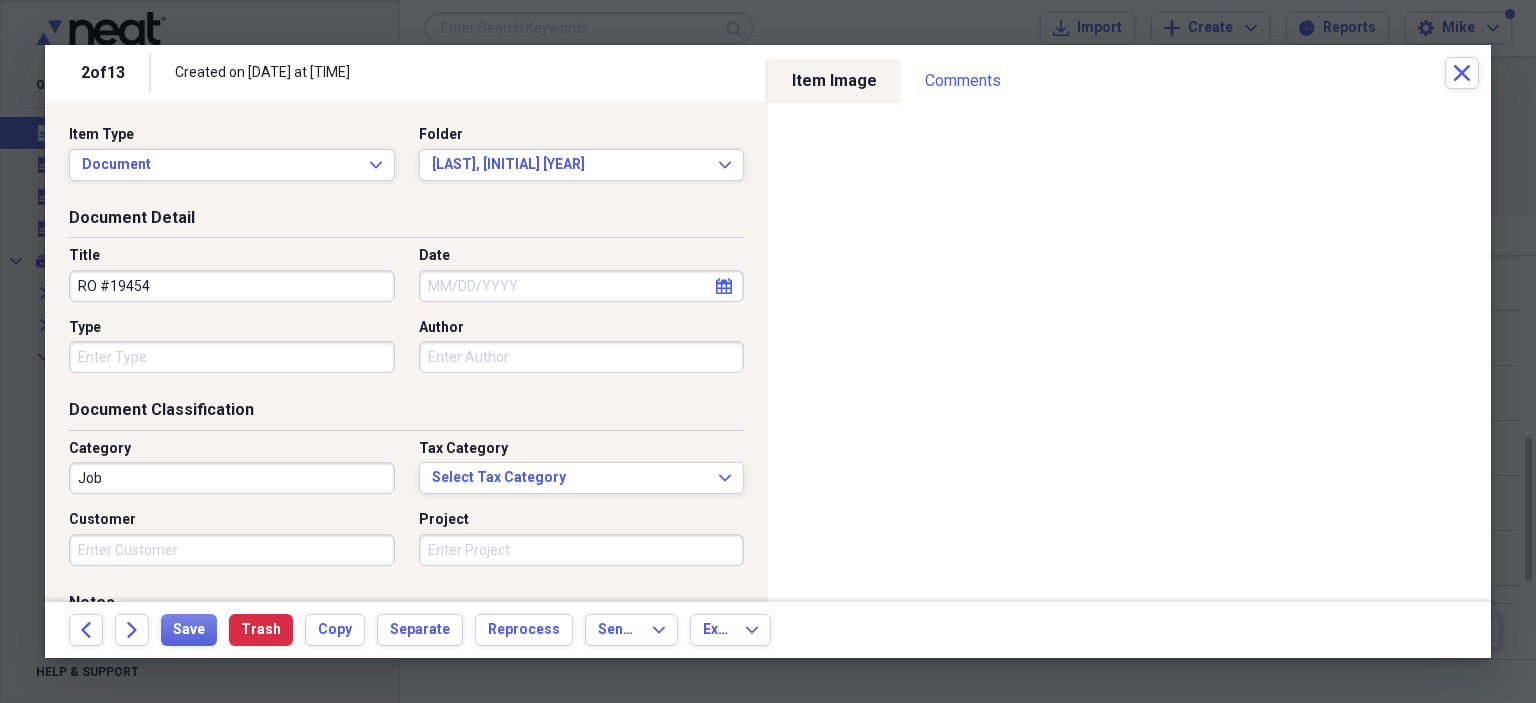 type on "RO #19454" 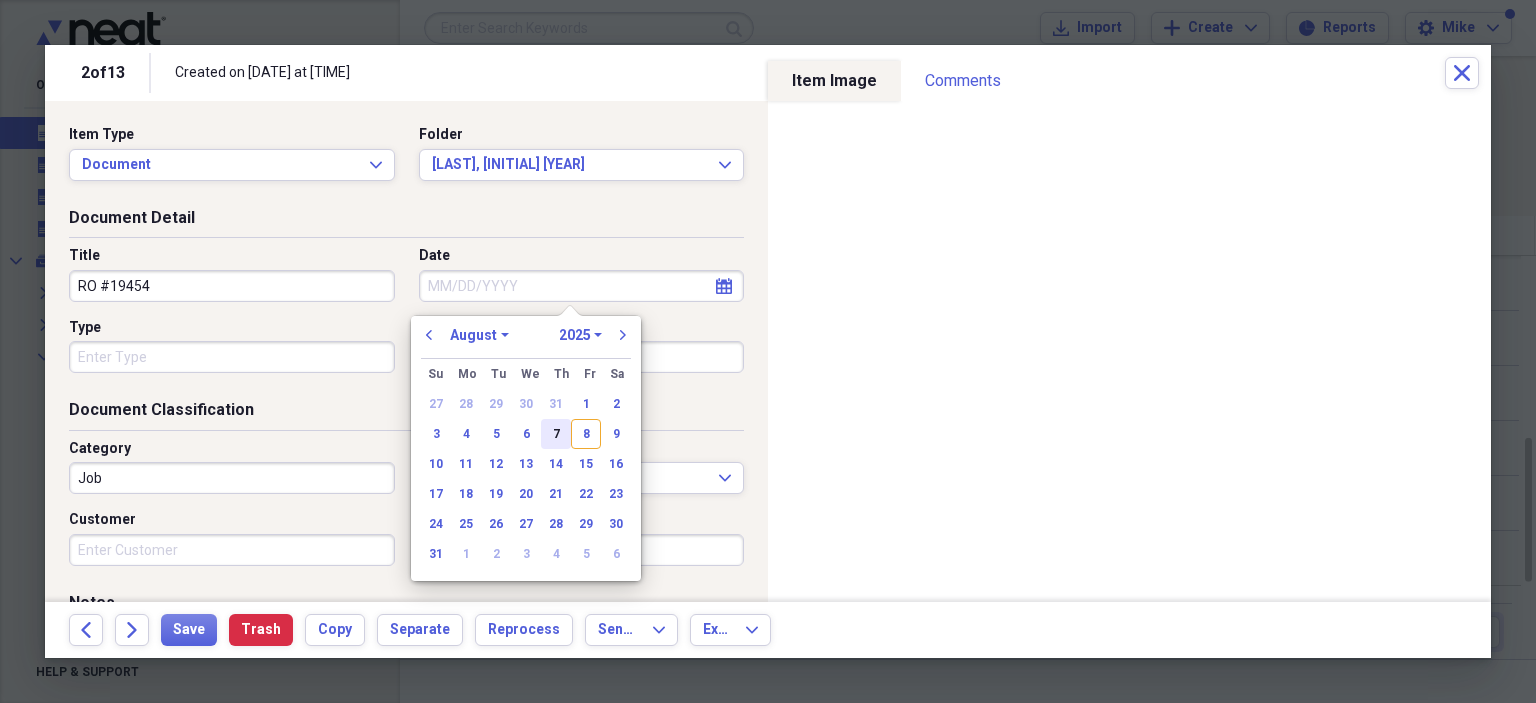 click on "7" at bounding box center (556, 434) 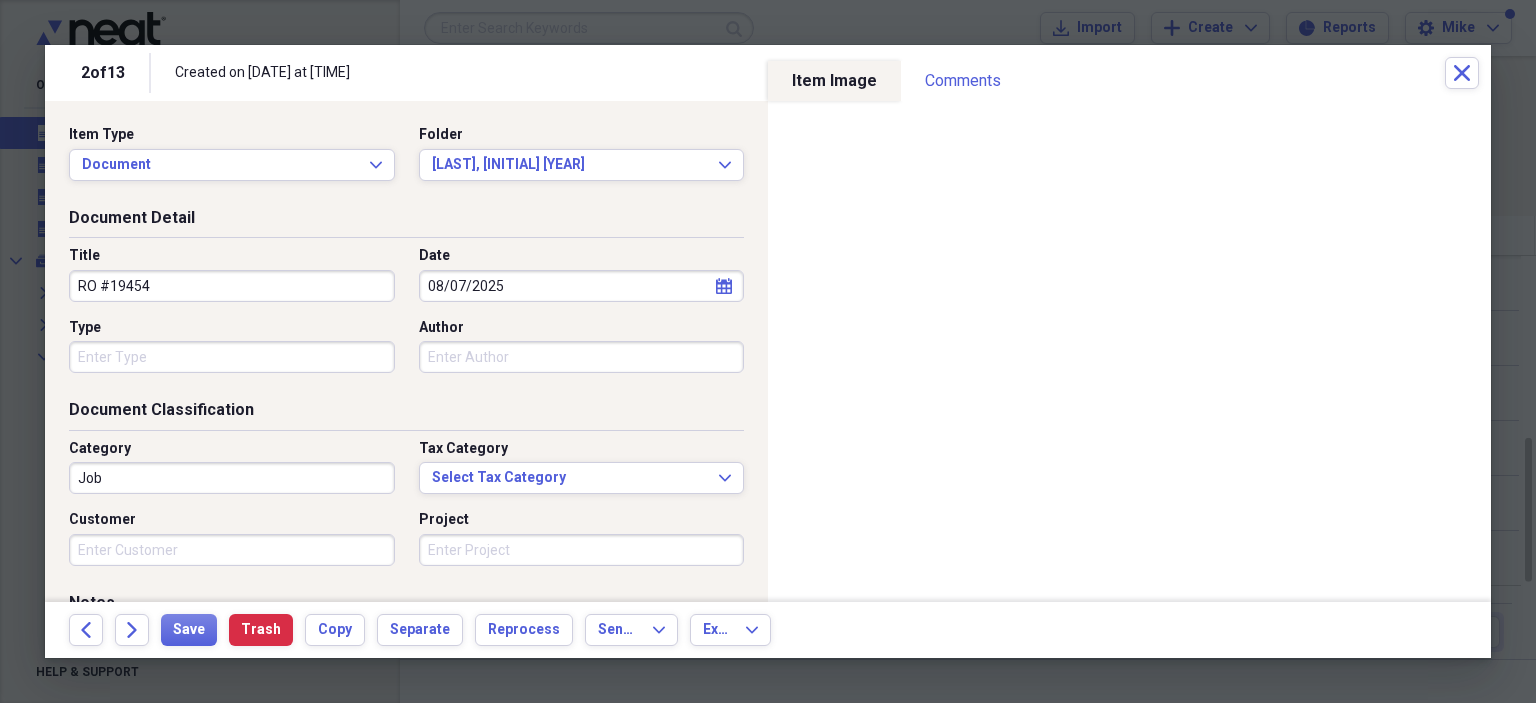type 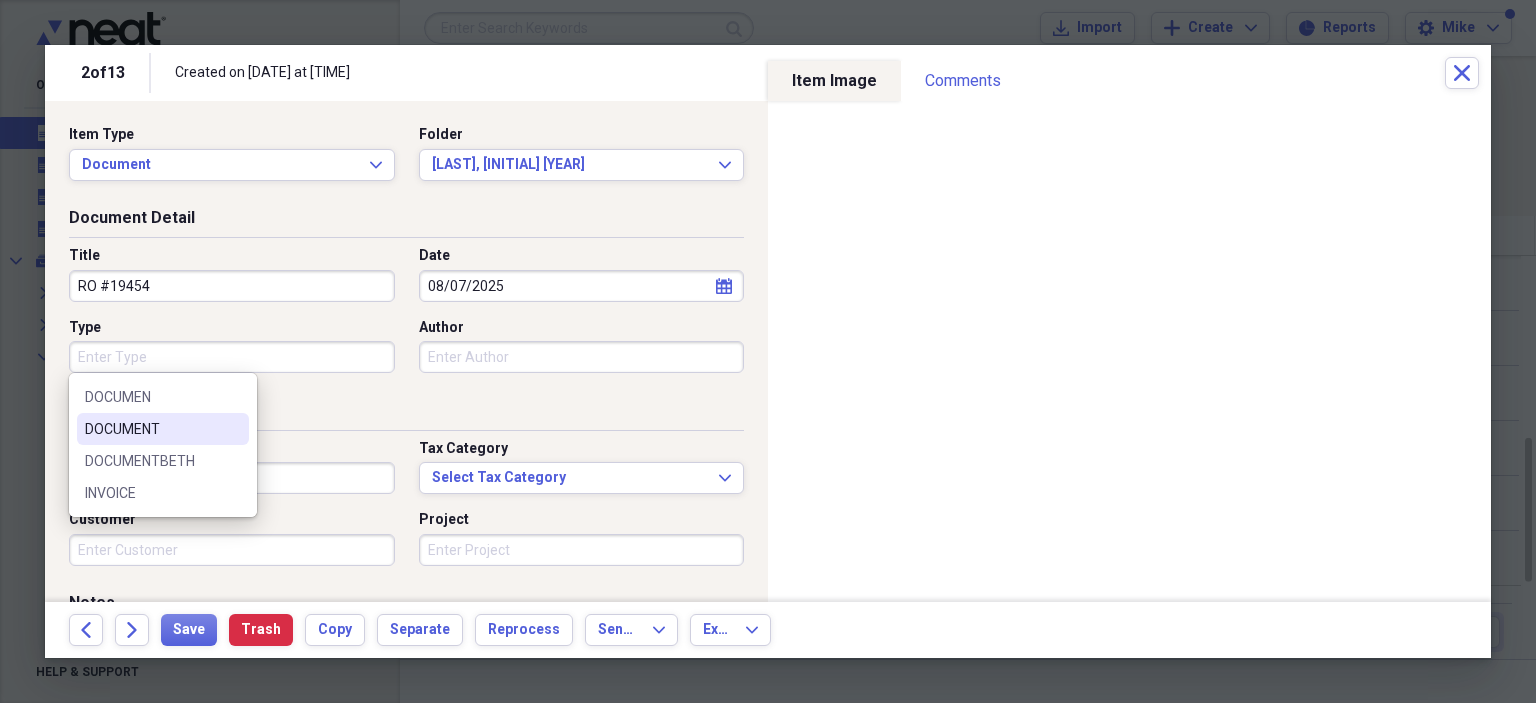 type on "DOCUMENT" 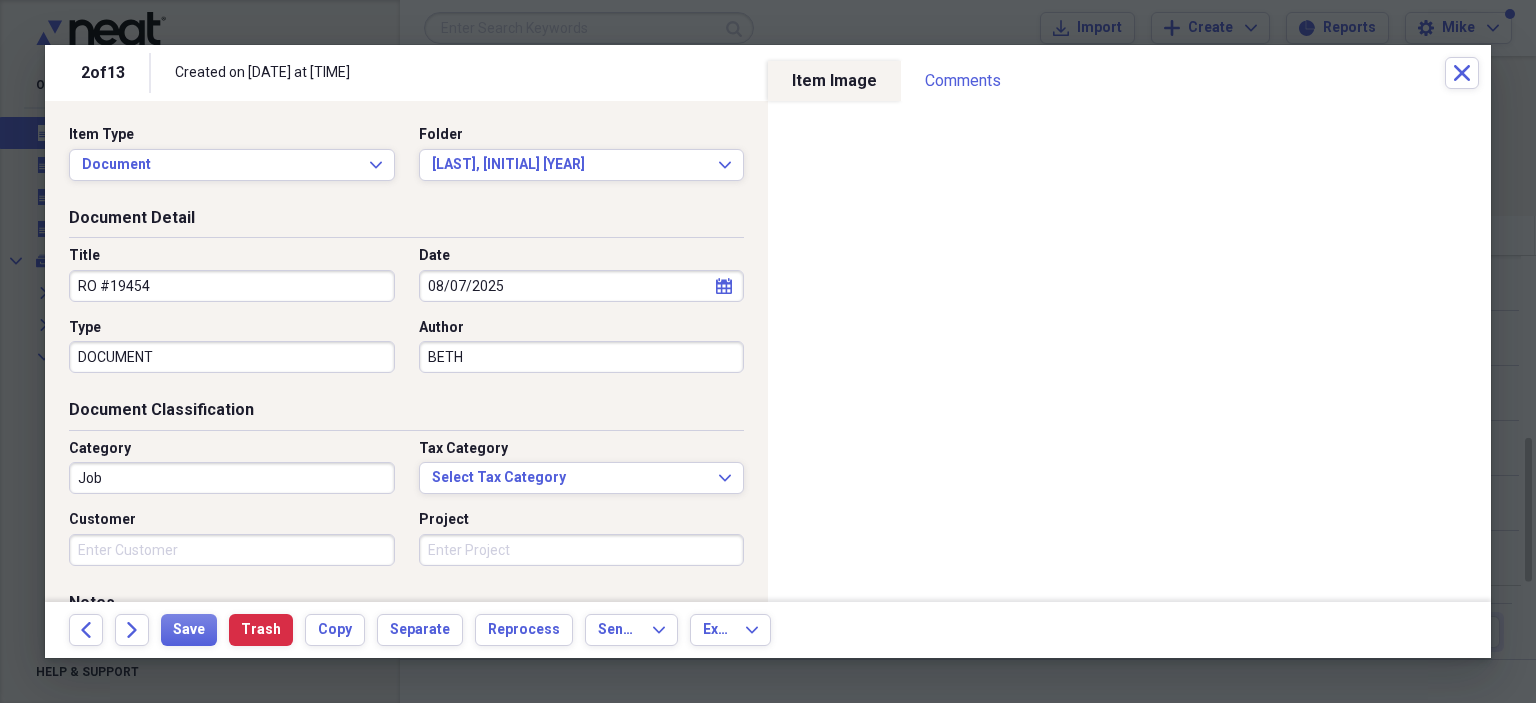 type on "BETH" 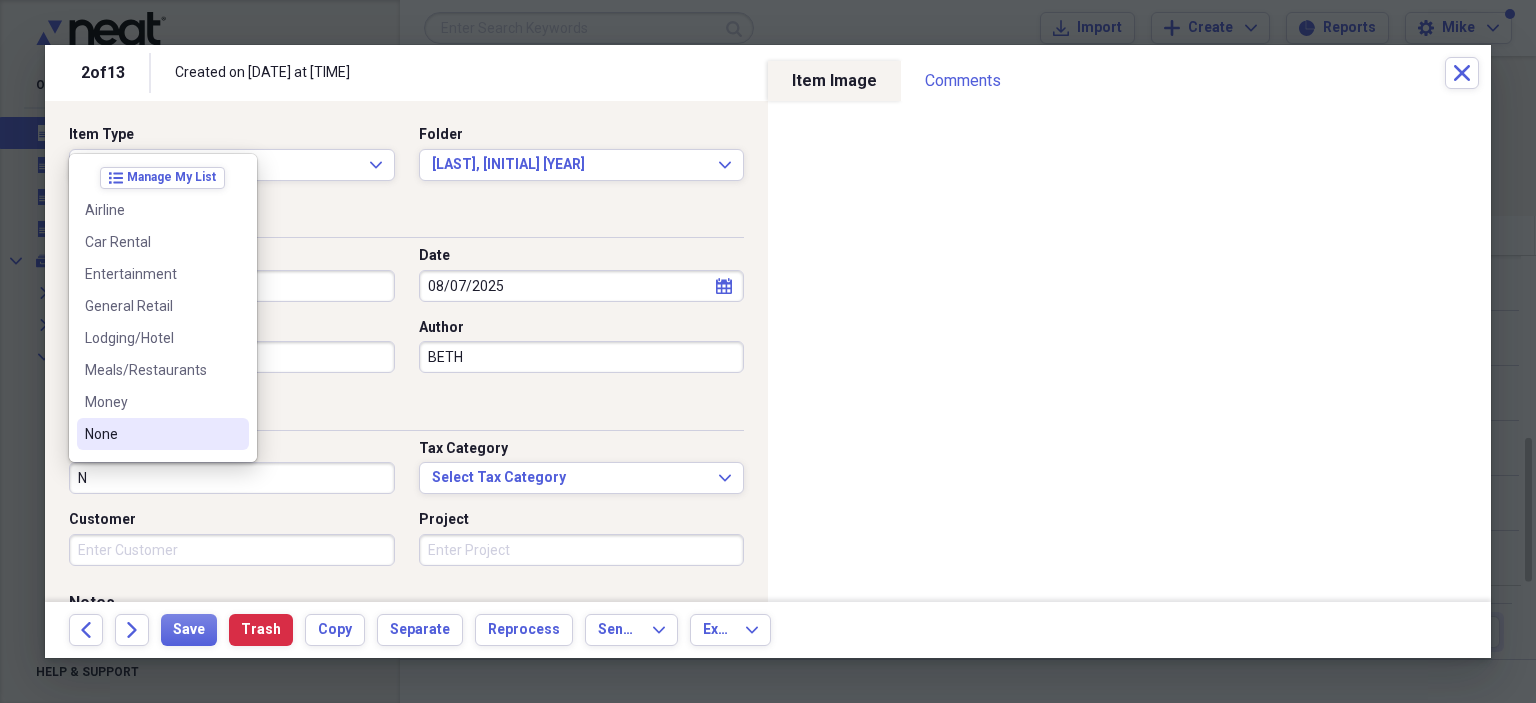 click on "None" at bounding box center (163, 434) 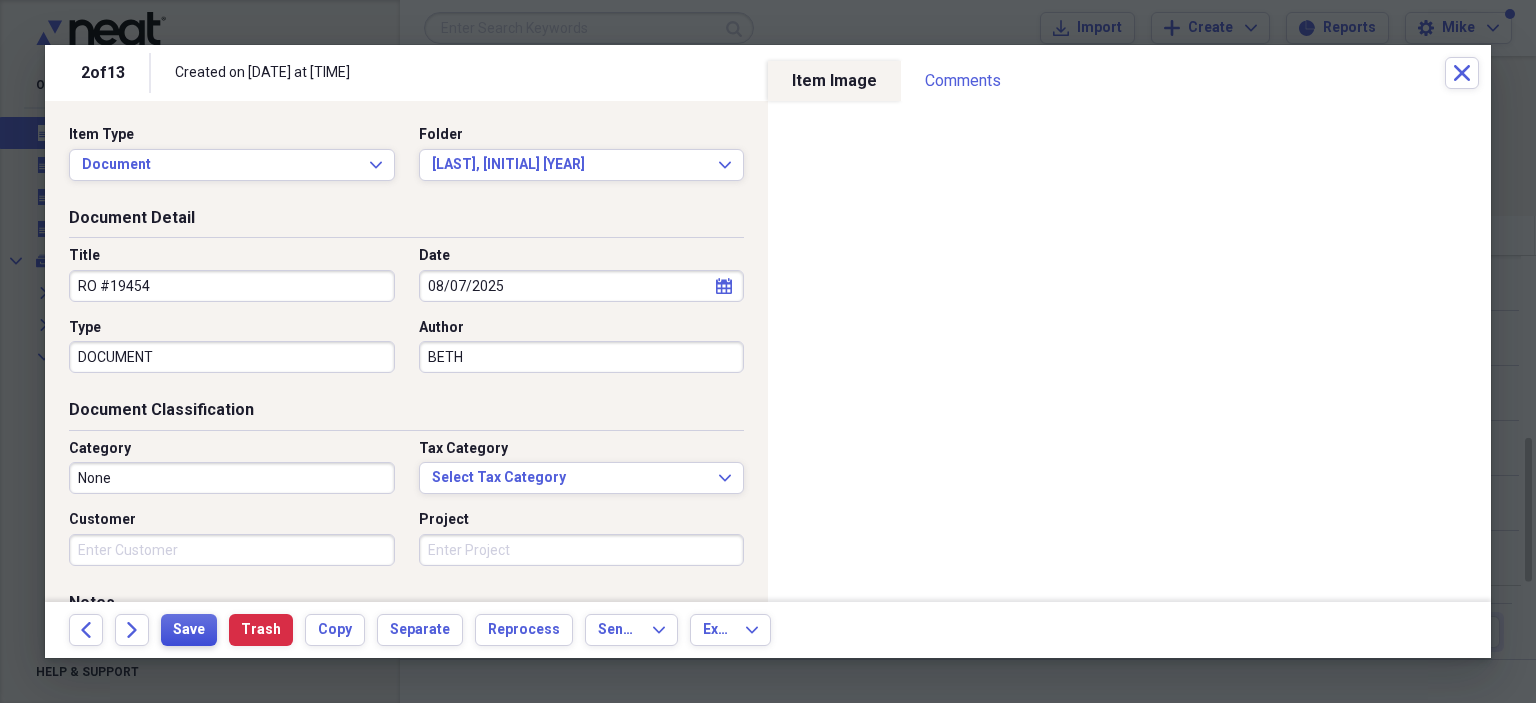 click on "Save" at bounding box center (189, 630) 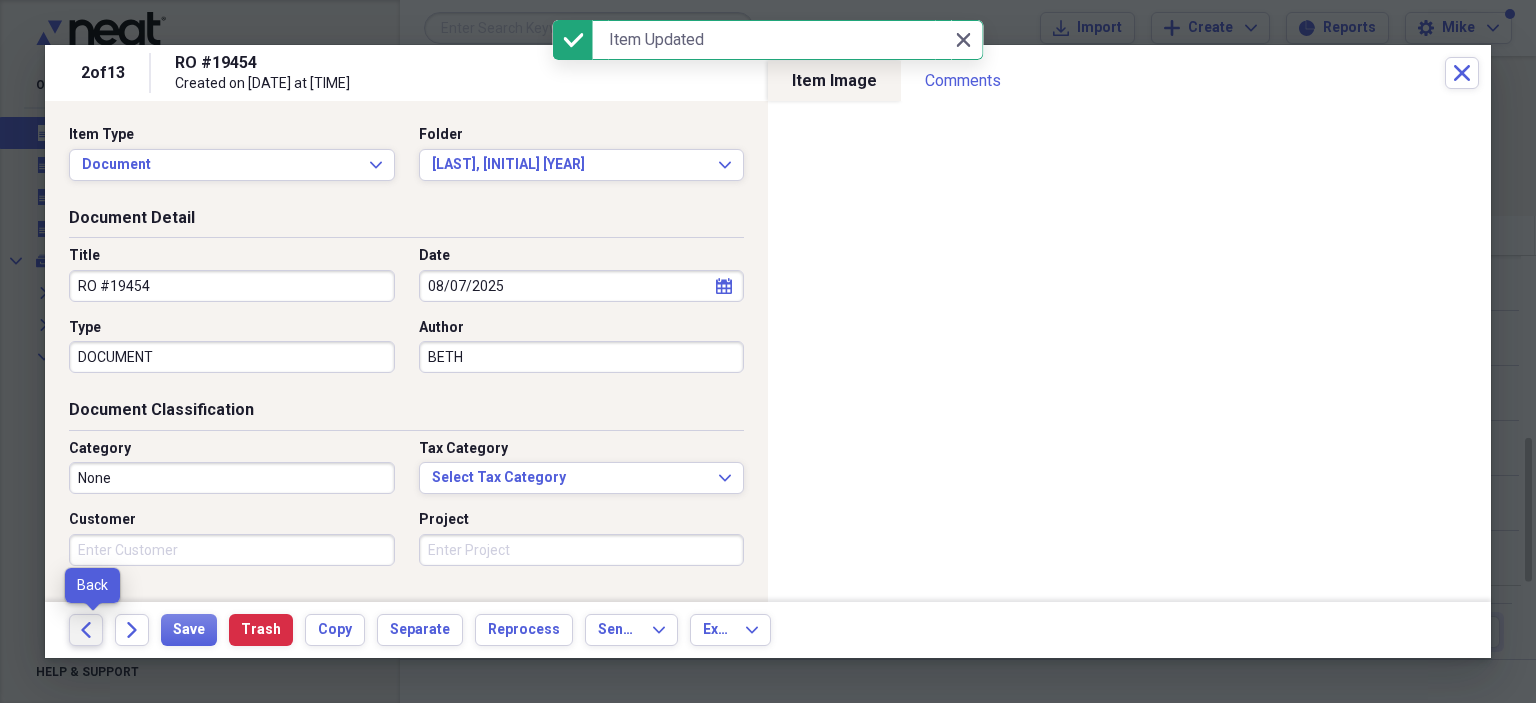 click on "Back" 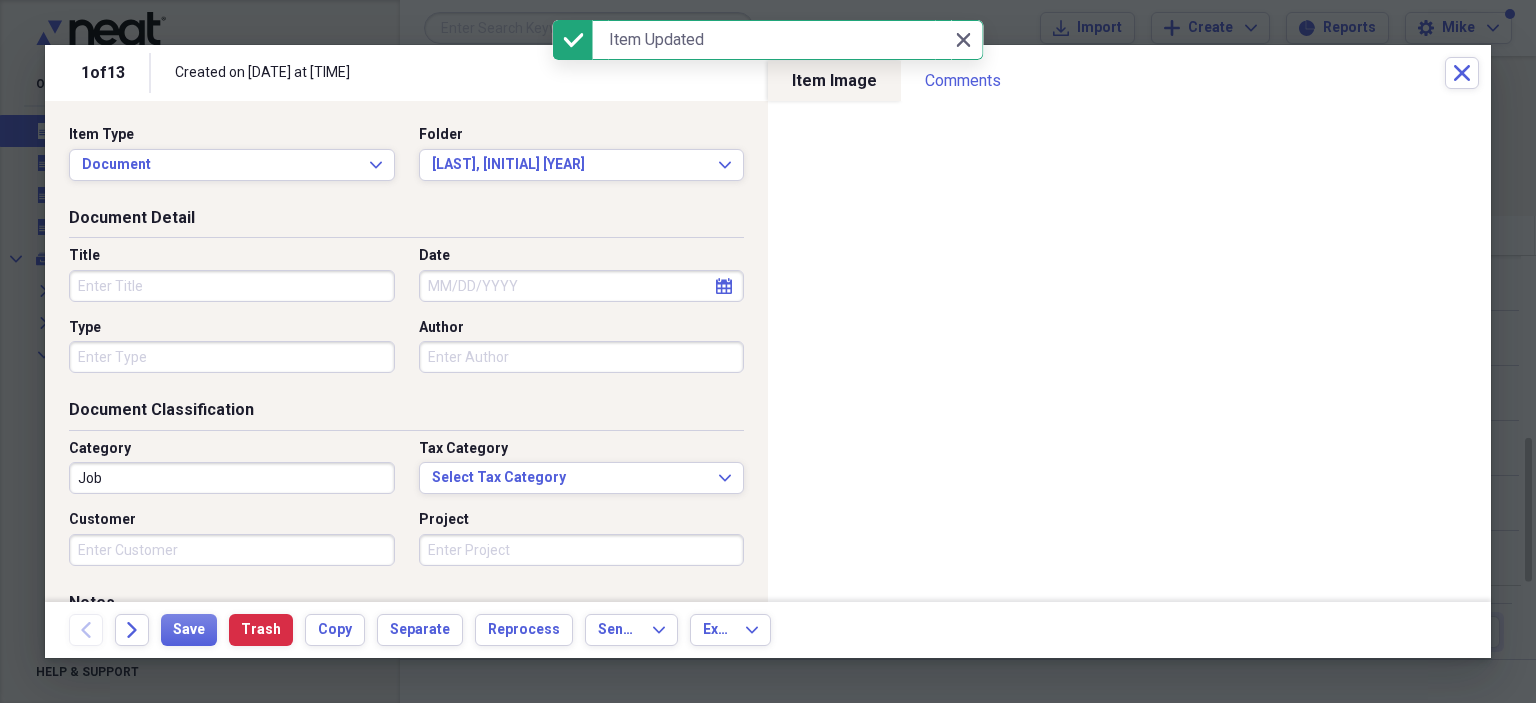 click on "Title" at bounding box center [232, 286] 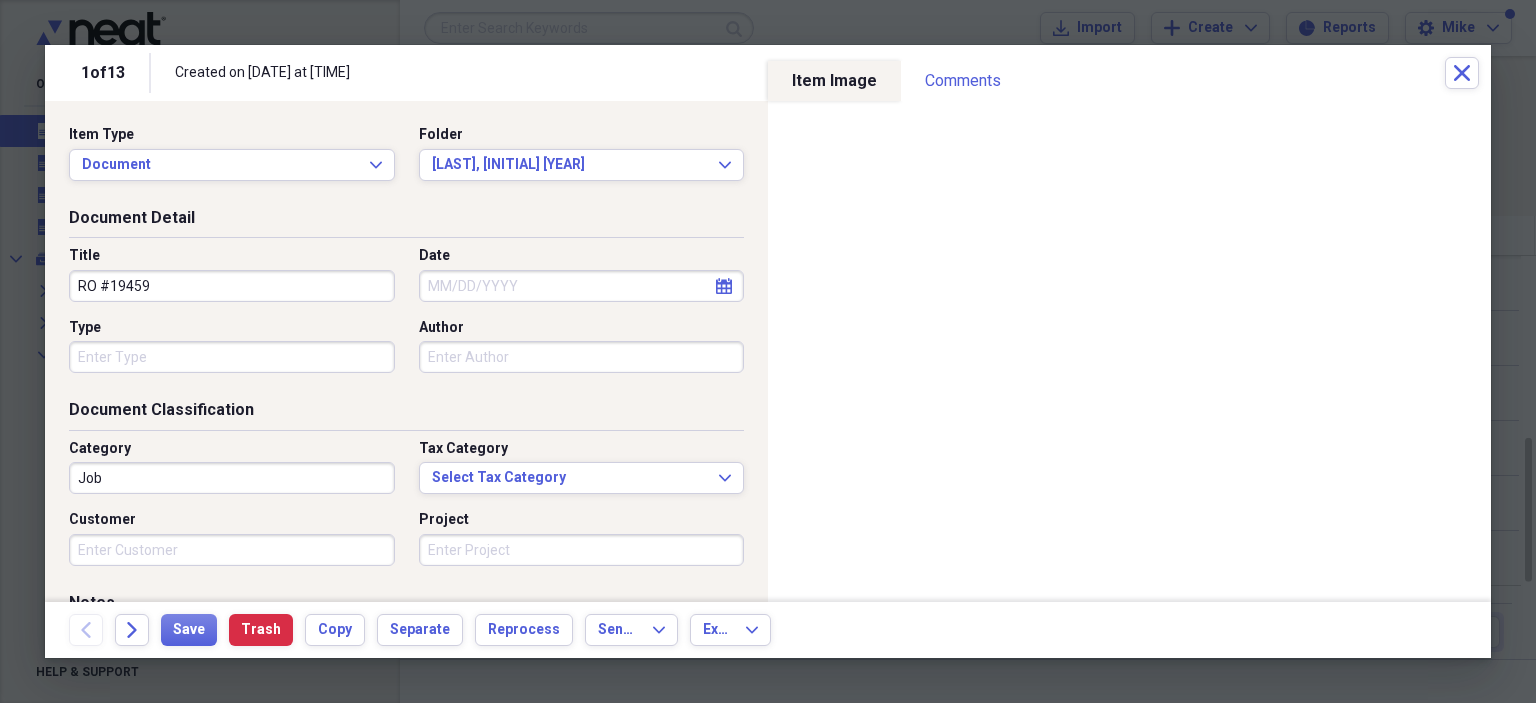 type on "RO #19459" 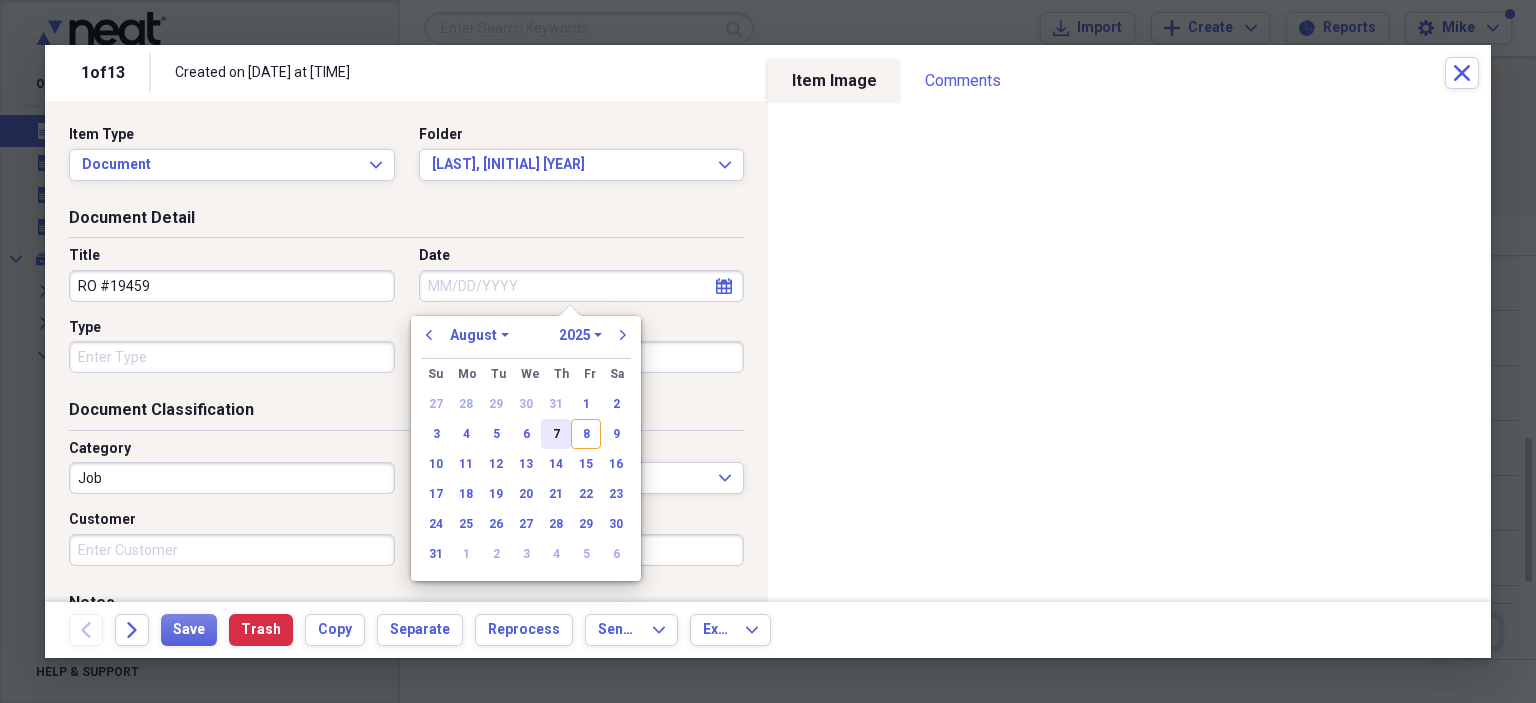 click on "7" at bounding box center [556, 434] 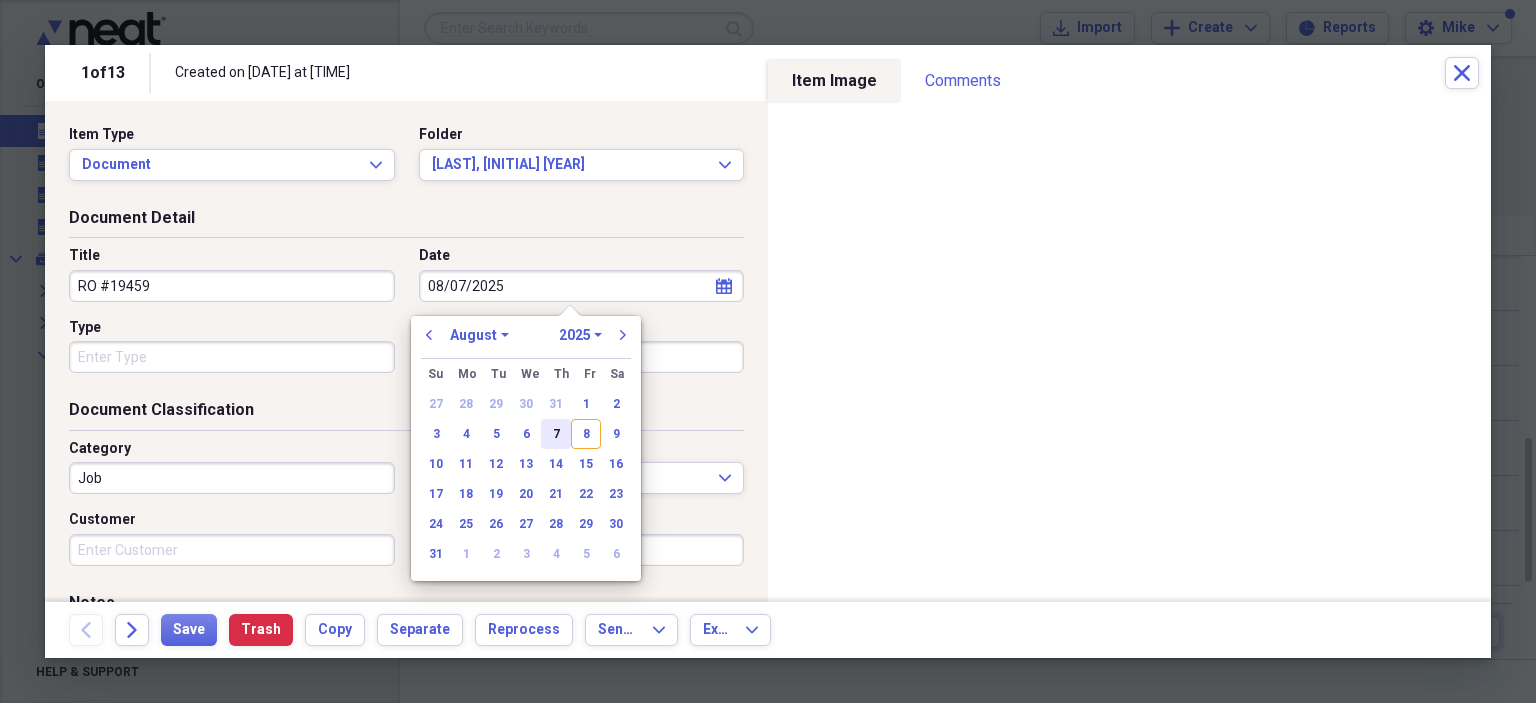 type on "08/07/2025" 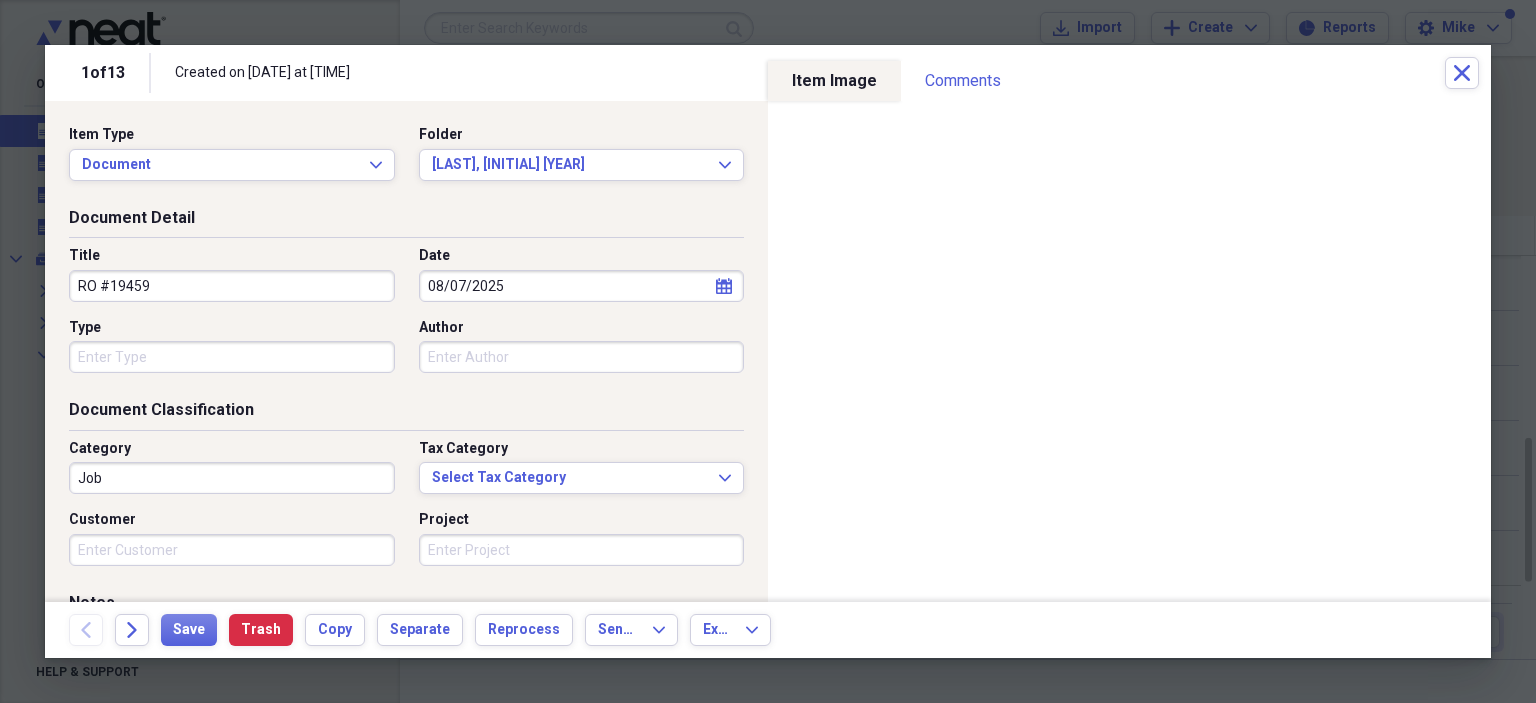 click on "Type" at bounding box center [232, 357] 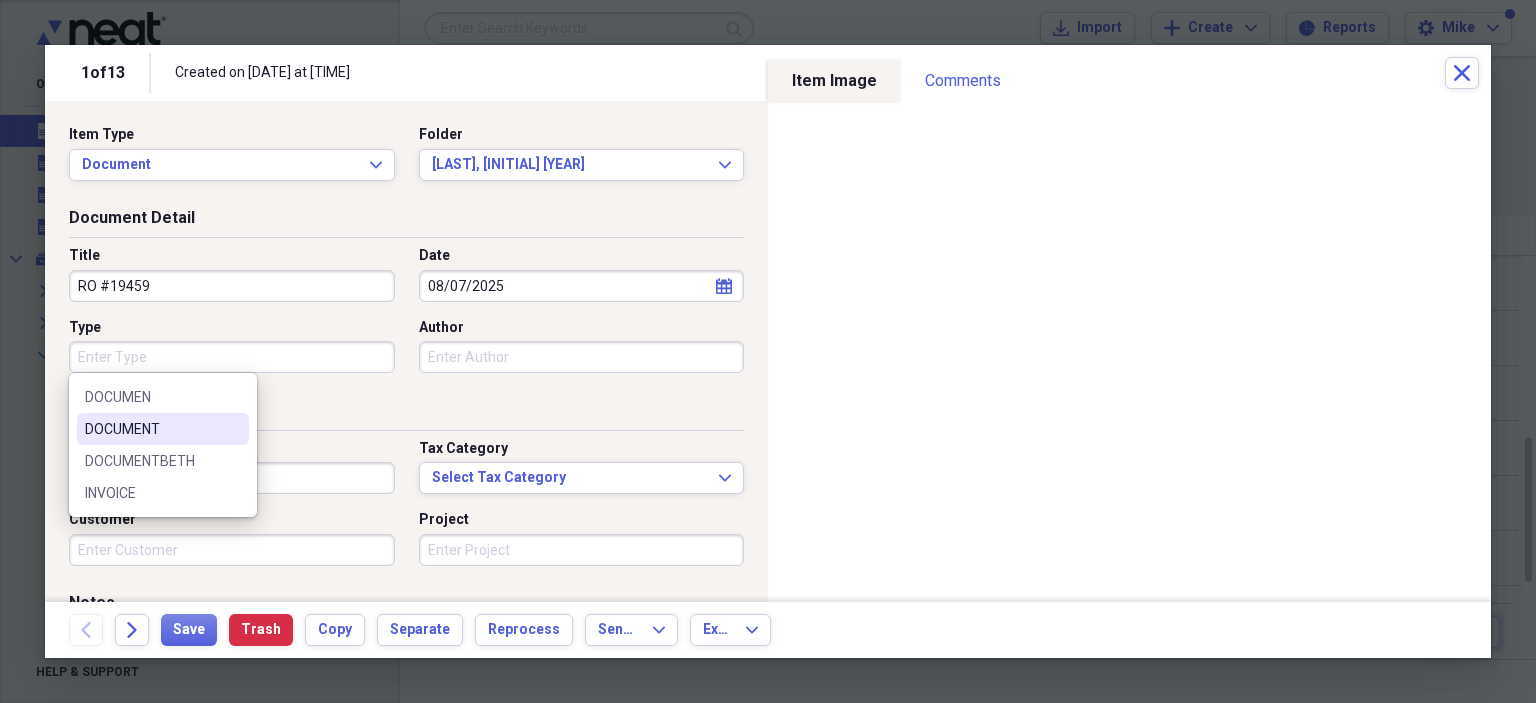 click on "DOCUMENT" at bounding box center (151, 429) 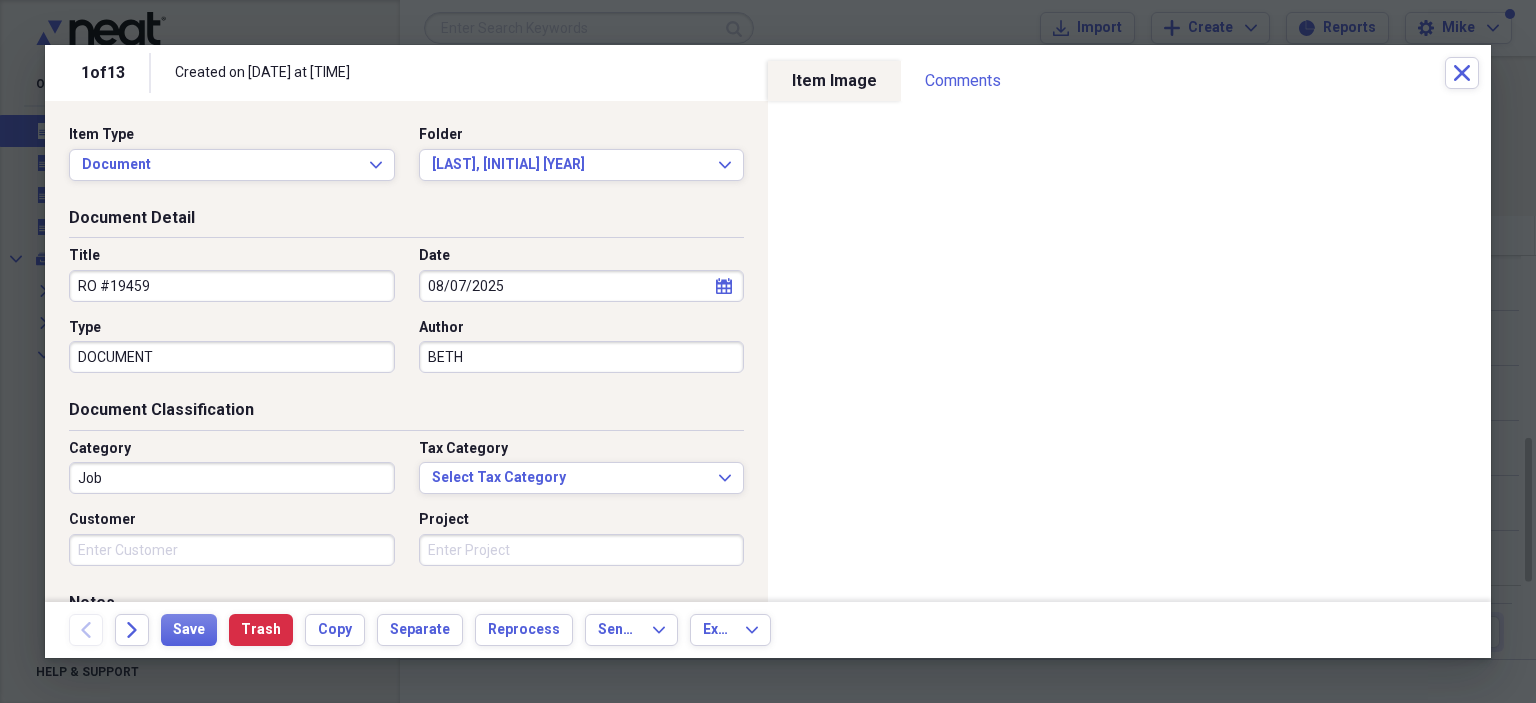 type on "BETH" 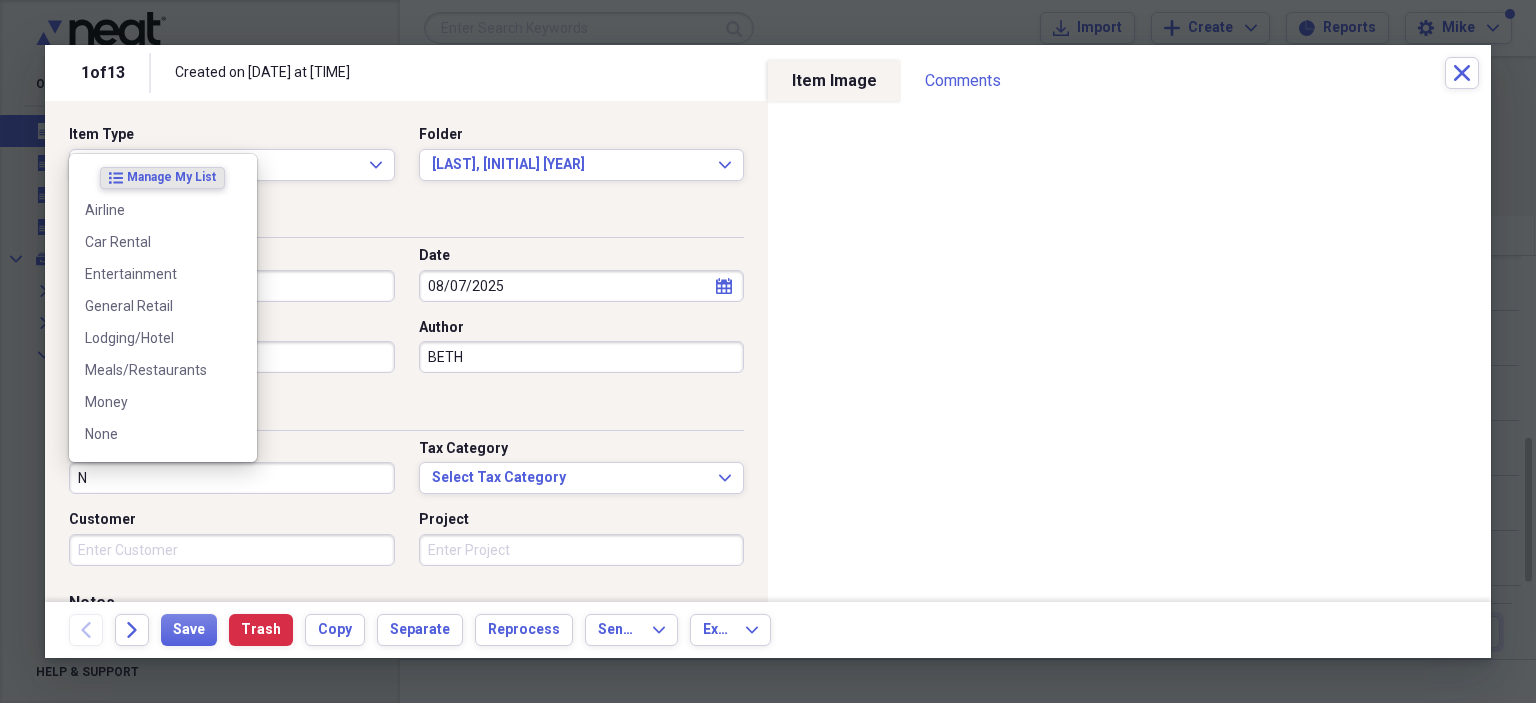 click on "None" at bounding box center (151, 434) 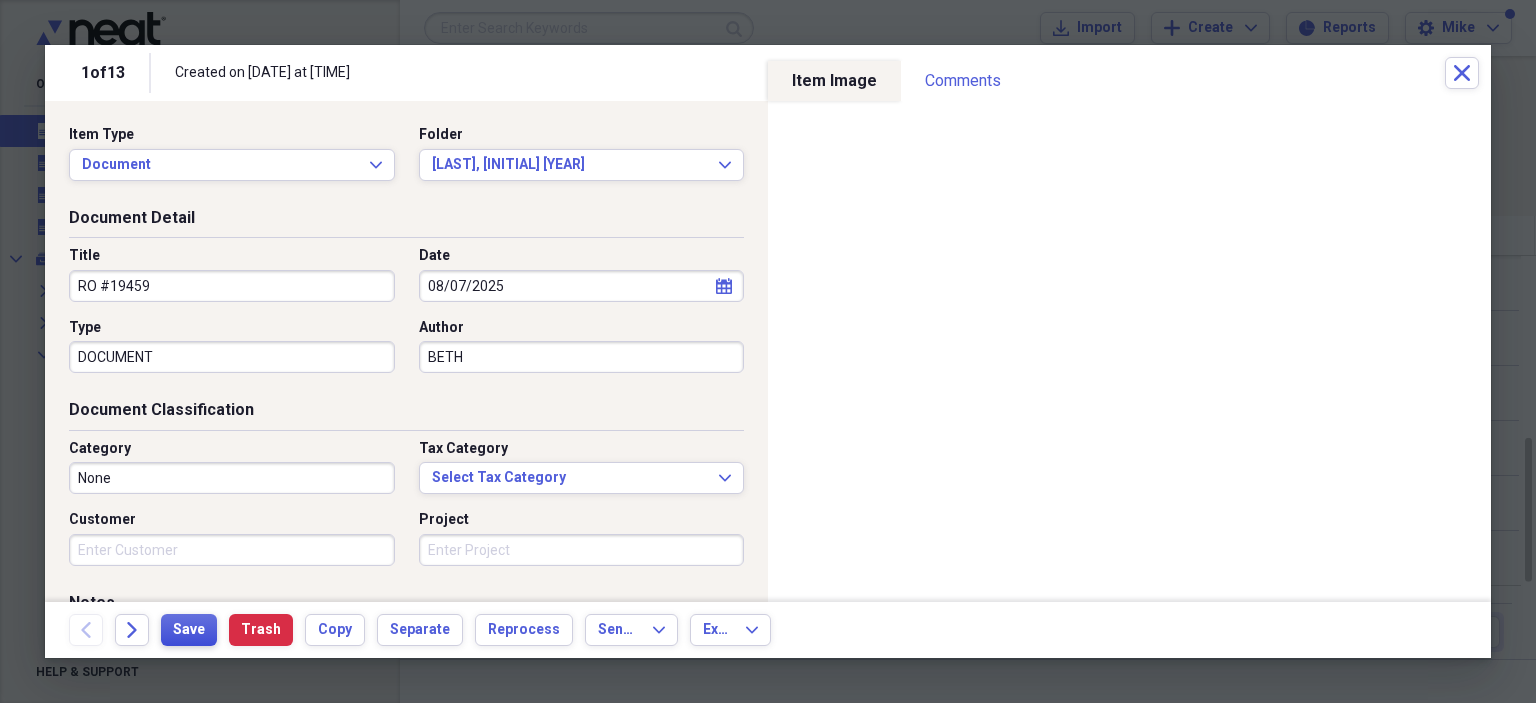 click on "Save" at bounding box center (189, 630) 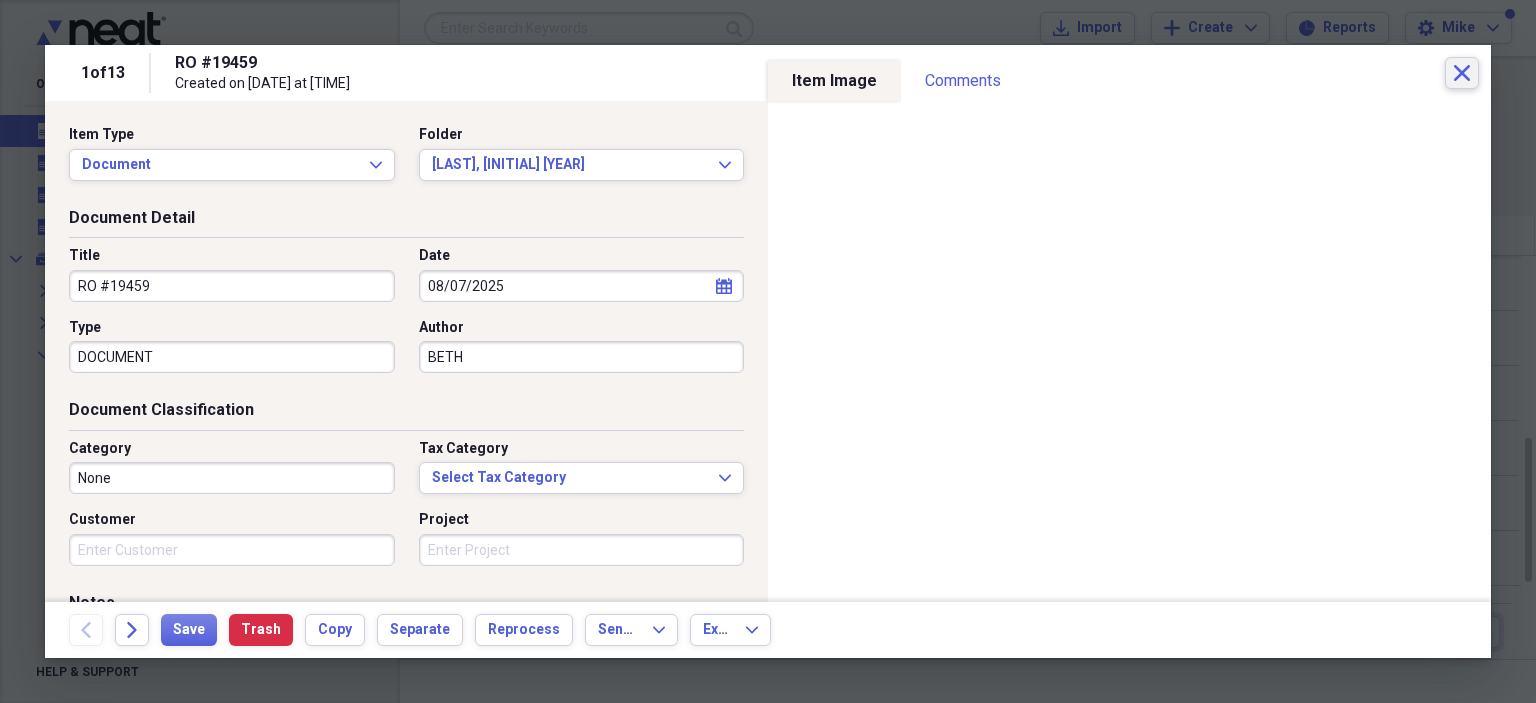 click on "Close" at bounding box center (1462, 73) 